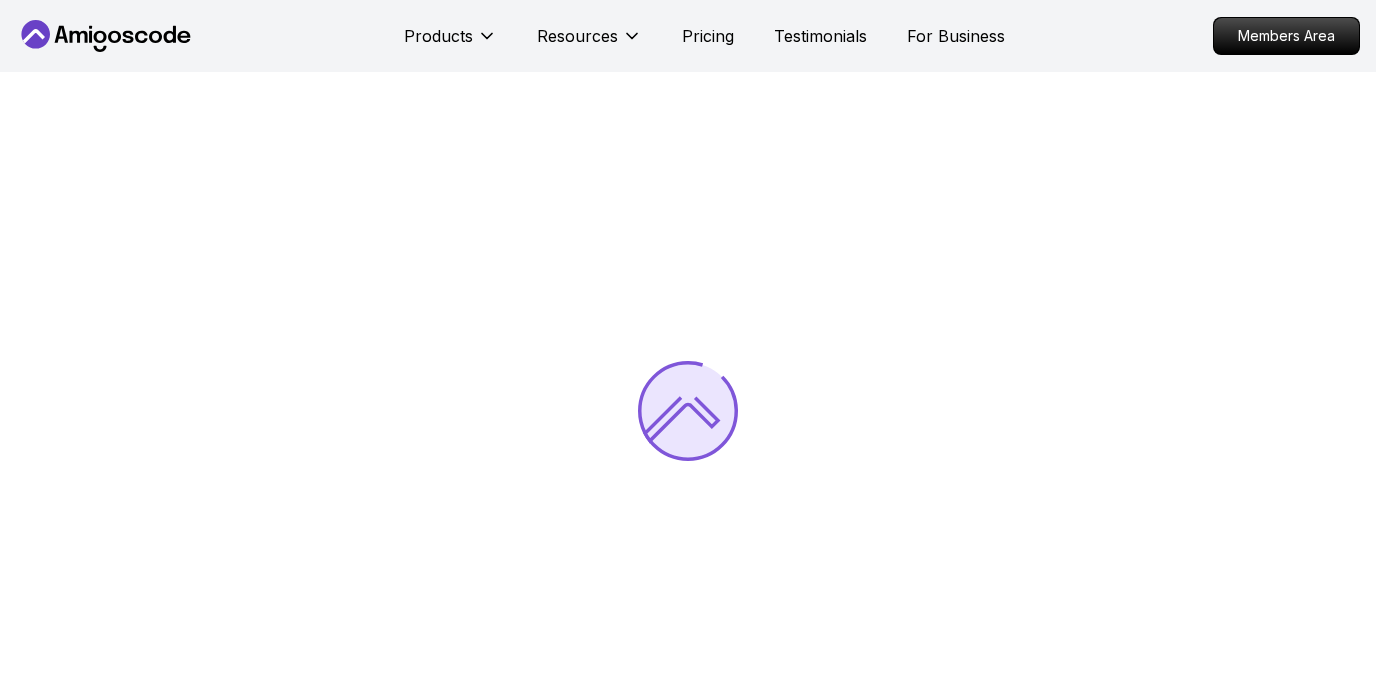 scroll, scrollTop: 0, scrollLeft: 0, axis: both 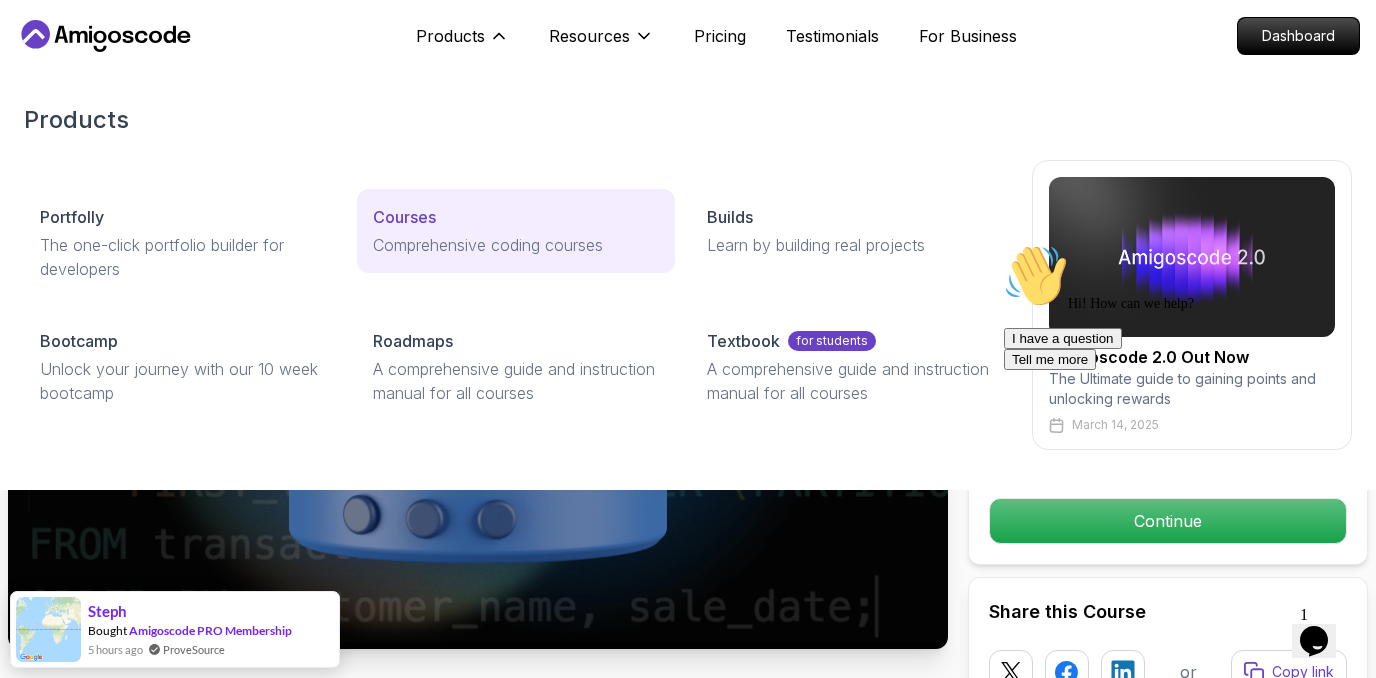 click on "Courses Comprehensive coding courses" at bounding box center [515, 231] 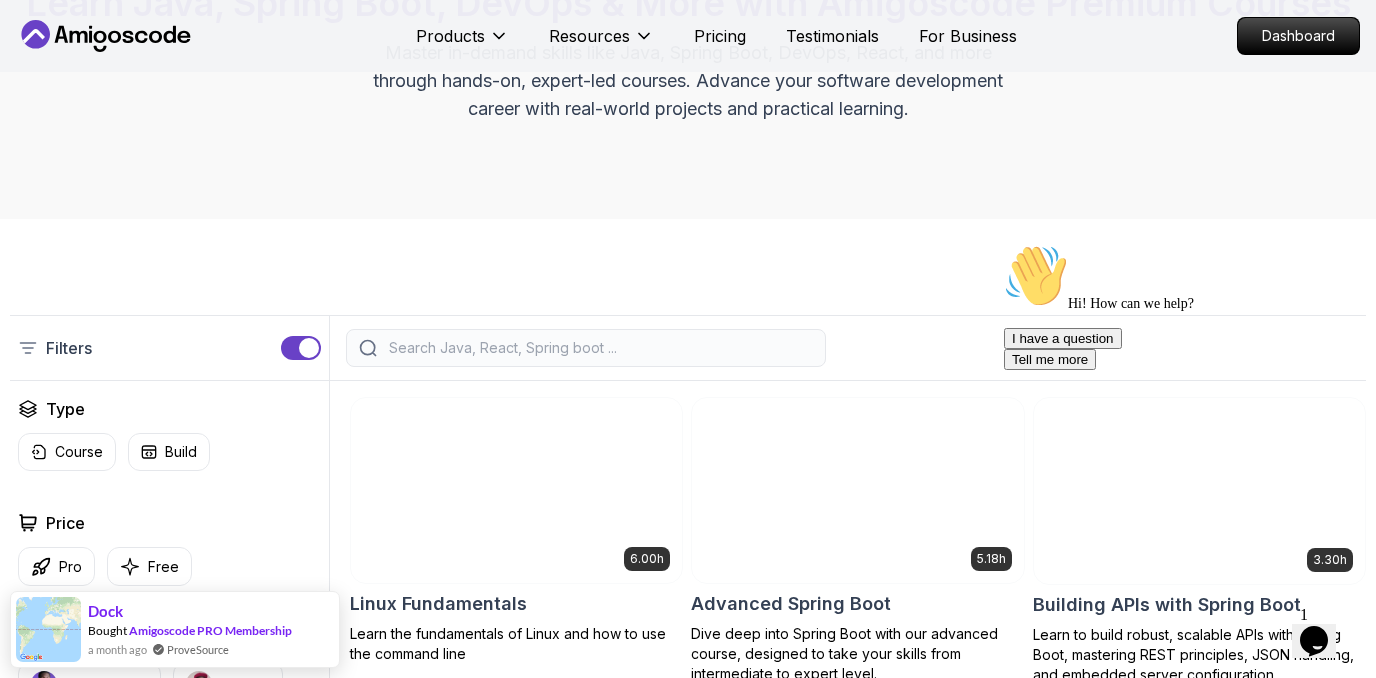 scroll, scrollTop: 385, scrollLeft: 0, axis: vertical 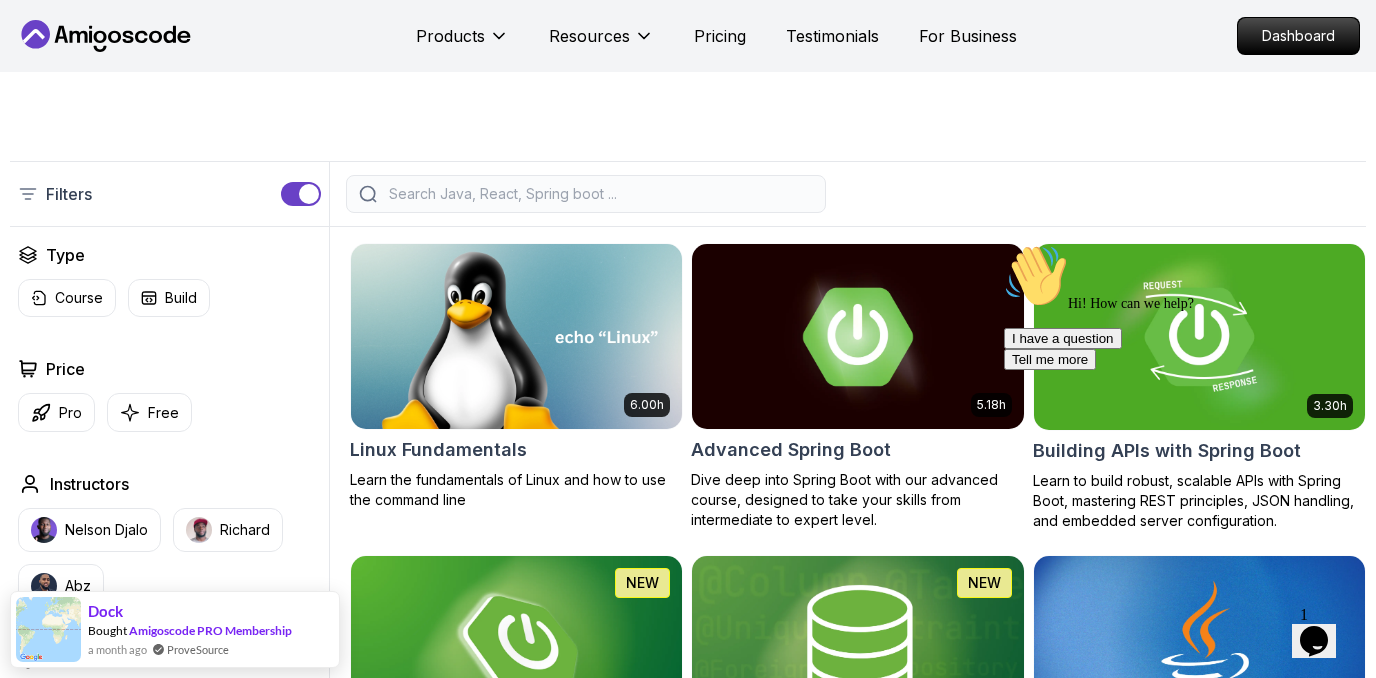 click at bounding box center (599, 194) 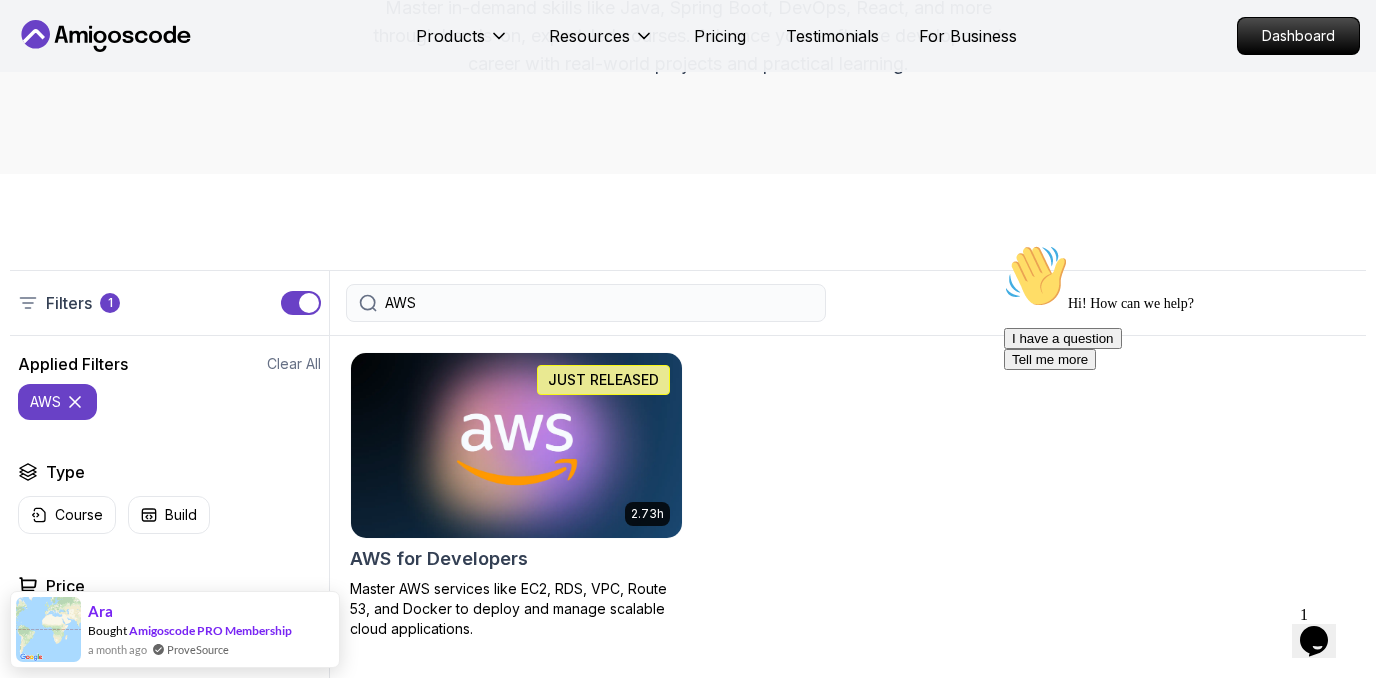scroll, scrollTop: 123, scrollLeft: 0, axis: vertical 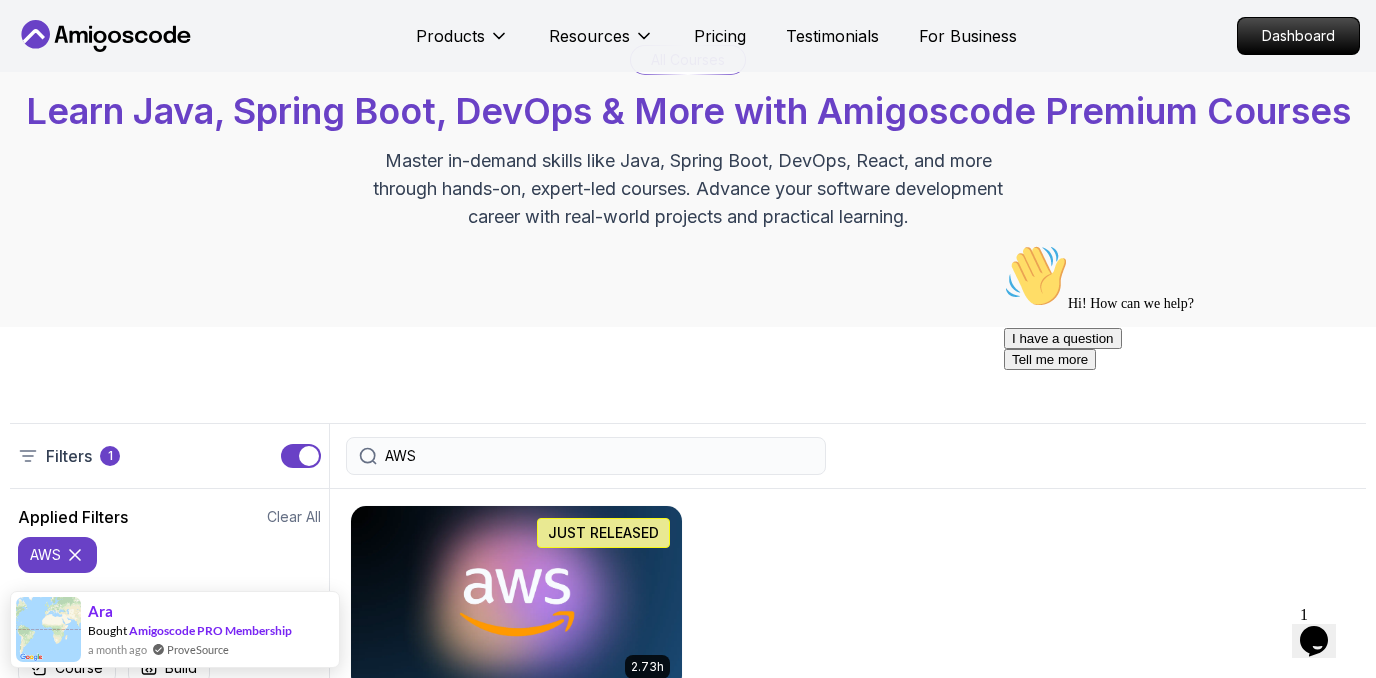 click on "AWS" at bounding box center [599, 456] 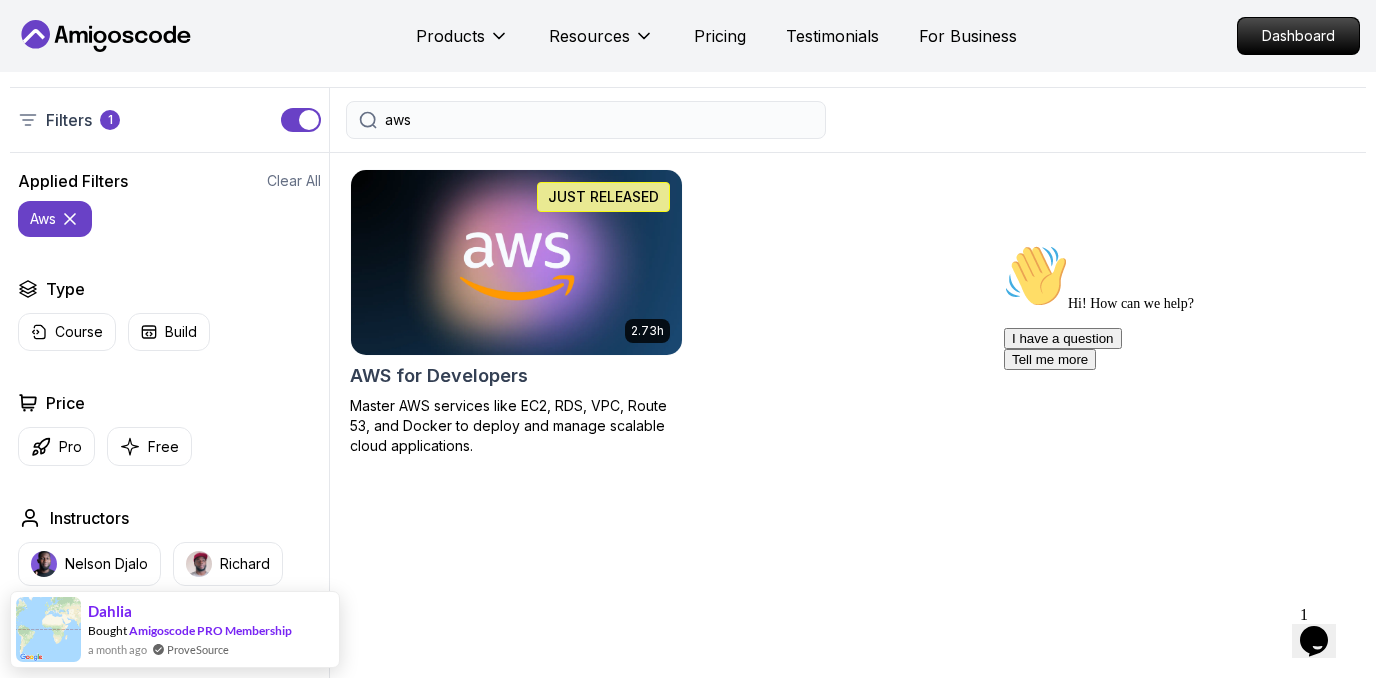 scroll, scrollTop: 484, scrollLeft: 0, axis: vertical 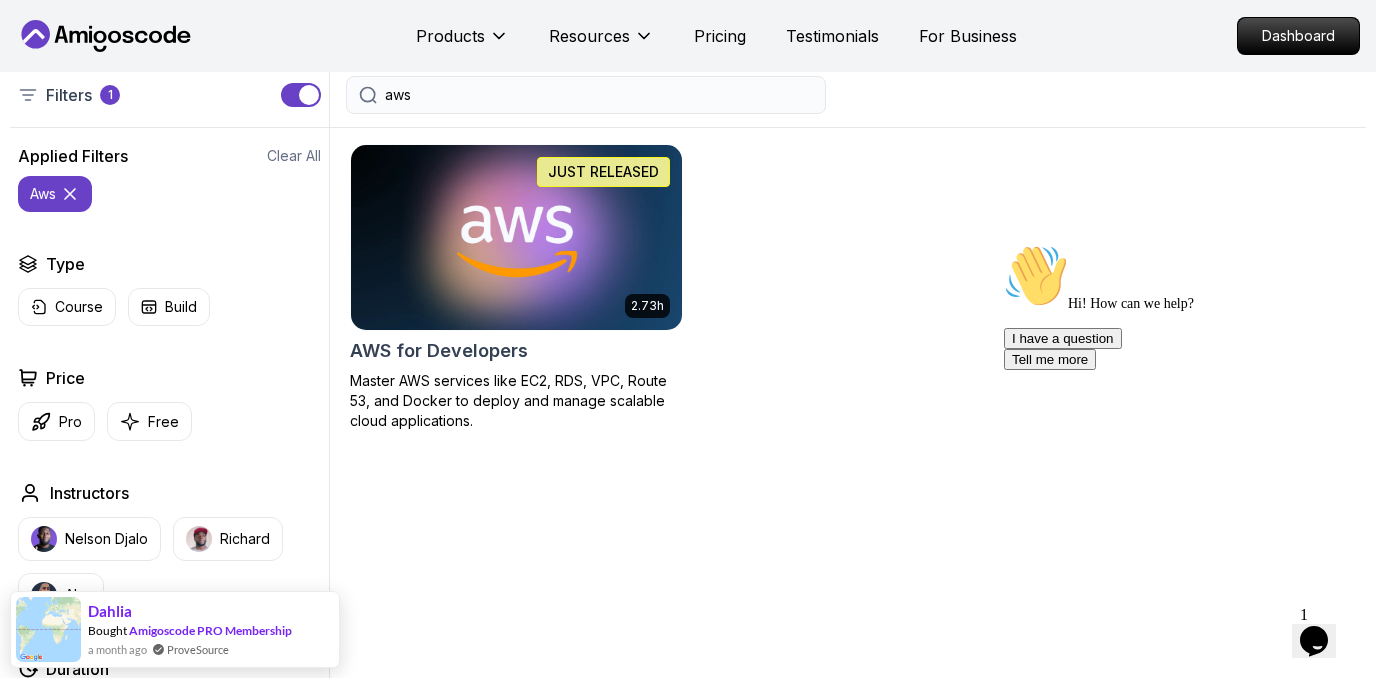 type on "aws" 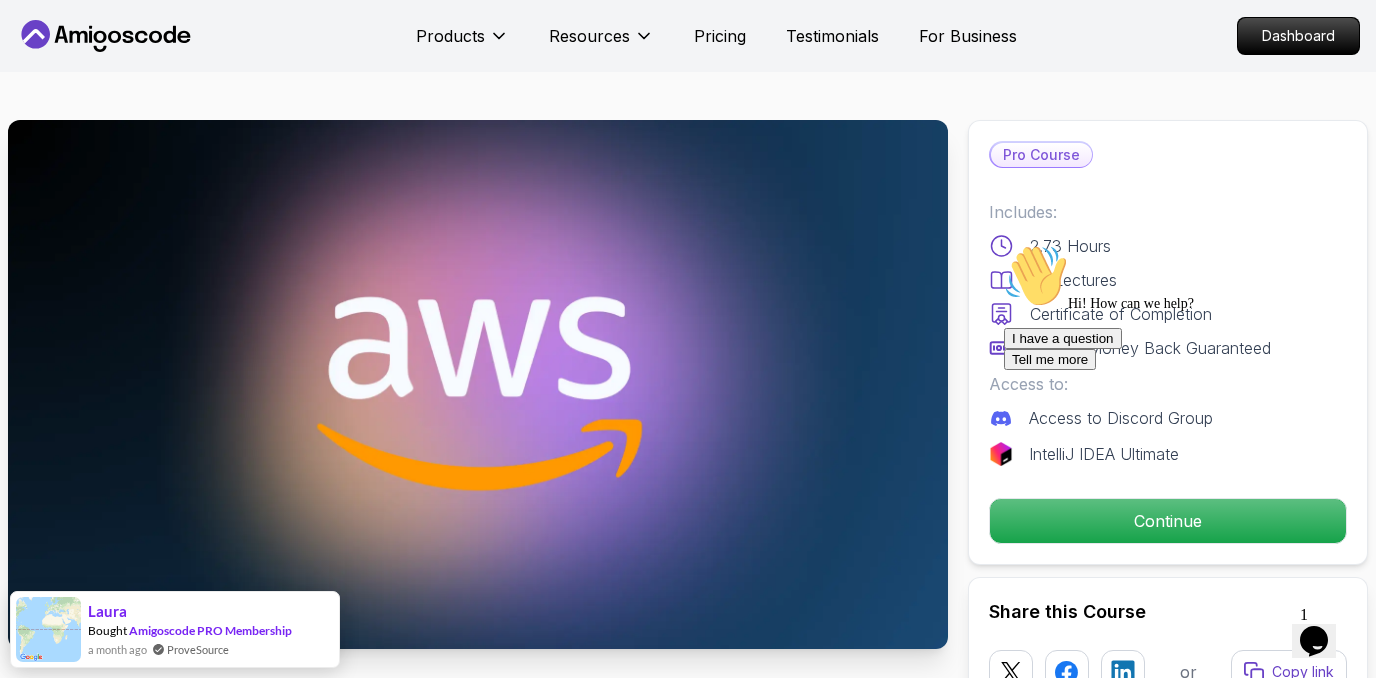 click on "I have a question Tell me more" at bounding box center [1184, 349] 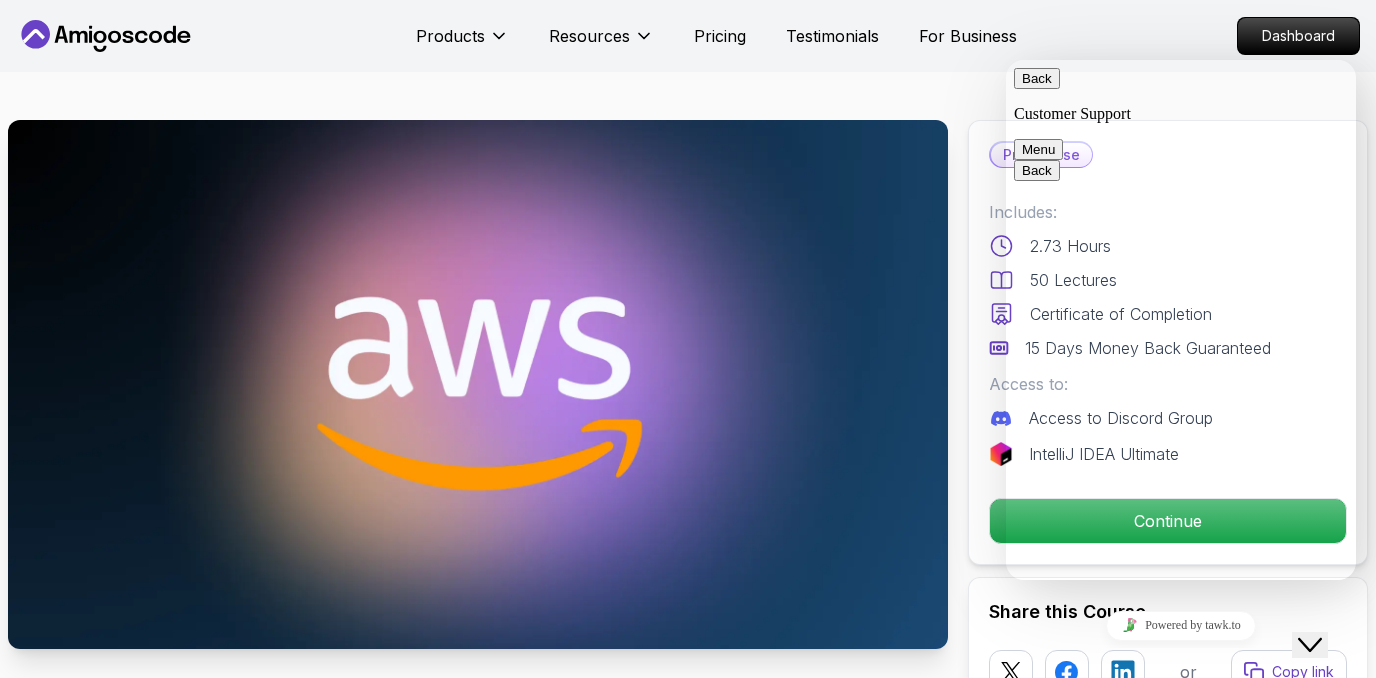 click on "AWS for Developers Master AWS services like EC2, RDS, VPC, Route 53, and Docker to deploy and manage scalable cloud applications. Mama Samba Braima Djalo  /   Instructor Pro Course Includes: 2.73 Hours 50 Lectures Certificate of Completion 15 Days Money Back Guaranteed Access to: Access to Discord Group IntelliJ IDEA Ultimate Continue Share this Course or Copy link Got a Team of 5 or More? With one subscription, give your entire team access to all courses and features. Check our Business Plan Mama Samba Braima Djalo  /   Instructor What you will learn aws ec2 vpc rds route53 docker linux bash chrome AWS Fundamentals - Understand AWS services, global infrastructure, and cost management. Deploy & Manage EC2 Instances - Learn how to launch, configure, and connect to virtual servers. Secure Remote Access - Master SSH connections, key pairs, and instance connectivity.
Want to master  ." at bounding box center [688, 3483] 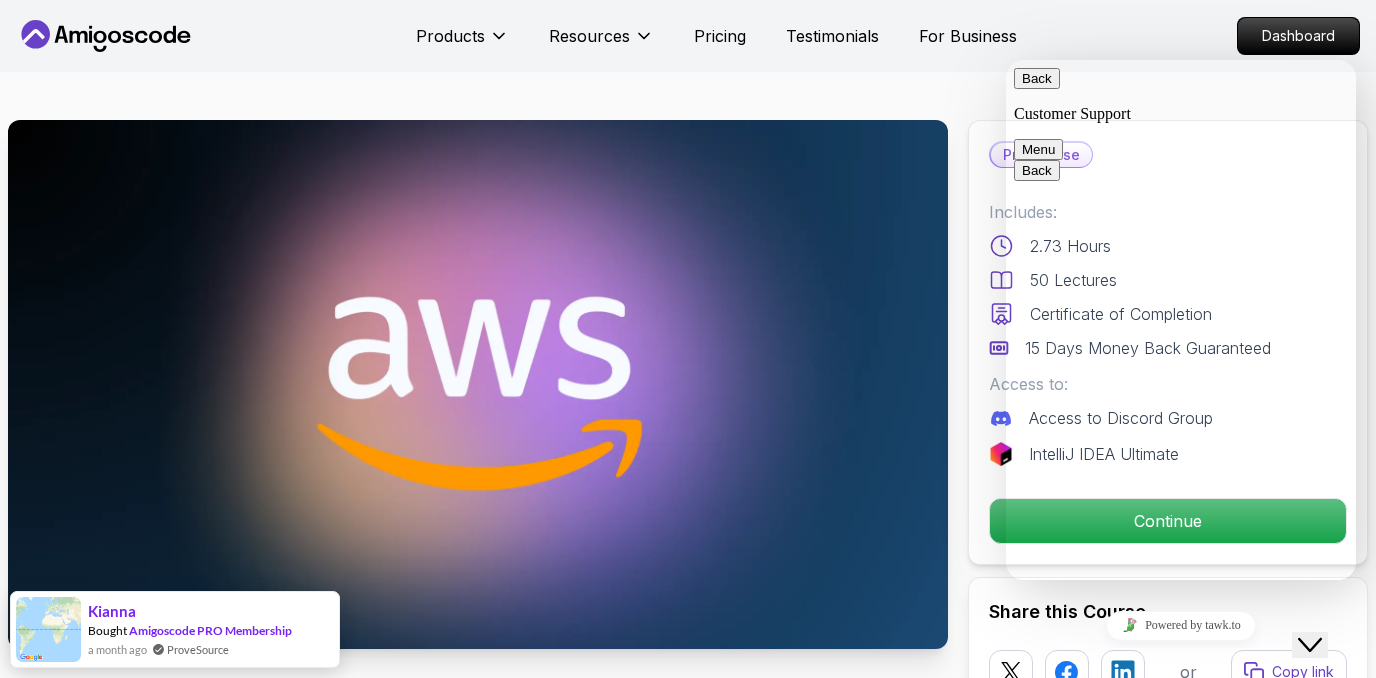 click on "Menu" at bounding box center (1038, 149) 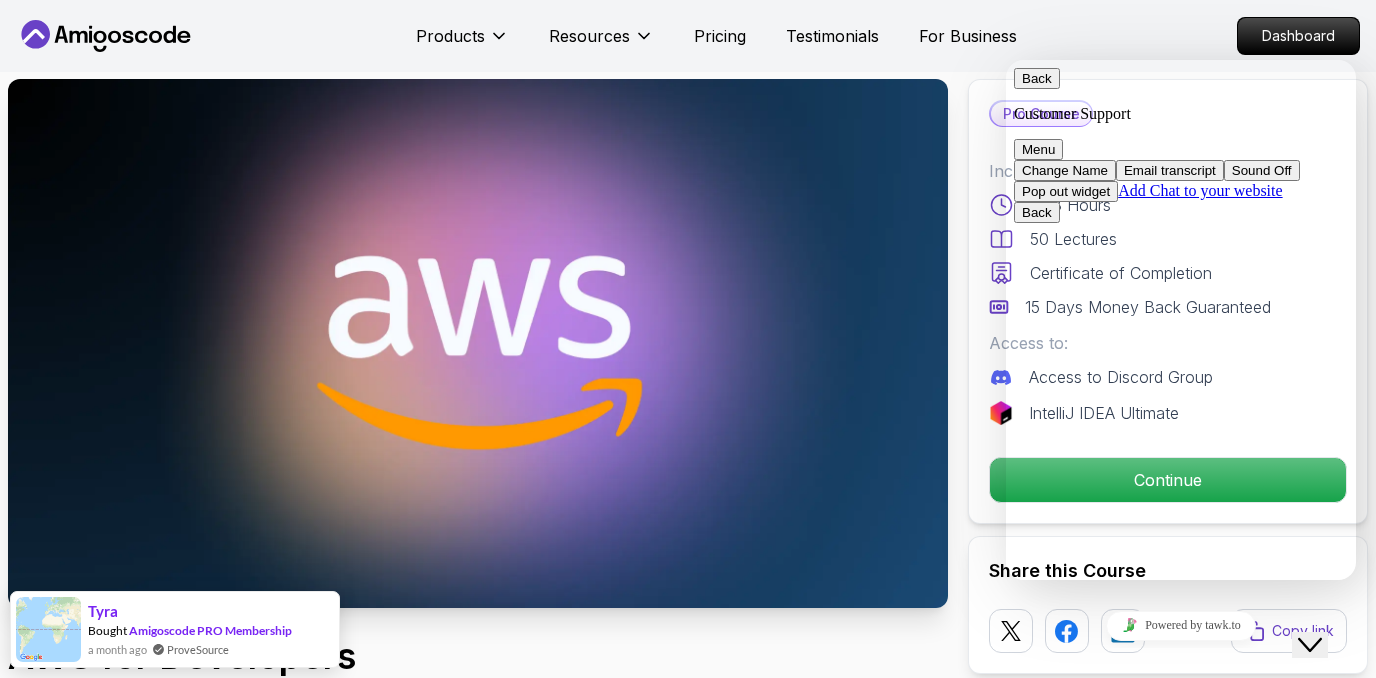scroll, scrollTop: 0, scrollLeft: 0, axis: both 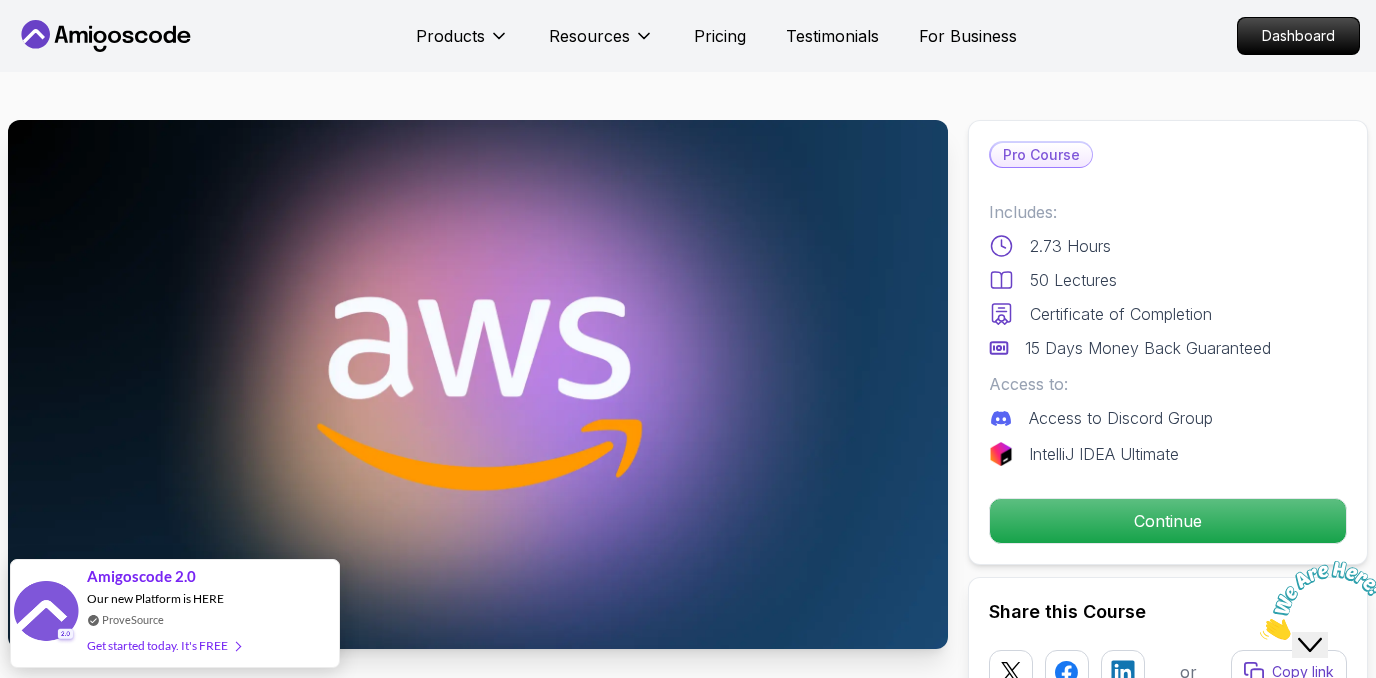 click on "Customer Support  Menu  Change Name   Email transcript   Sound Off  Pop out widget   Add Chat to your website  Back    Rate this chat Insert emoji  Customer Support   Hi! How can we help? 14:27  Customer Support   Hi! How can we help? 14:27 I have a question Tell me more Hi there  Need help? Search our help center for answers or start a conversation:  Help Center   New Conversation   We typically reply in a few minutes  Rate this chat Insert emoji" at bounding box center [0, 0] 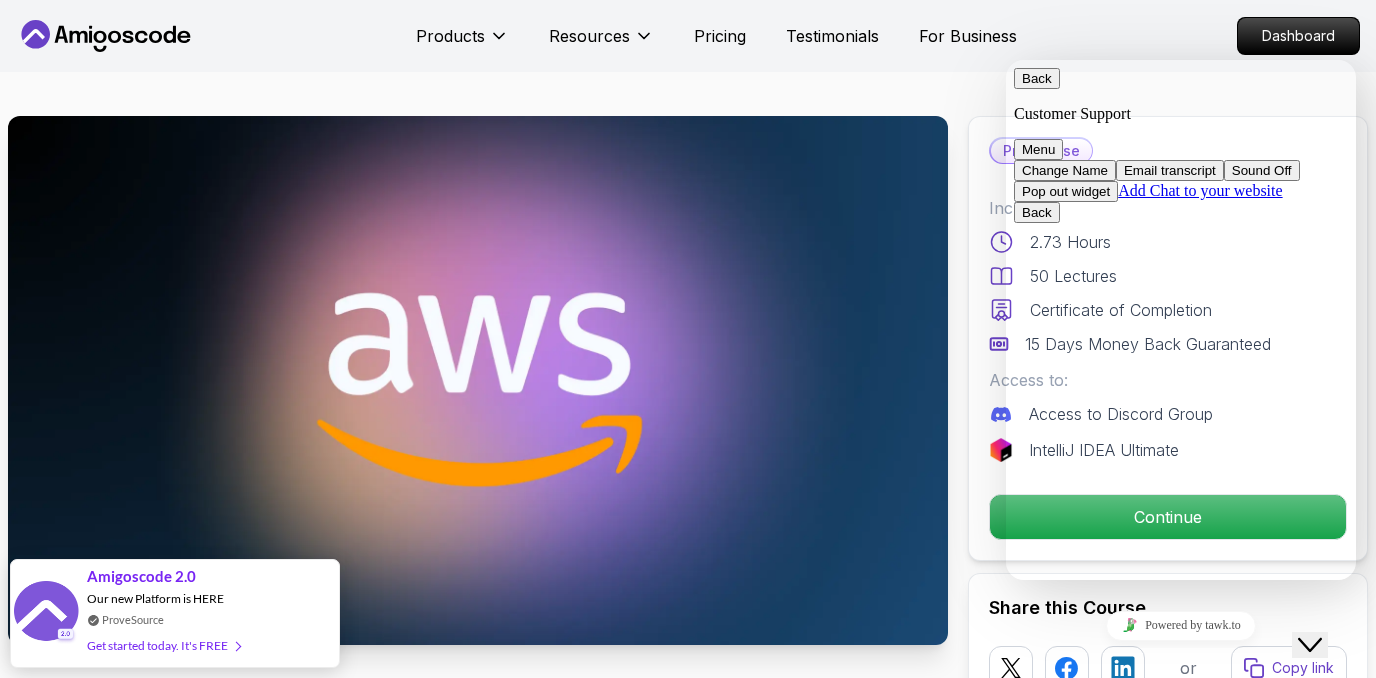 scroll, scrollTop: 0, scrollLeft: 0, axis: both 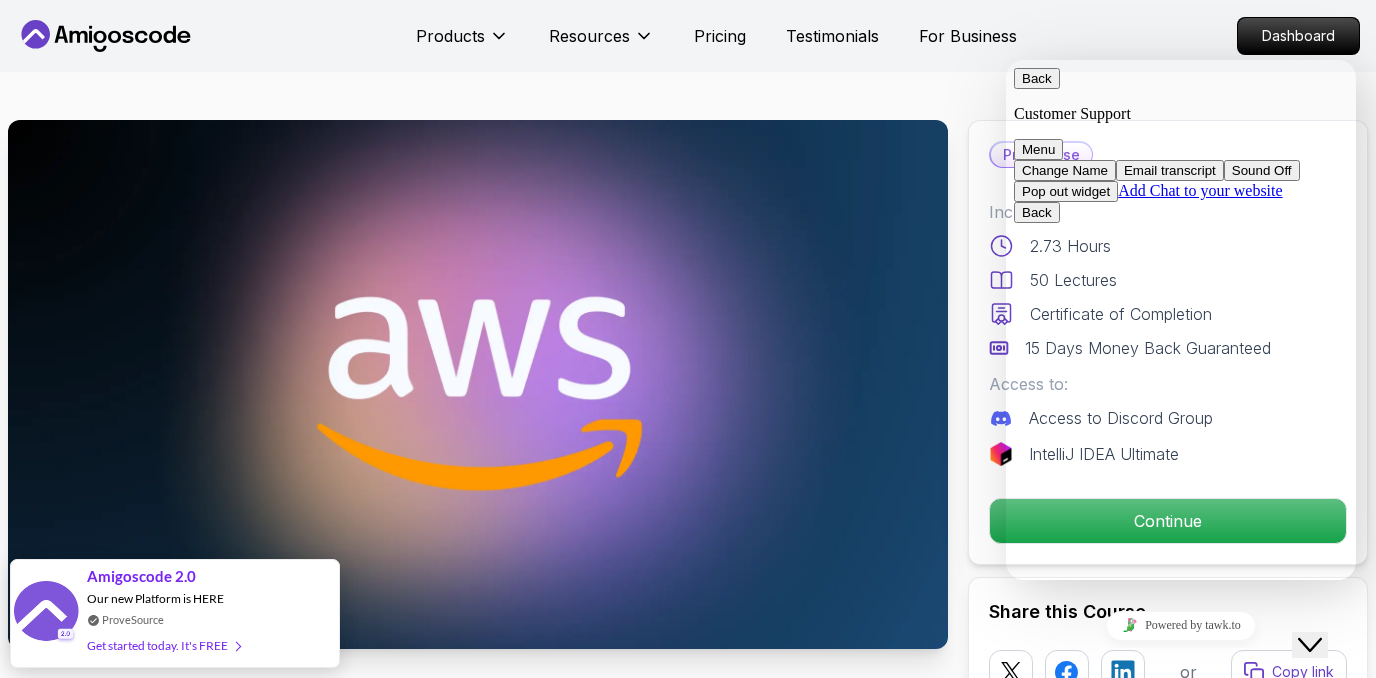 click on "Menu" at bounding box center (1038, 149) 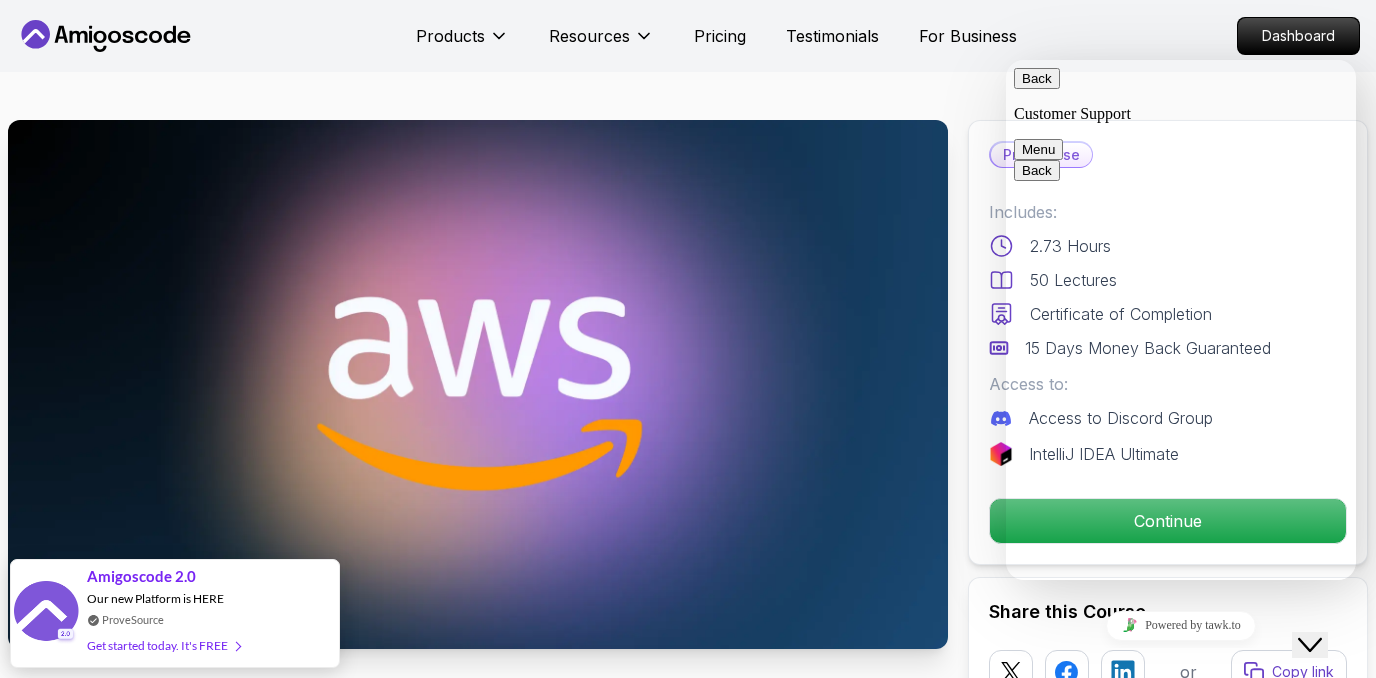 click on "Close Chat This icon closes the chat window." 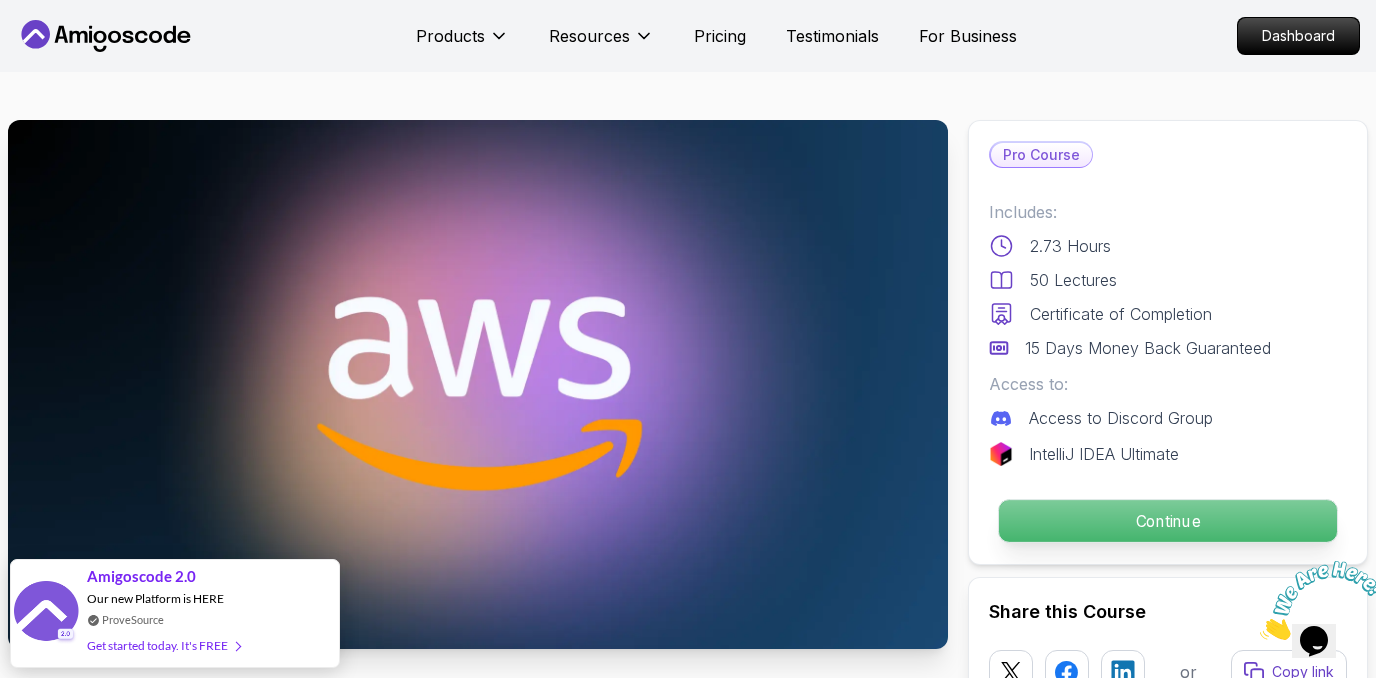 click on "Continue" at bounding box center [1168, 521] 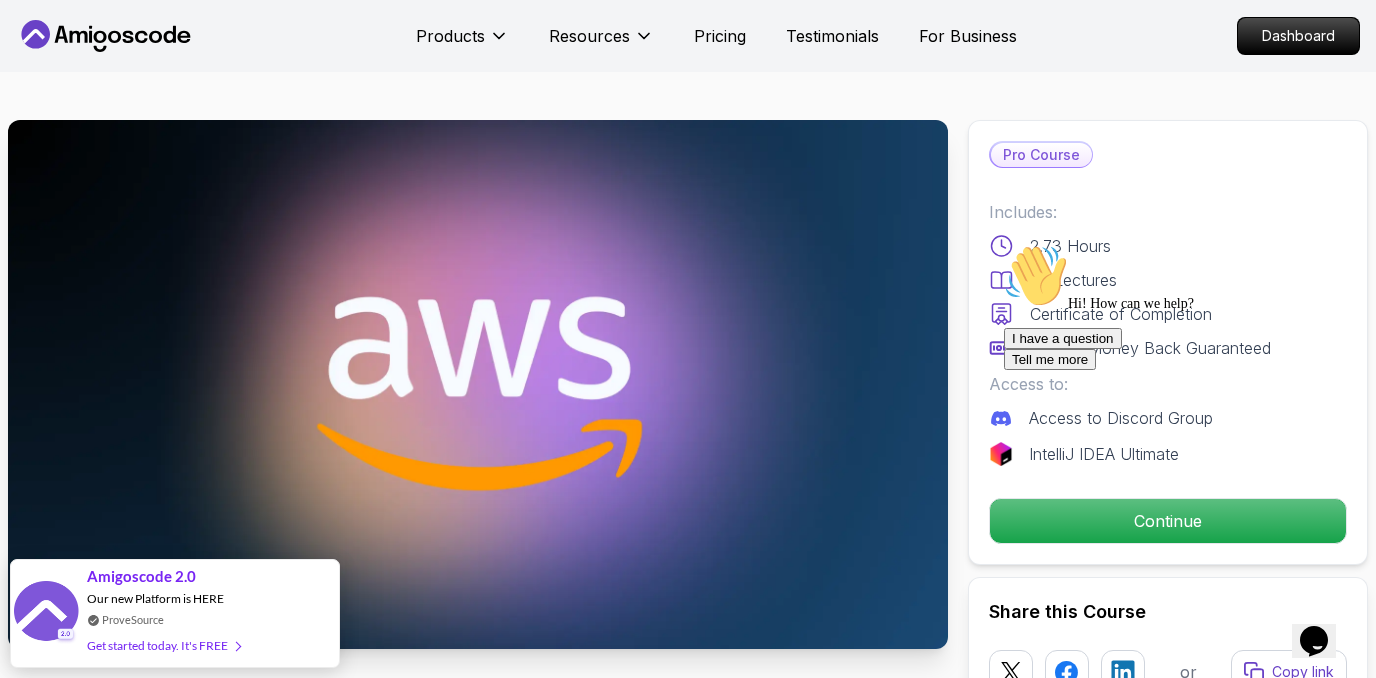 click on "I have a question Tell me more" at bounding box center [1184, 349] 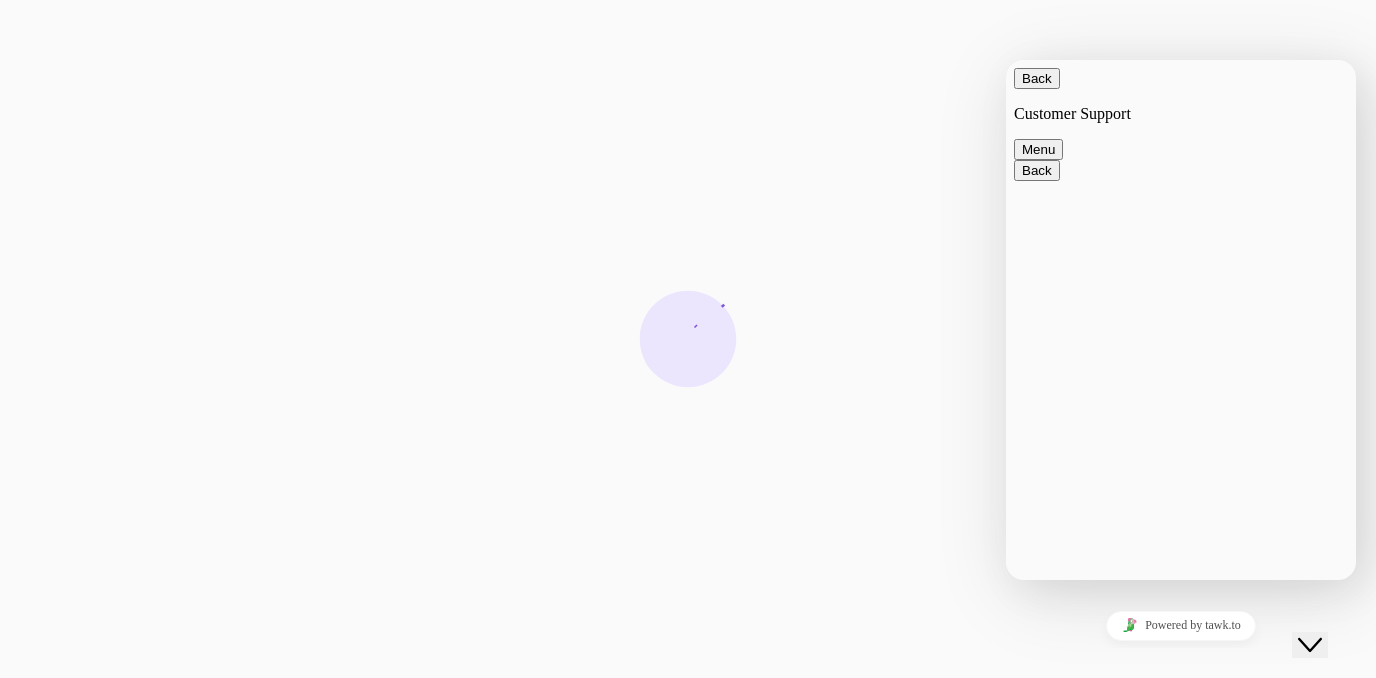 click on "Close Chat This icon closes the chat window." 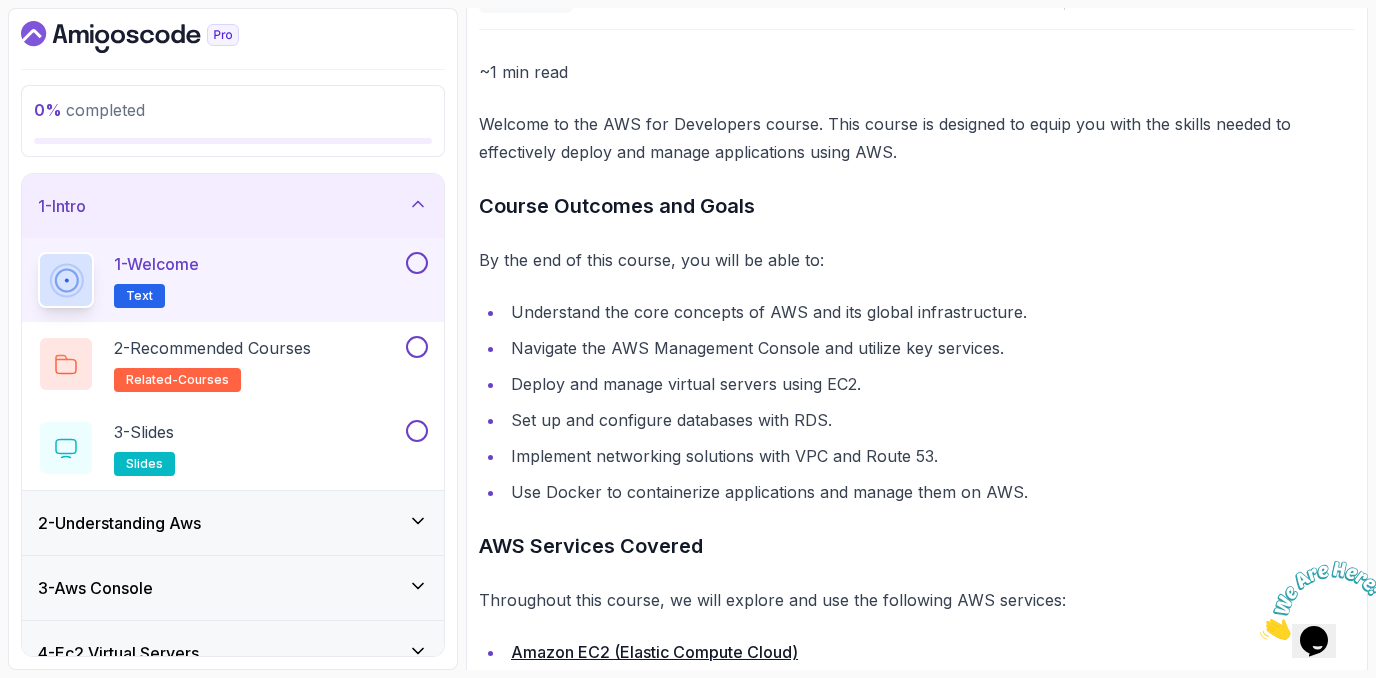scroll, scrollTop: 237, scrollLeft: 0, axis: vertical 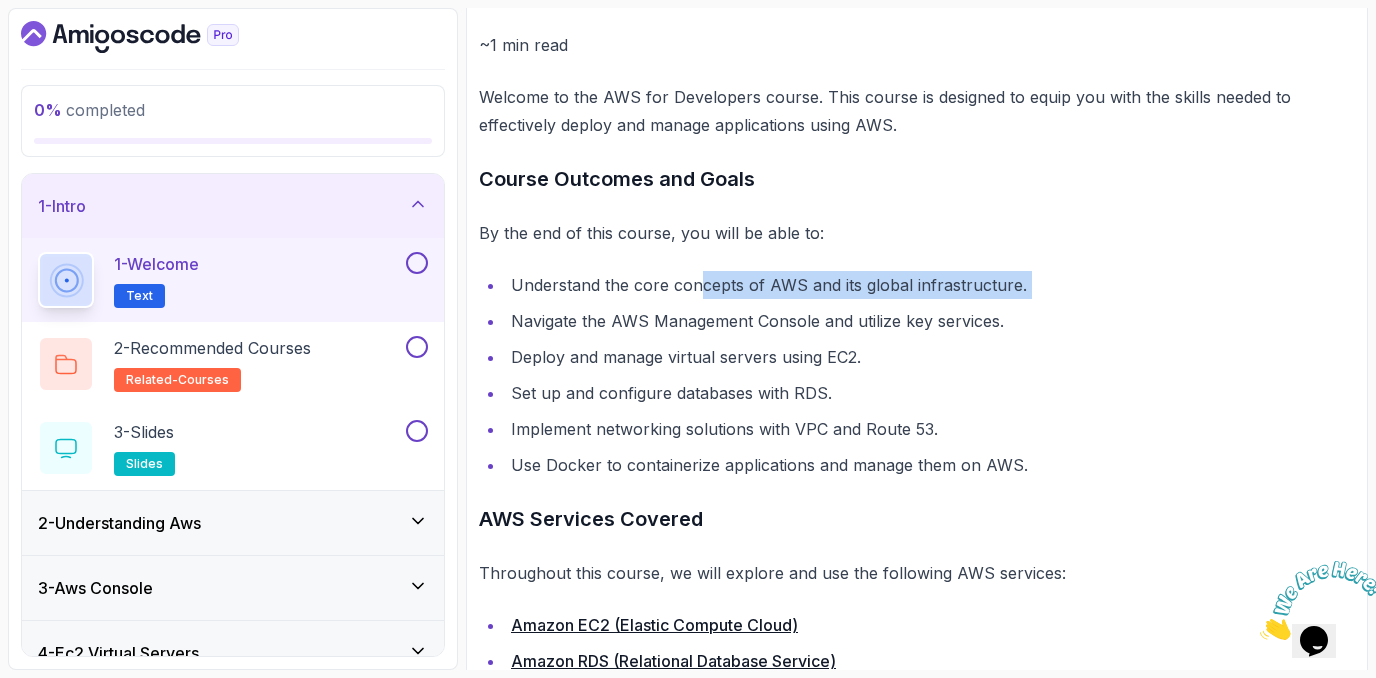 drag, startPoint x: 700, startPoint y: 286, endPoint x: 1030, endPoint y: 299, distance: 330.25595 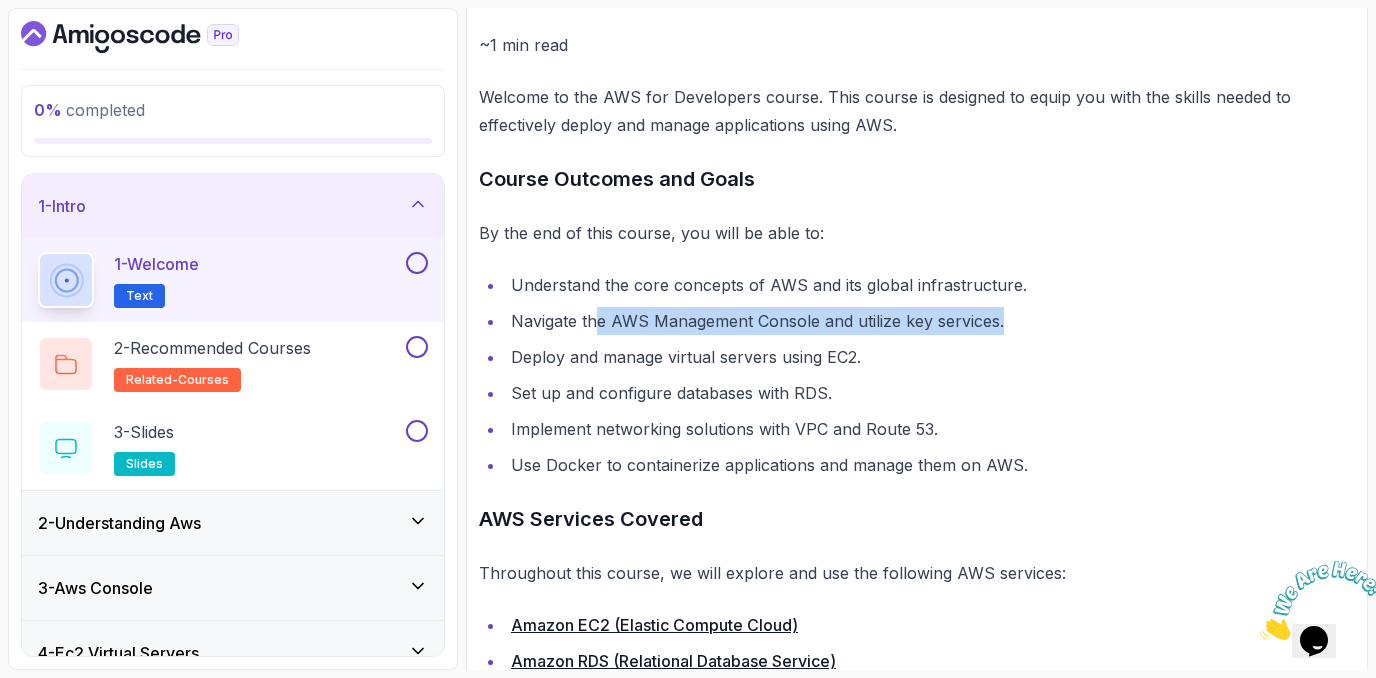 drag, startPoint x: 594, startPoint y: 323, endPoint x: 1032, endPoint y: 325, distance: 438.00458 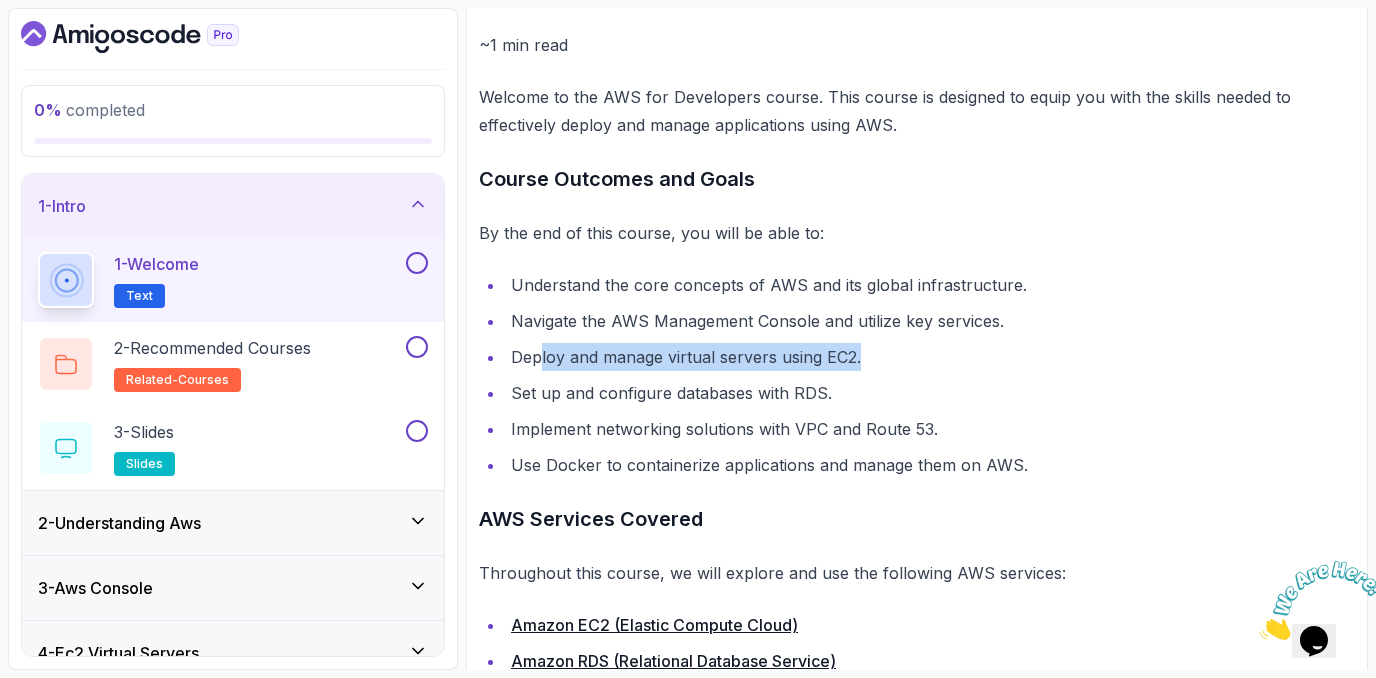 drag, startPoint x: 541, startPoint y: 357, endPoint x: 929, endPoint y: 369, distance: 388.18552 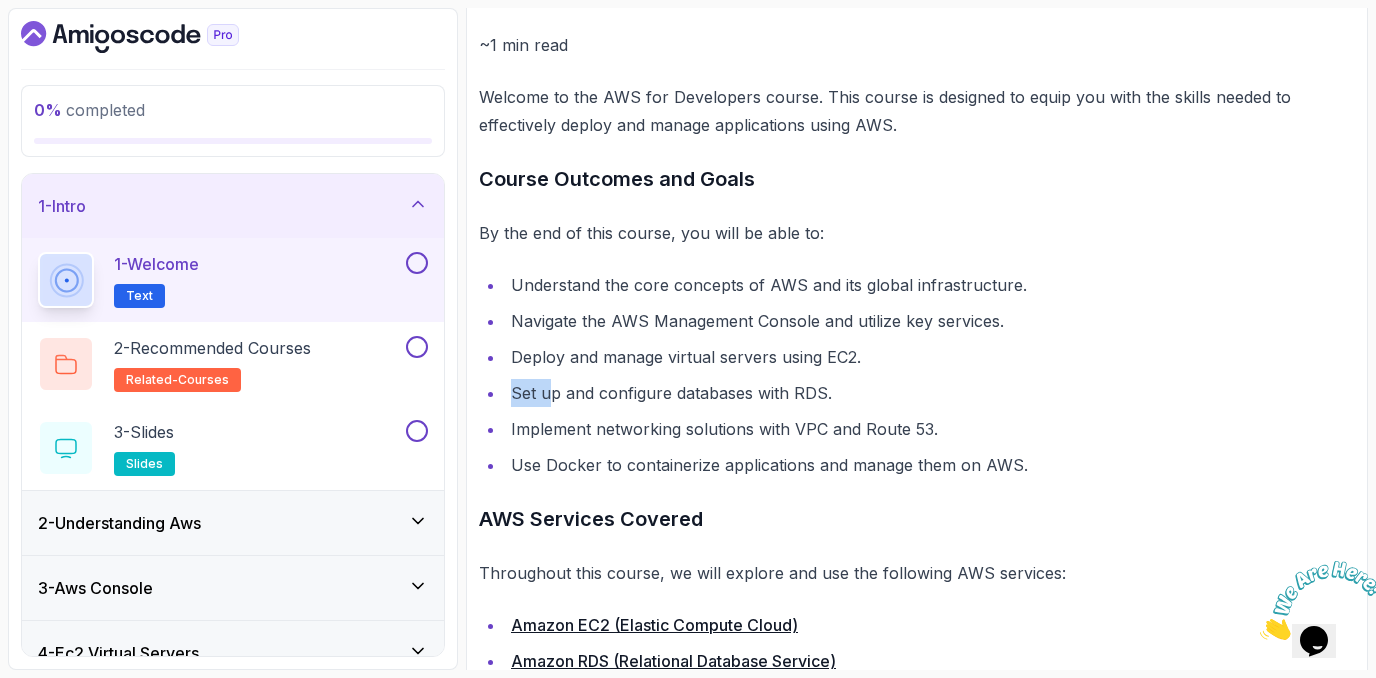 drag, startPoint x: 554, startPoint y: 387, endPoint x: 933, endPoint y: 379, distance: 379.0844 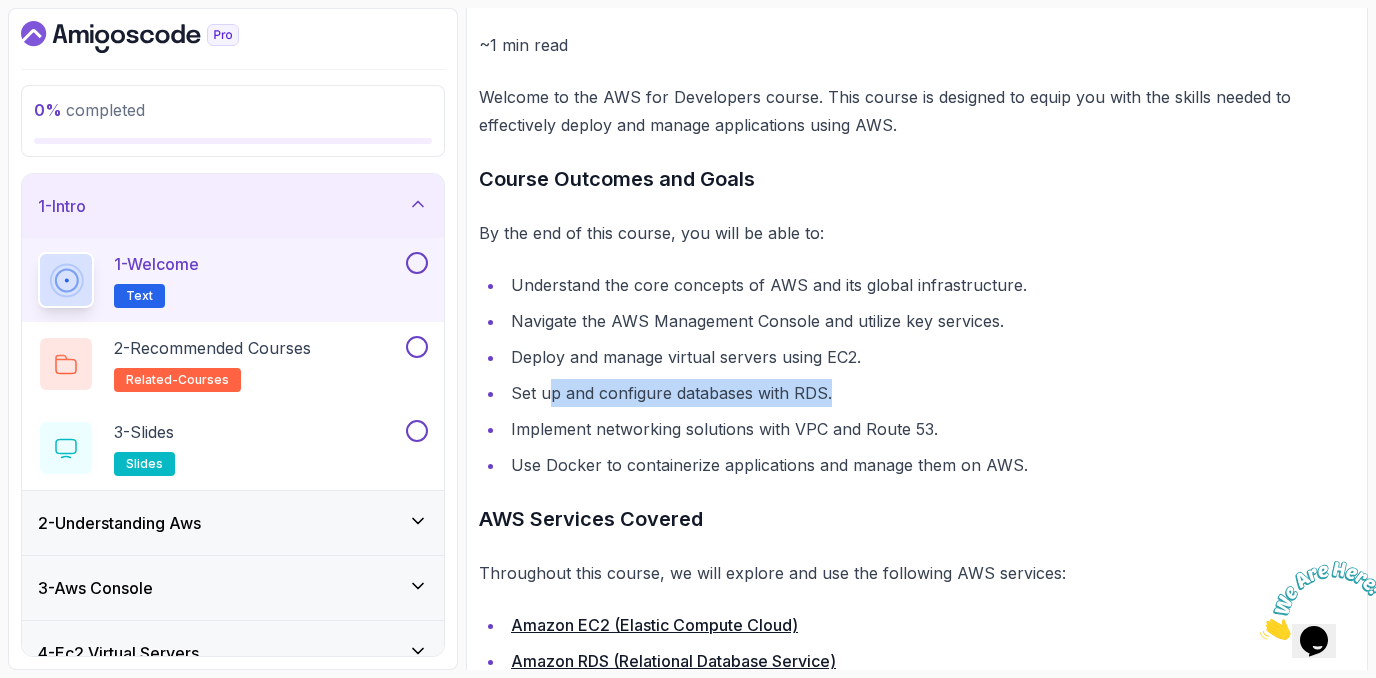 click on "Set up and configure databases with RDS." at bounding box center [930, 393] 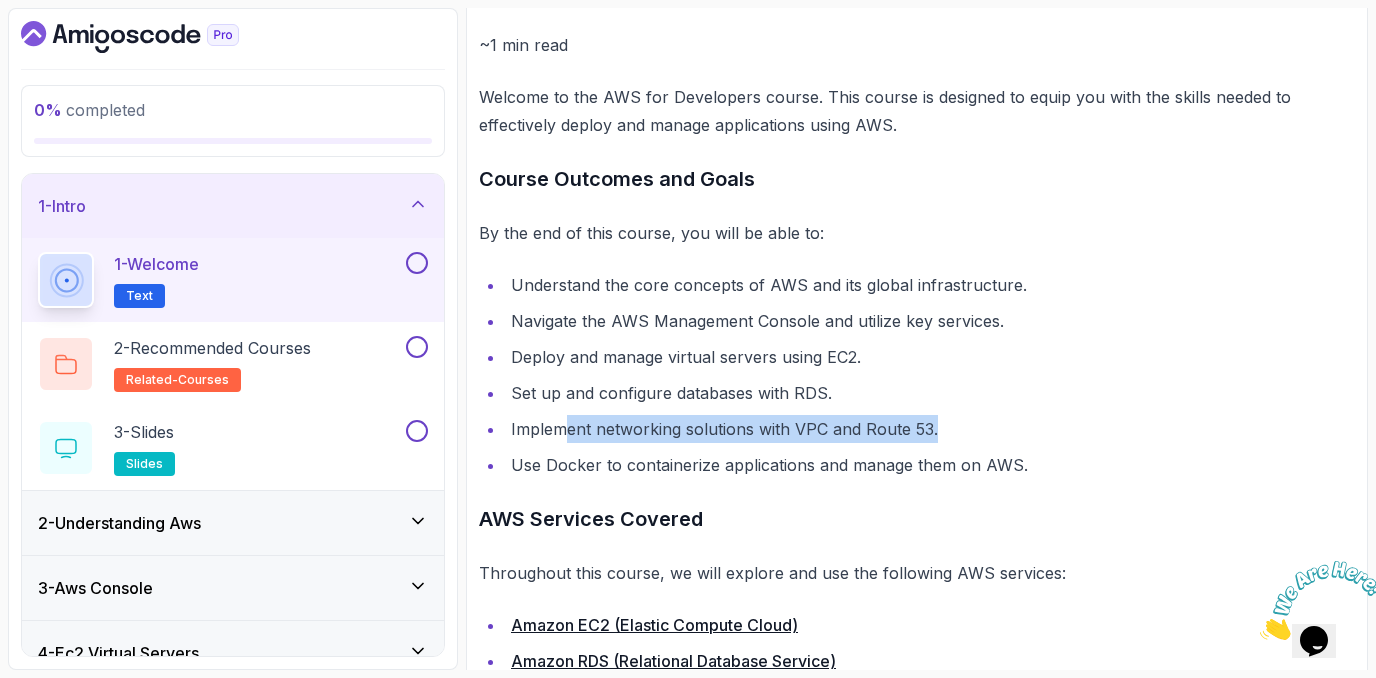 drag, startPoint x: 563, startPoint y: 433, endPoint x: 1009, endPoint y: 436, distance: 446.0101 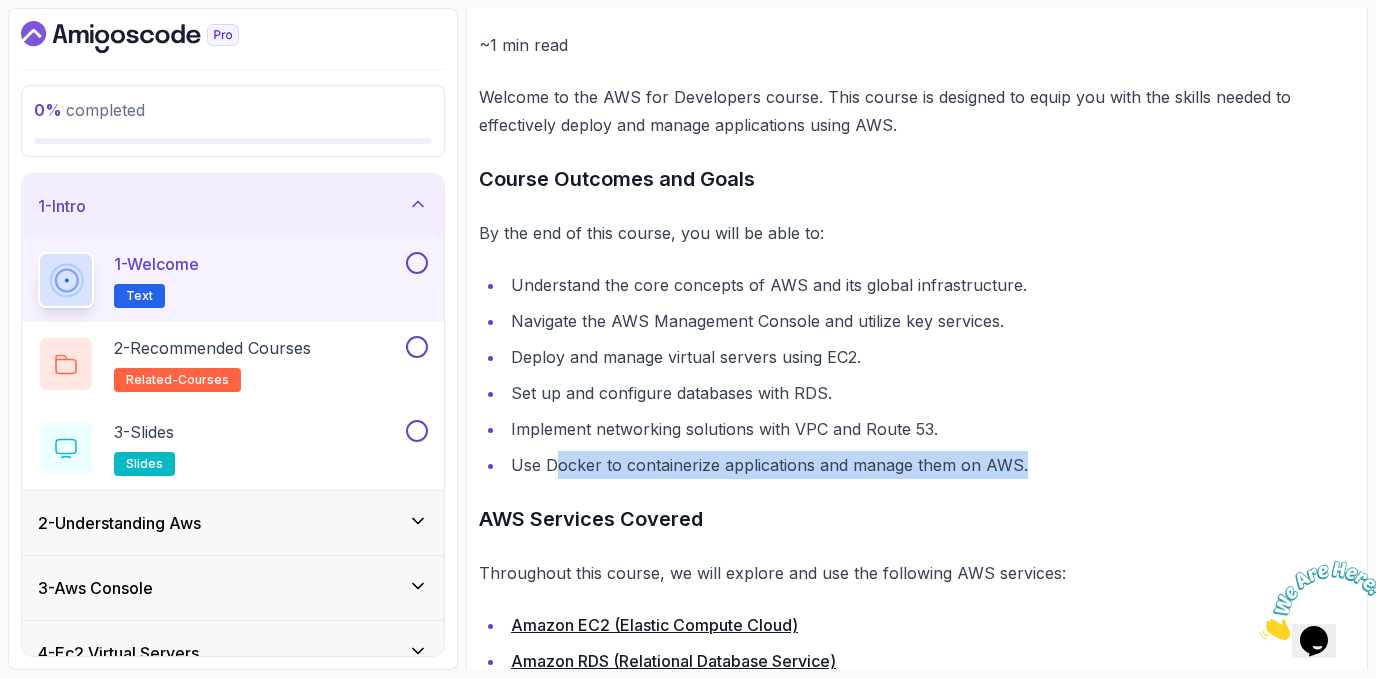 drag, startPoint x: 553, startPoint y: 464, endPoint x: 1108, endPoint y: 474, distance: 555.0901 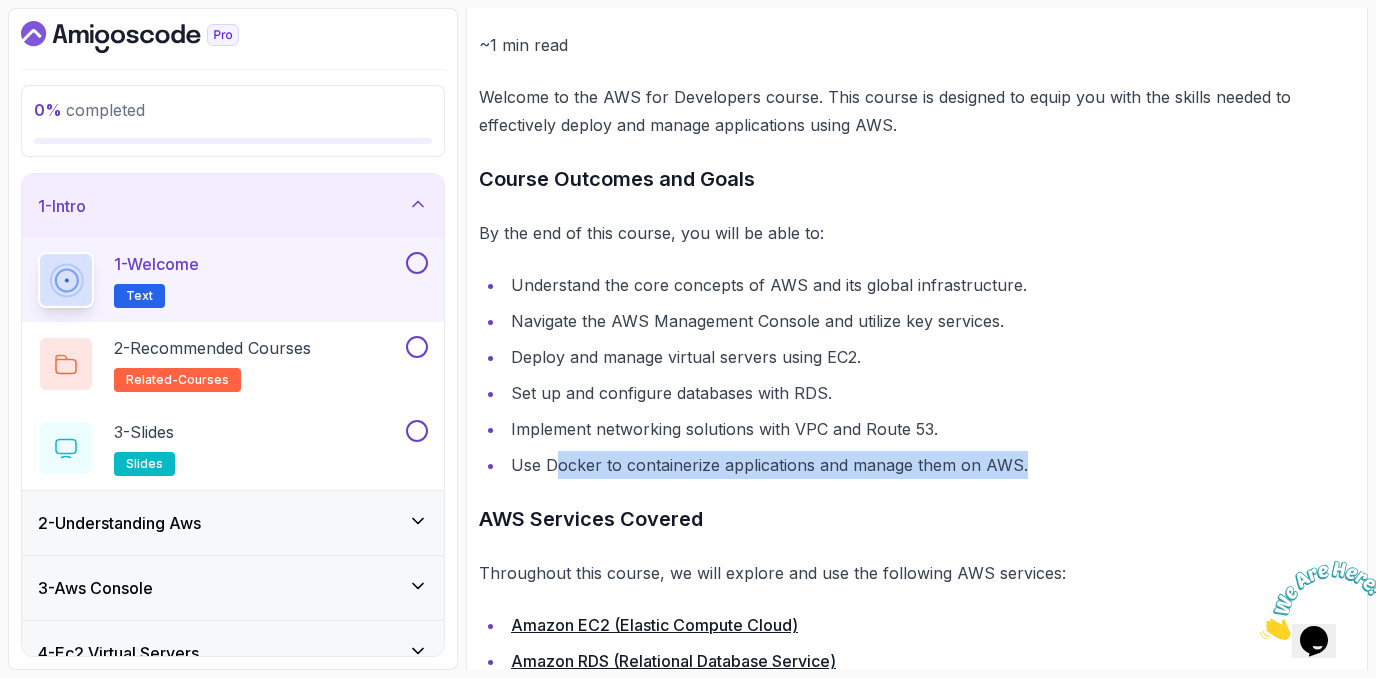 click on "Use Docker to containerize applications and manage them on AWS." at bounding box center [930, 465] 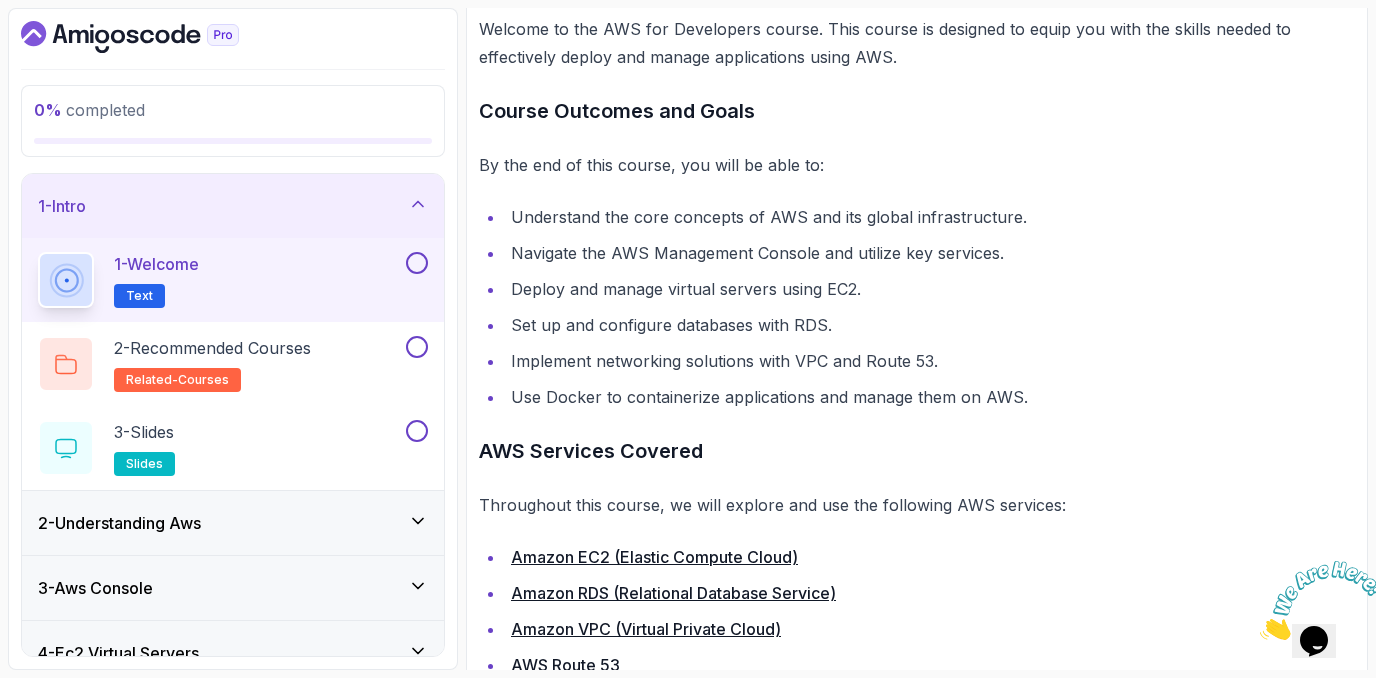 scroll, scrollTop: 435, scrollLeft: 0, axis: vertical 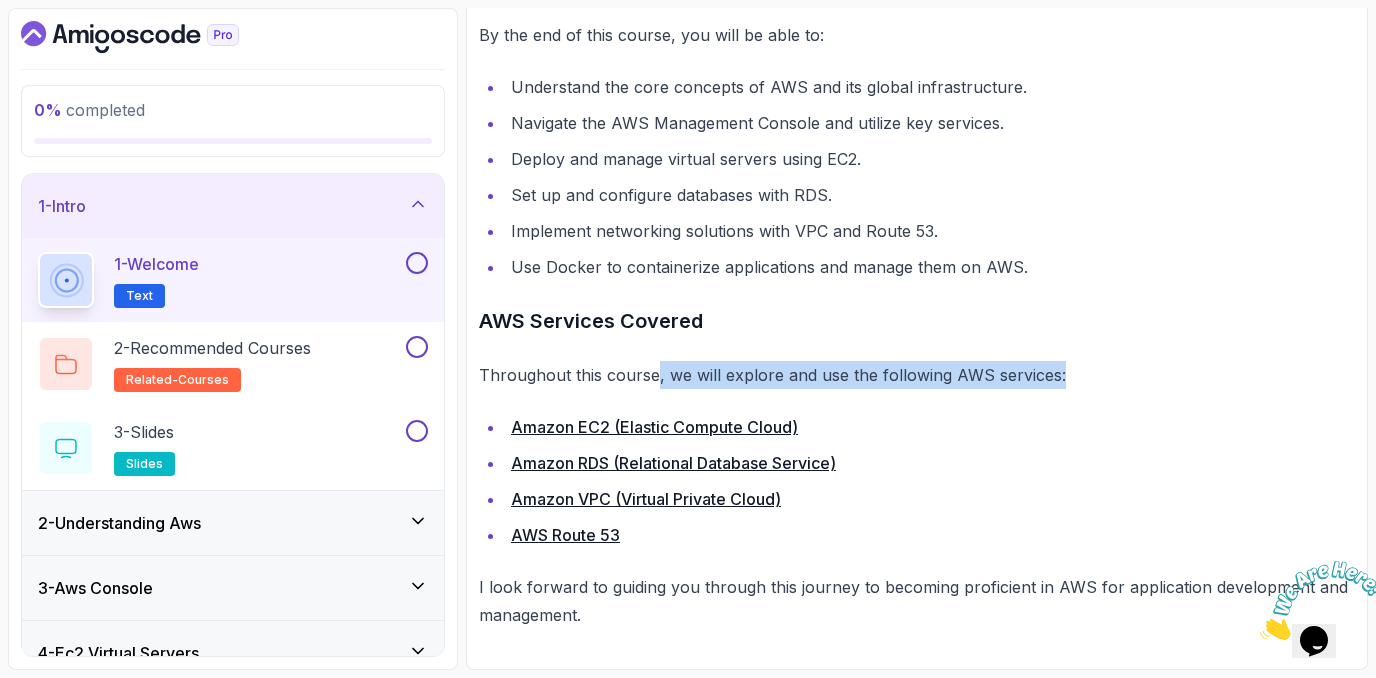 drag, startPoint x: 651, startPoint y: 382, endPoint x: 1148, endPoint y: 373, distance: 497.08148 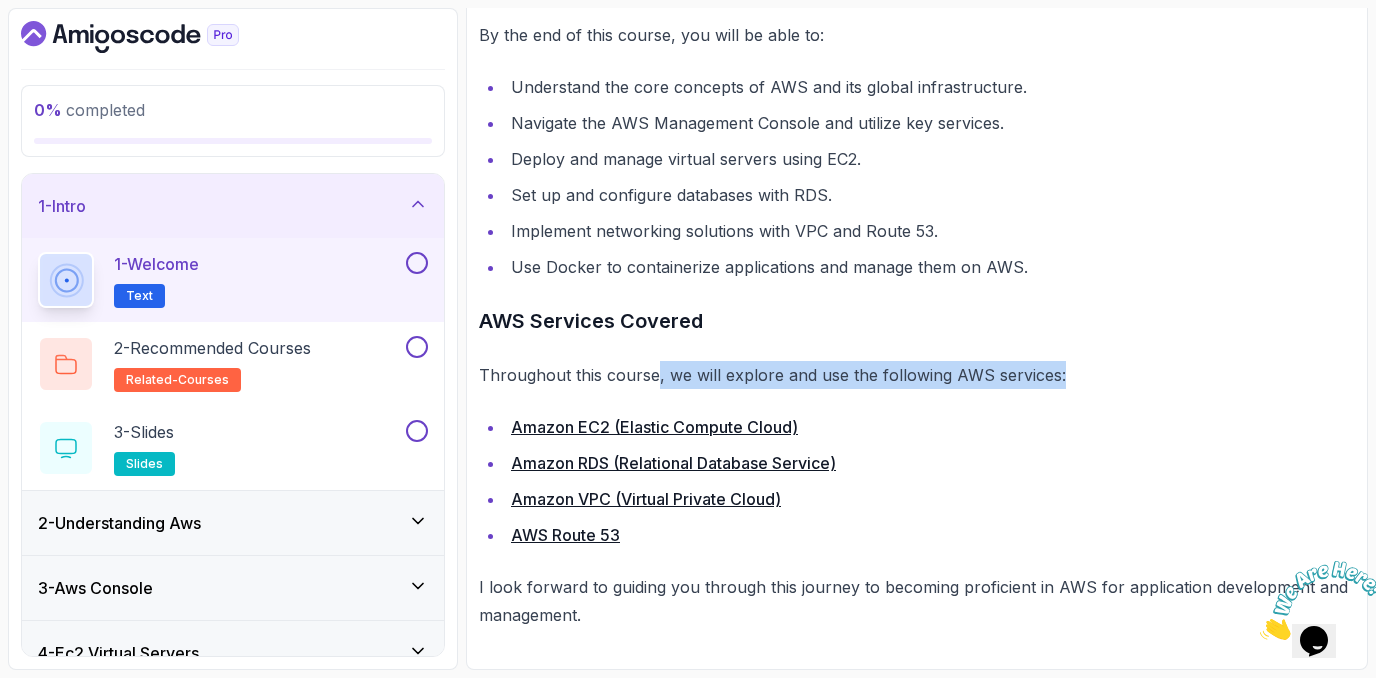 click on "Throughout this course, we will explore and use the following AWS services:" at bounding box center (917, 375) 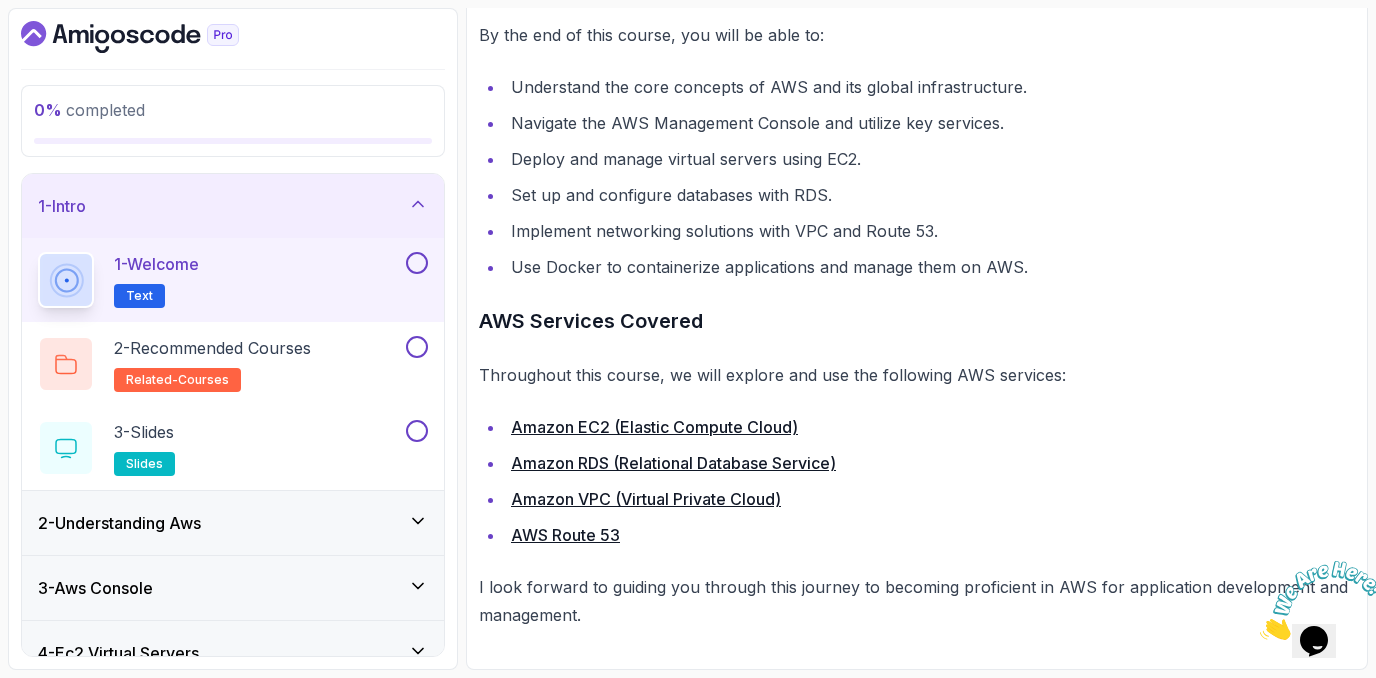 click on "Amazon EC2 (Elastic Compute Cloud)" at bounding box center (654, 427) 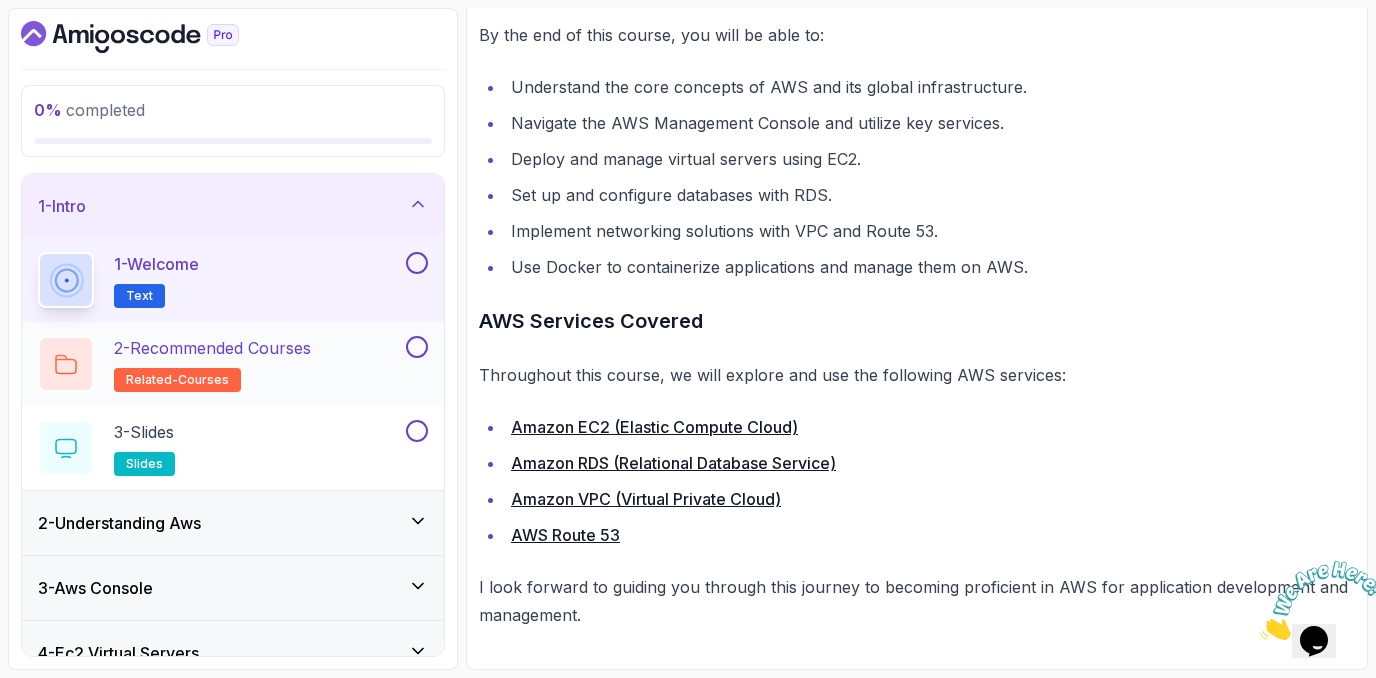 click on "2  -  Recommended Courses" at bounding box center [212, 348] 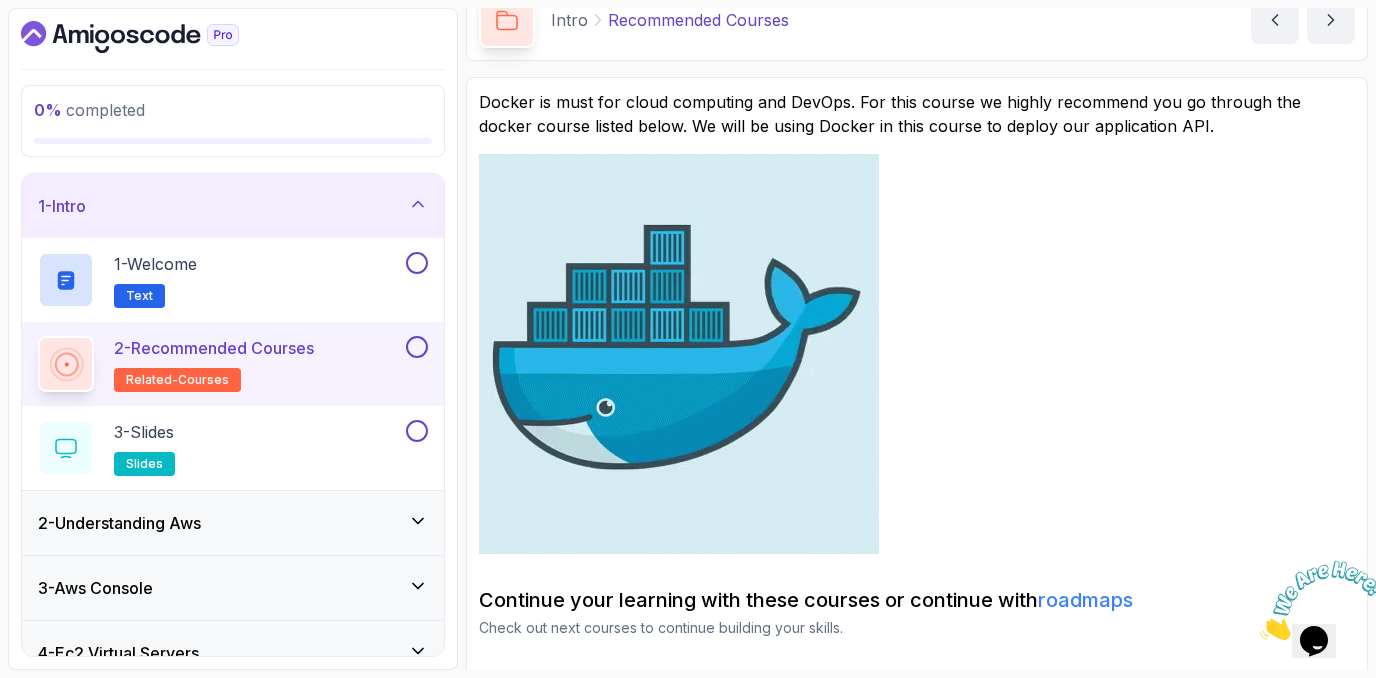 scroll, scrollTop: 100, scrollLeft: 0, axis: vertical 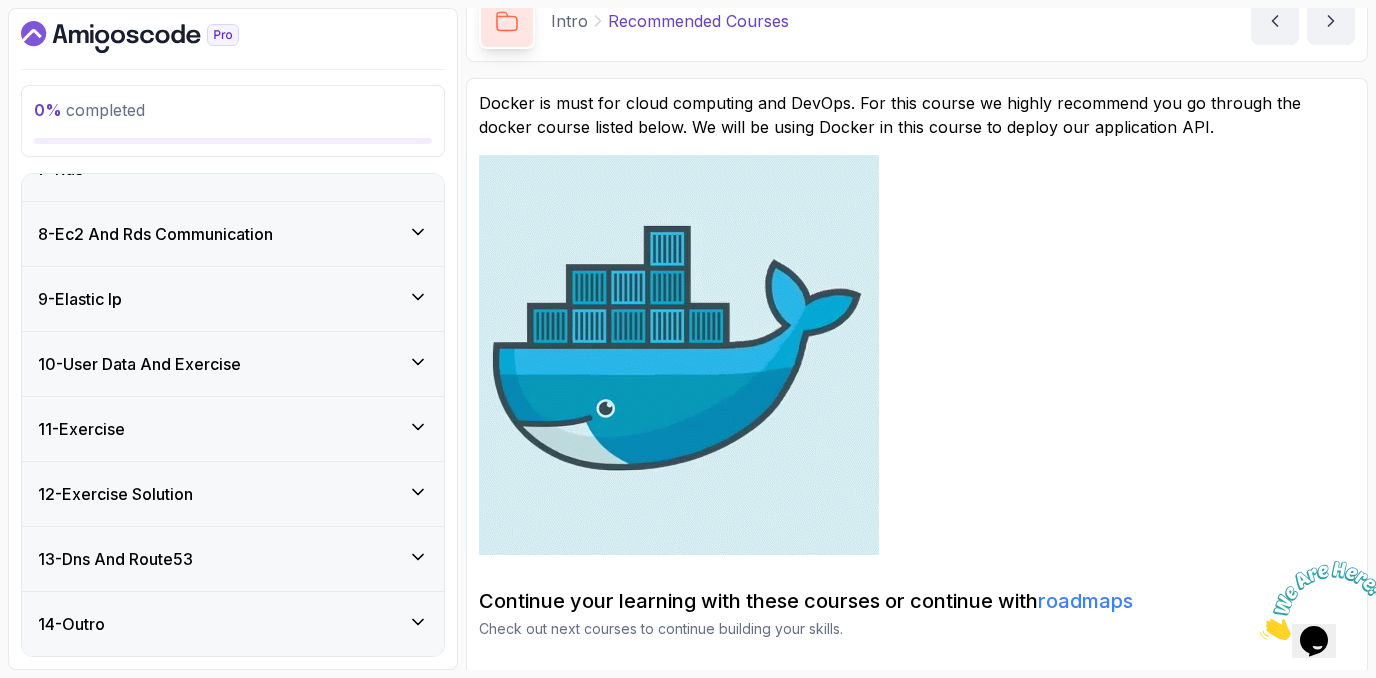 click on "14  -  Outro" at bounding box center (233, 624) 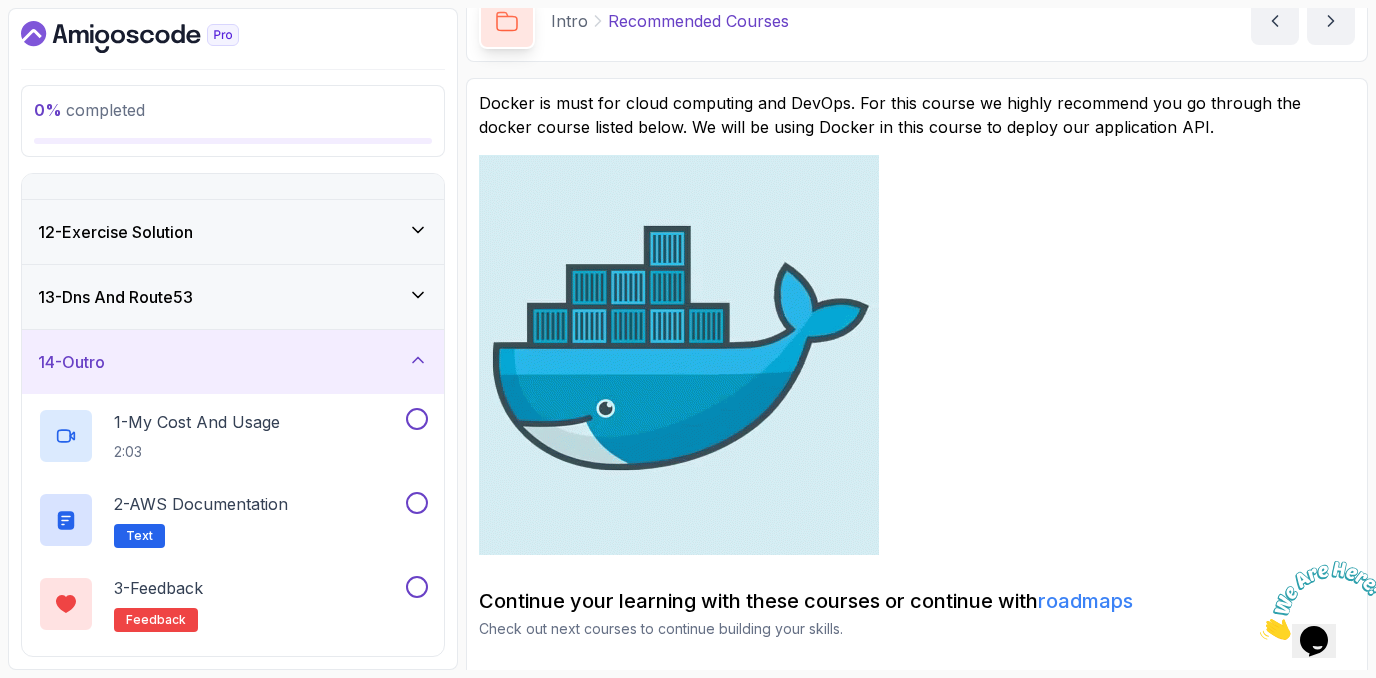scroll, scrollTop: 763, scrollLeft: 0, axis: vertical 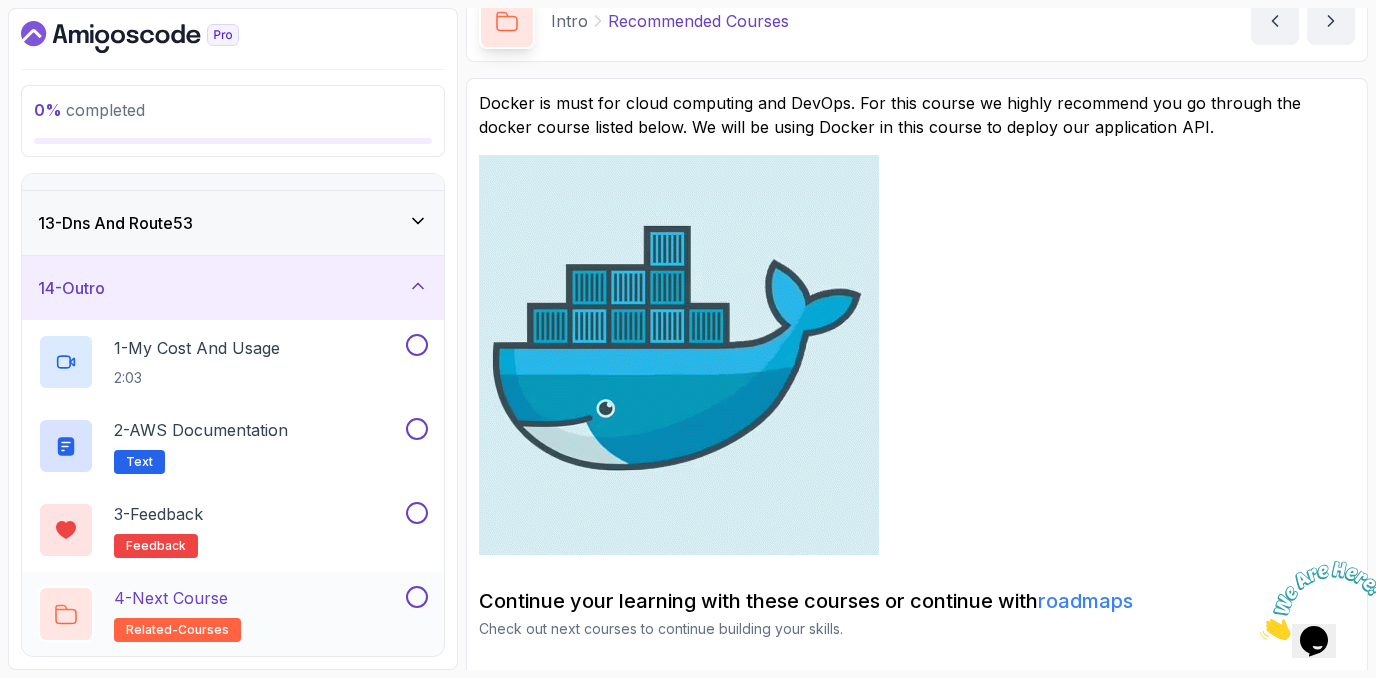 click on "4  -  Next Course related-courses" at bounding box center [220, 614] 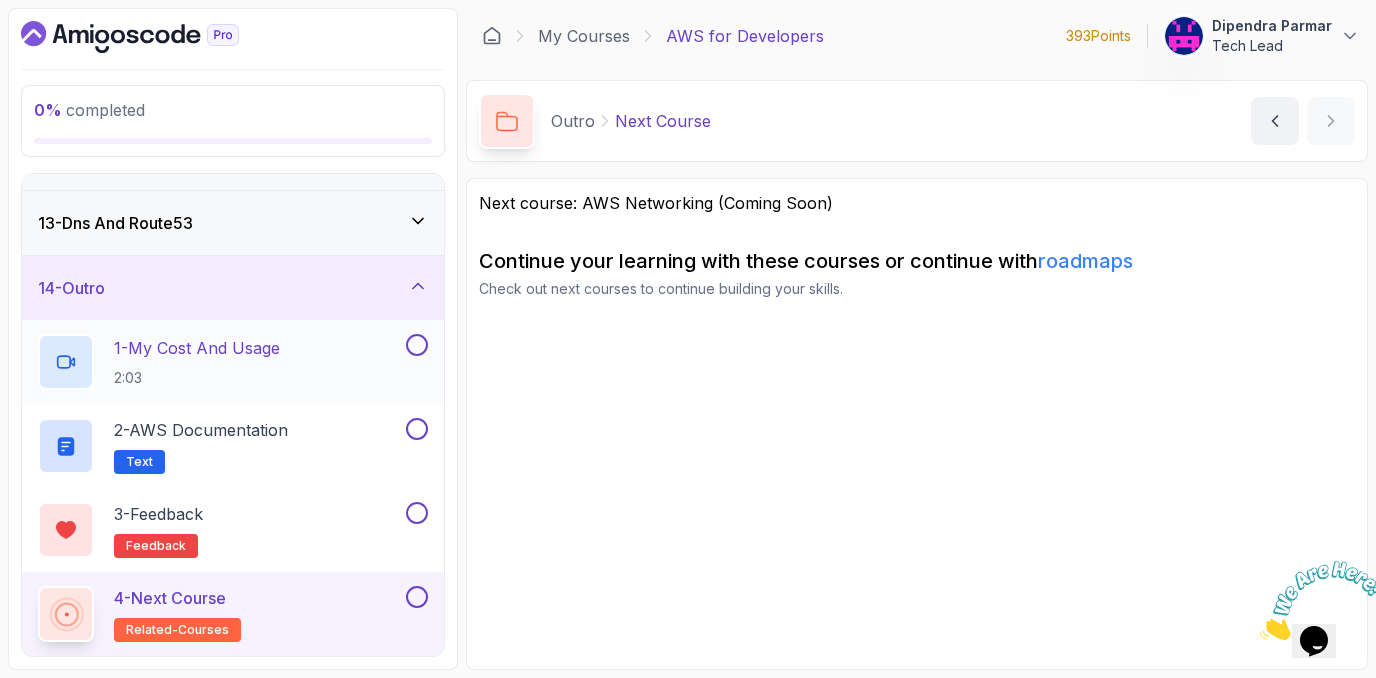 scroll, scrollTop: 0, scrollLeft: 0, axis: both 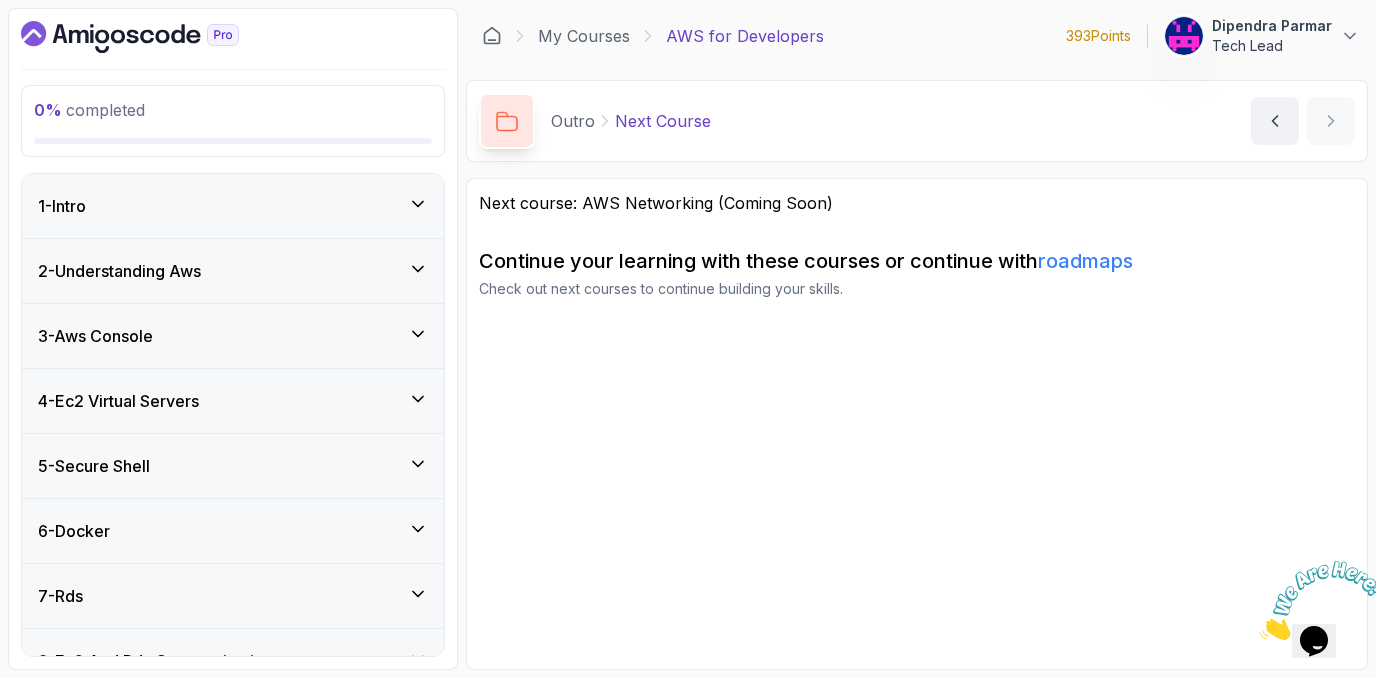 click on "1  -  Intro" at bounding box center (233, 206) 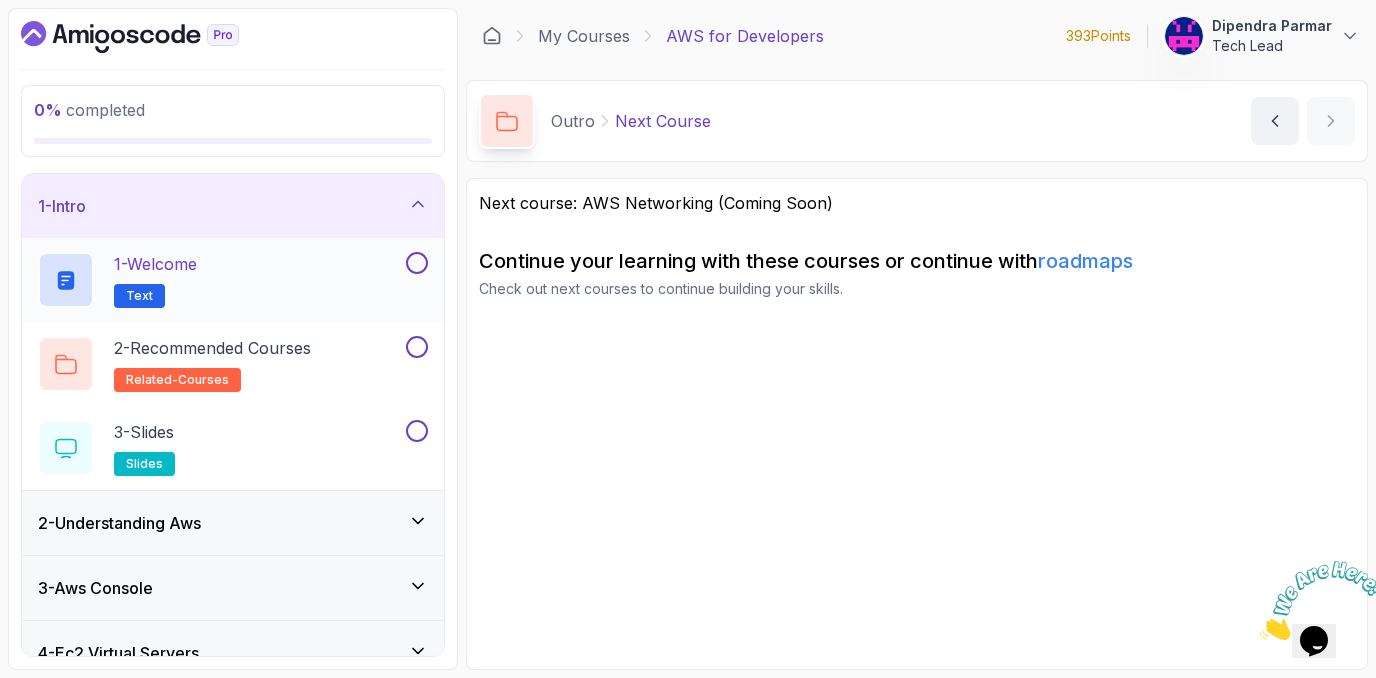 click on "1  -  Welcome Text" at bounding box center [220, 280] 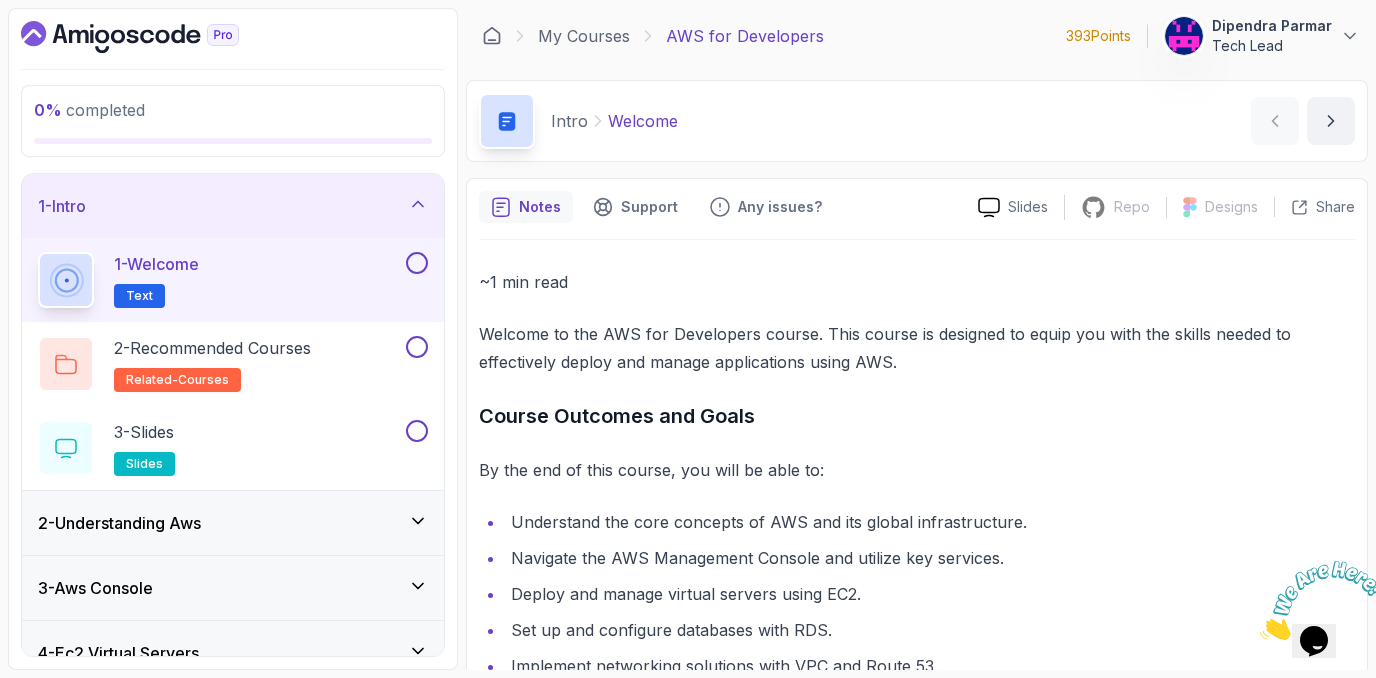 click on "2  -  Understanding Aws" at bounding box center (233, 523) 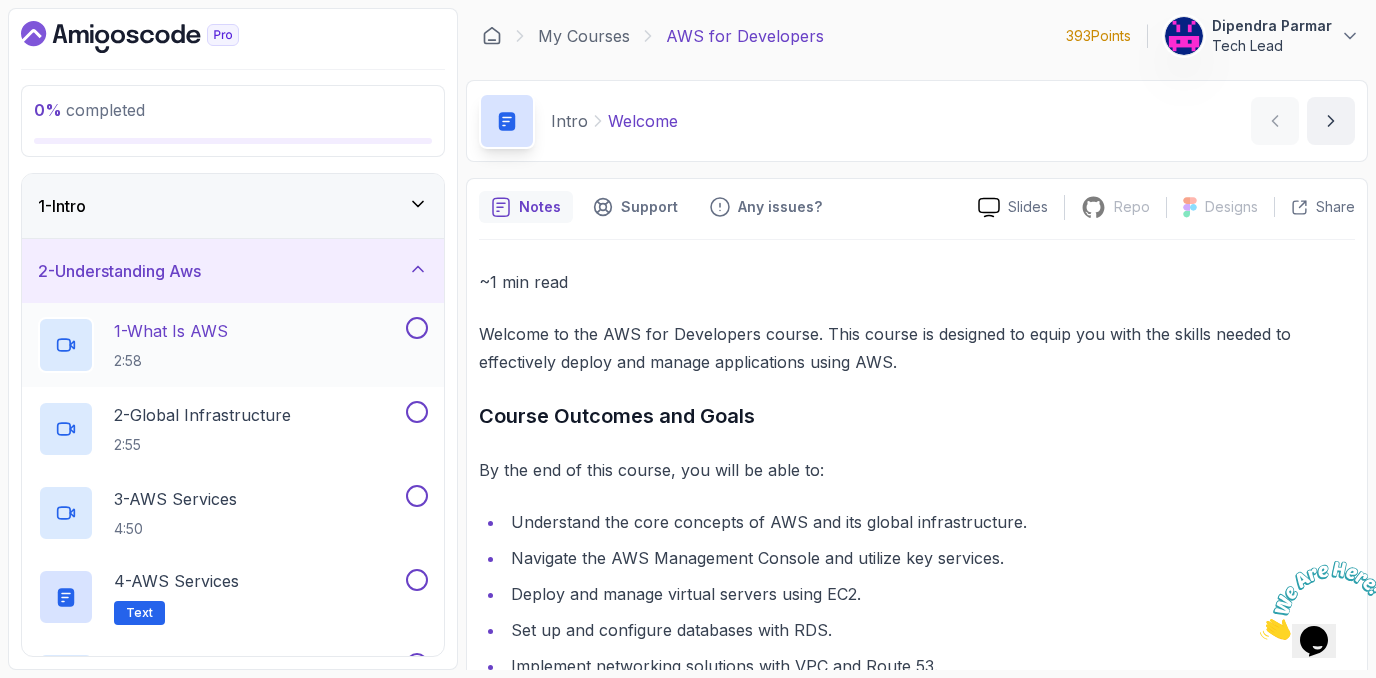 click on "1  -  What Is AWS 2:58" at bounding box center [220, 345] 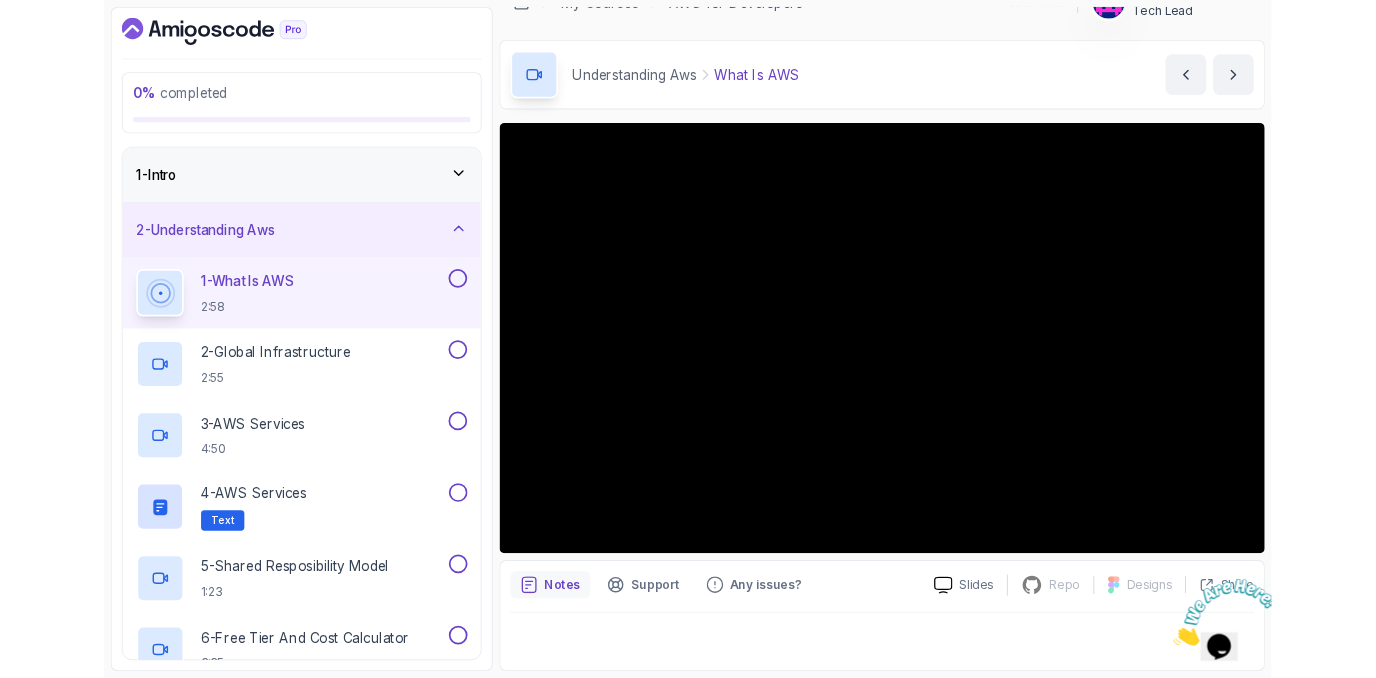 scroll, scrollTop: 0, scrollLeft: 0, axis: both 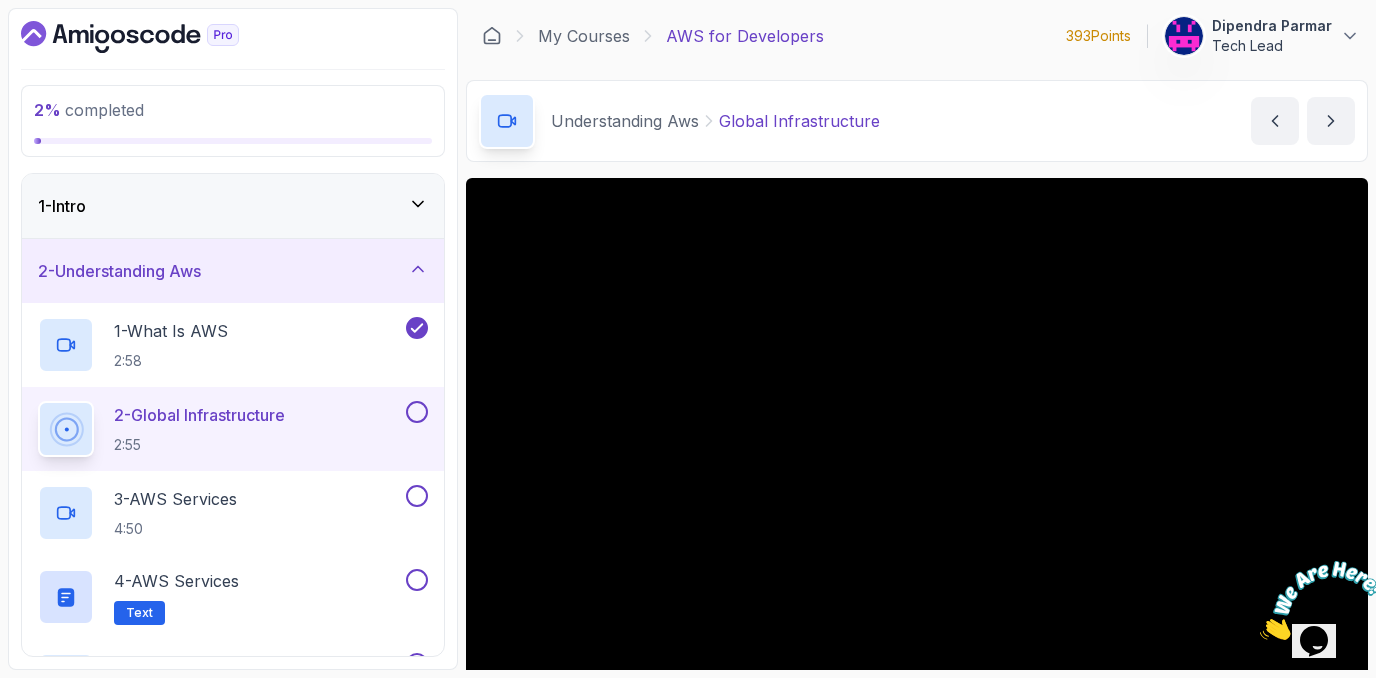 click on "2  -  Global Infrastructure" at bounding box center [199, 415] 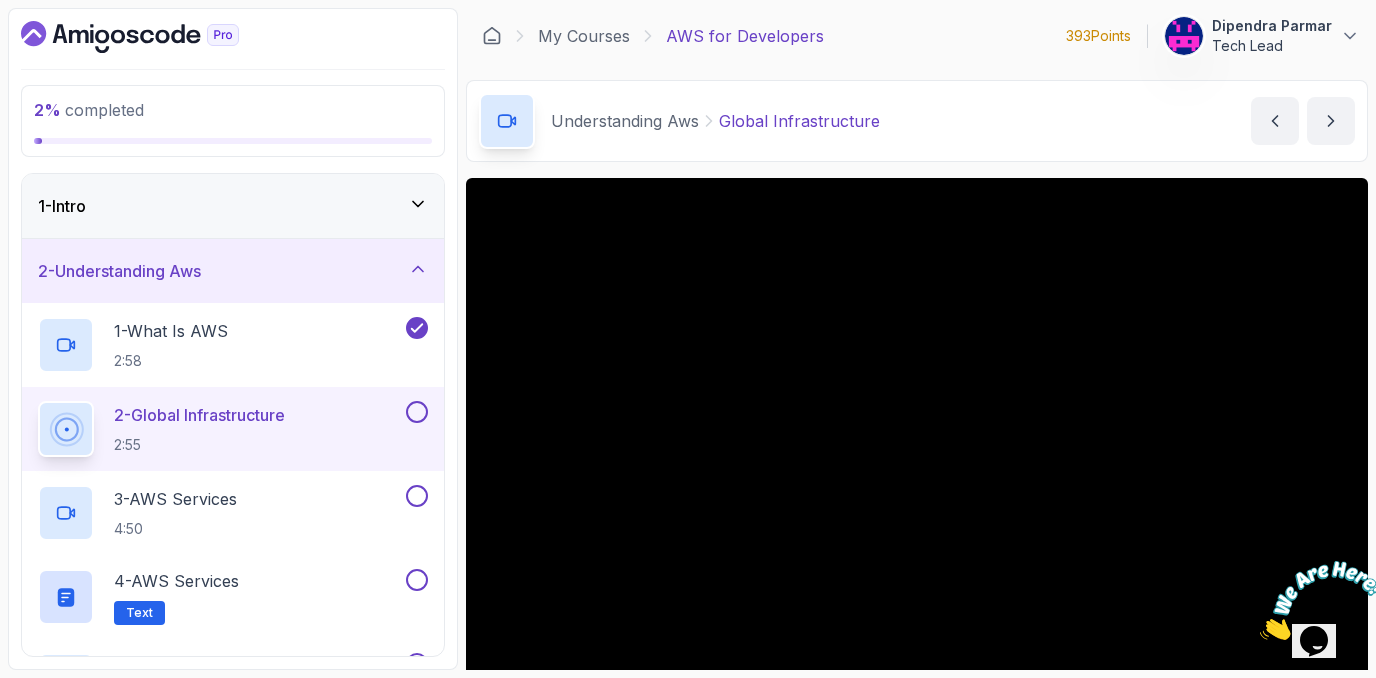 click on "2  -  Global Infrastructure" at bounding box center (199, 415) 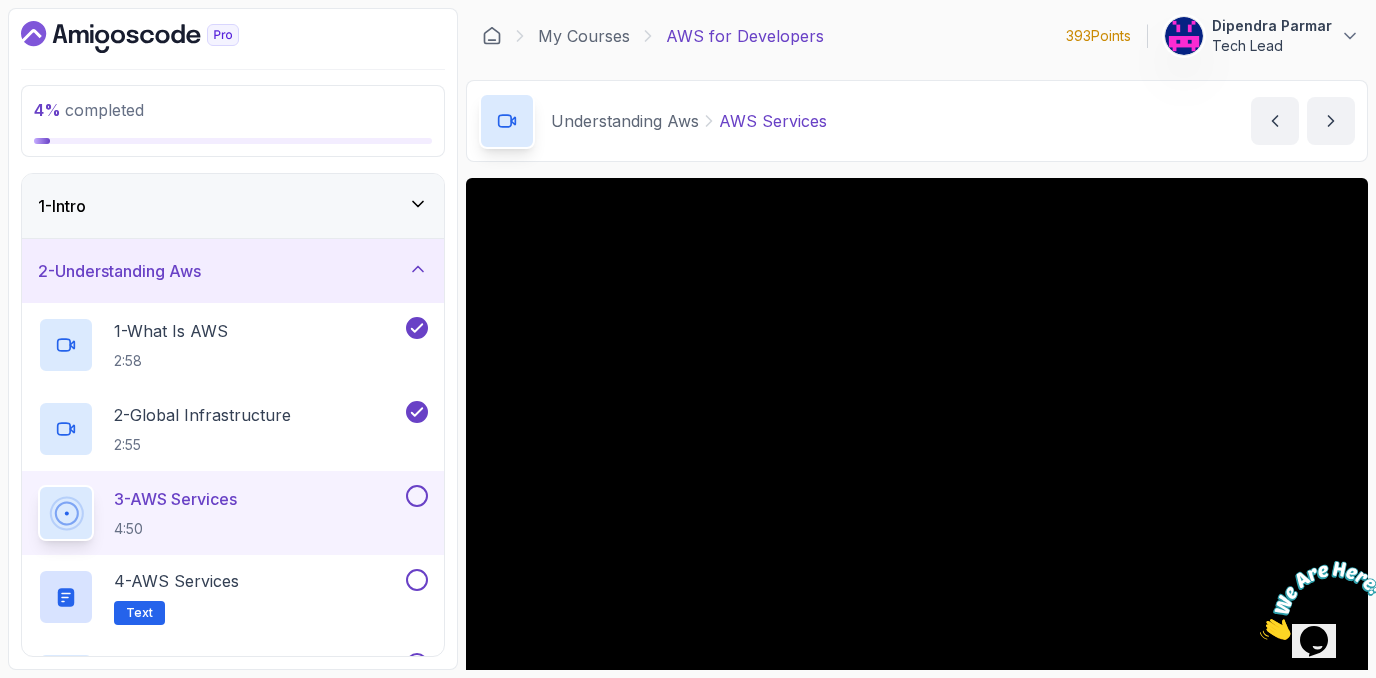 click on "Opens Chat This icon Opens the chat window." at bounding box center (1324, 606) 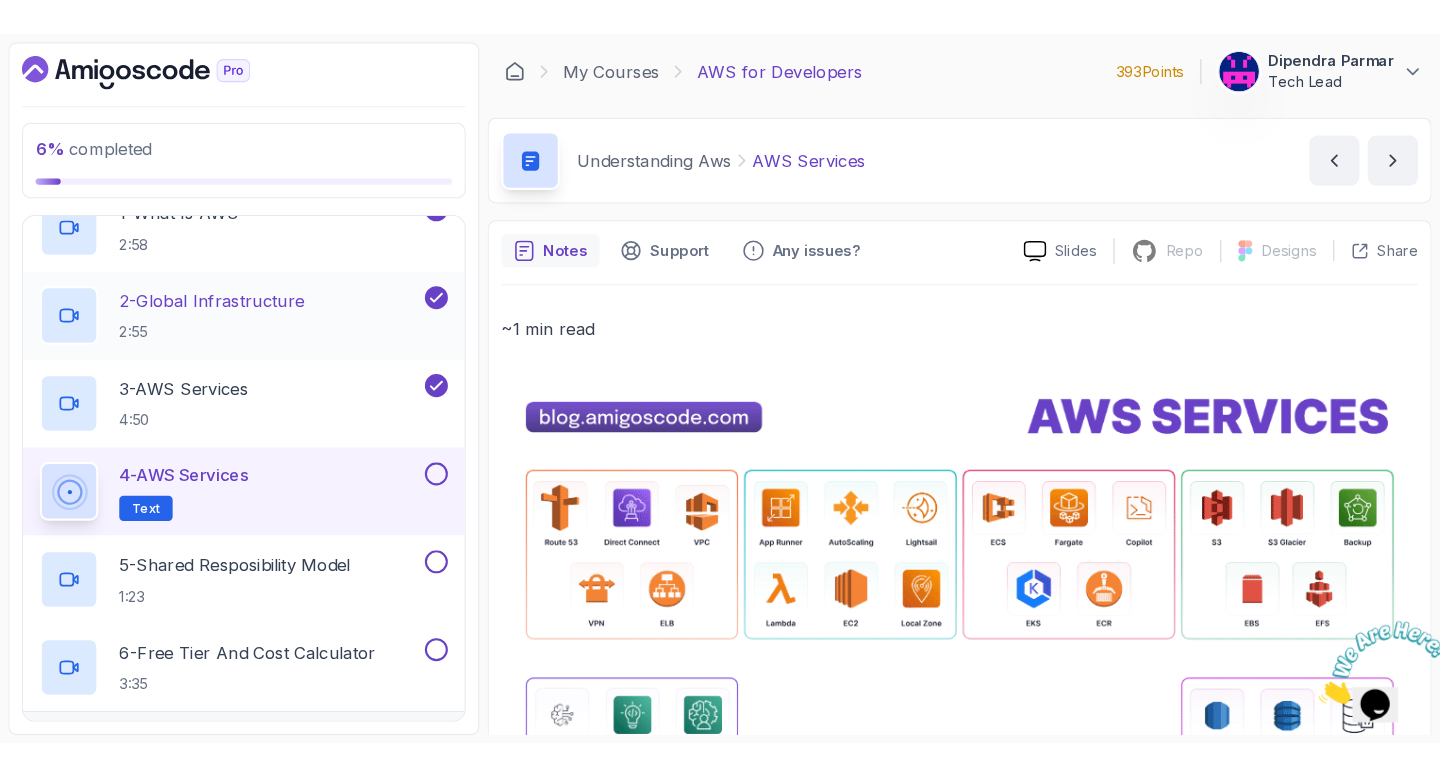 scroll, scrollTop: 161, scrollLeft: 0, axis: vertical 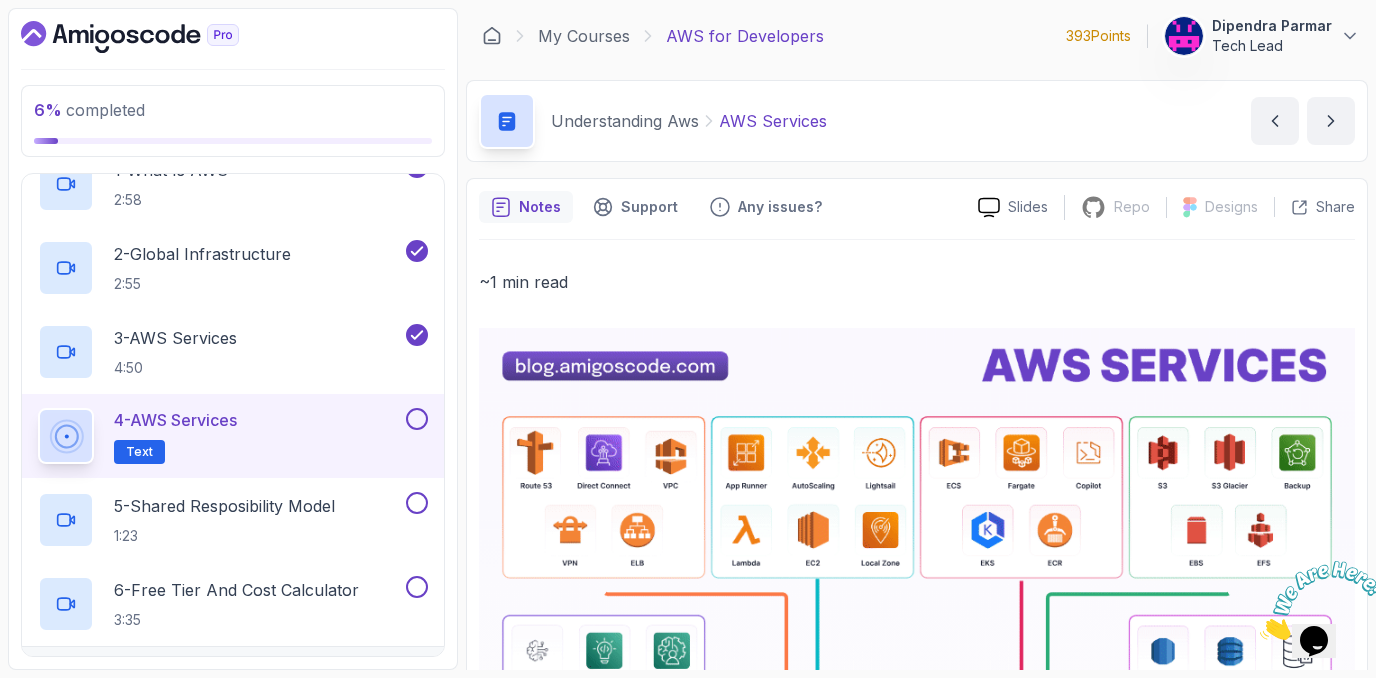 click on "4  -  AWS Services" at bounding box center (175, 420) 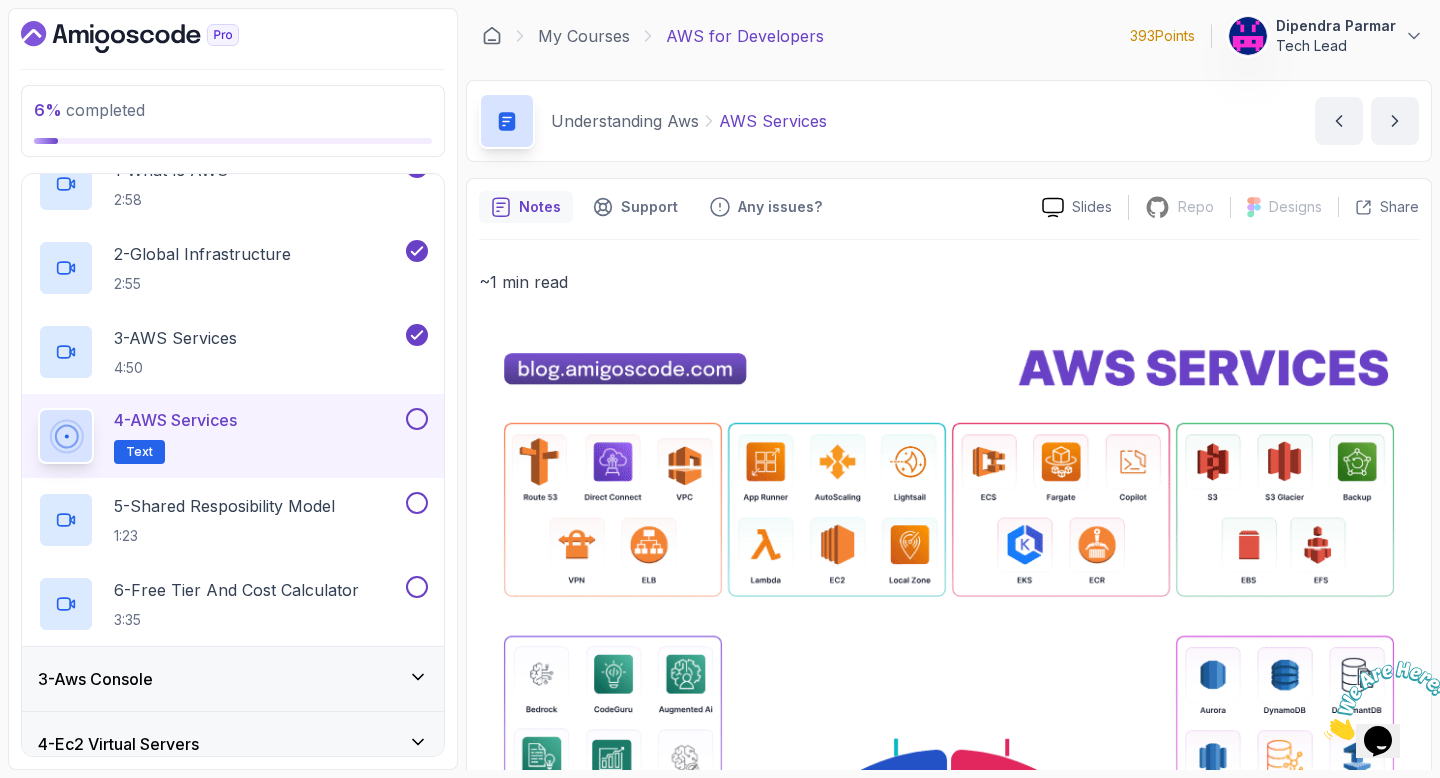 click at bounding box center (1324, 734) 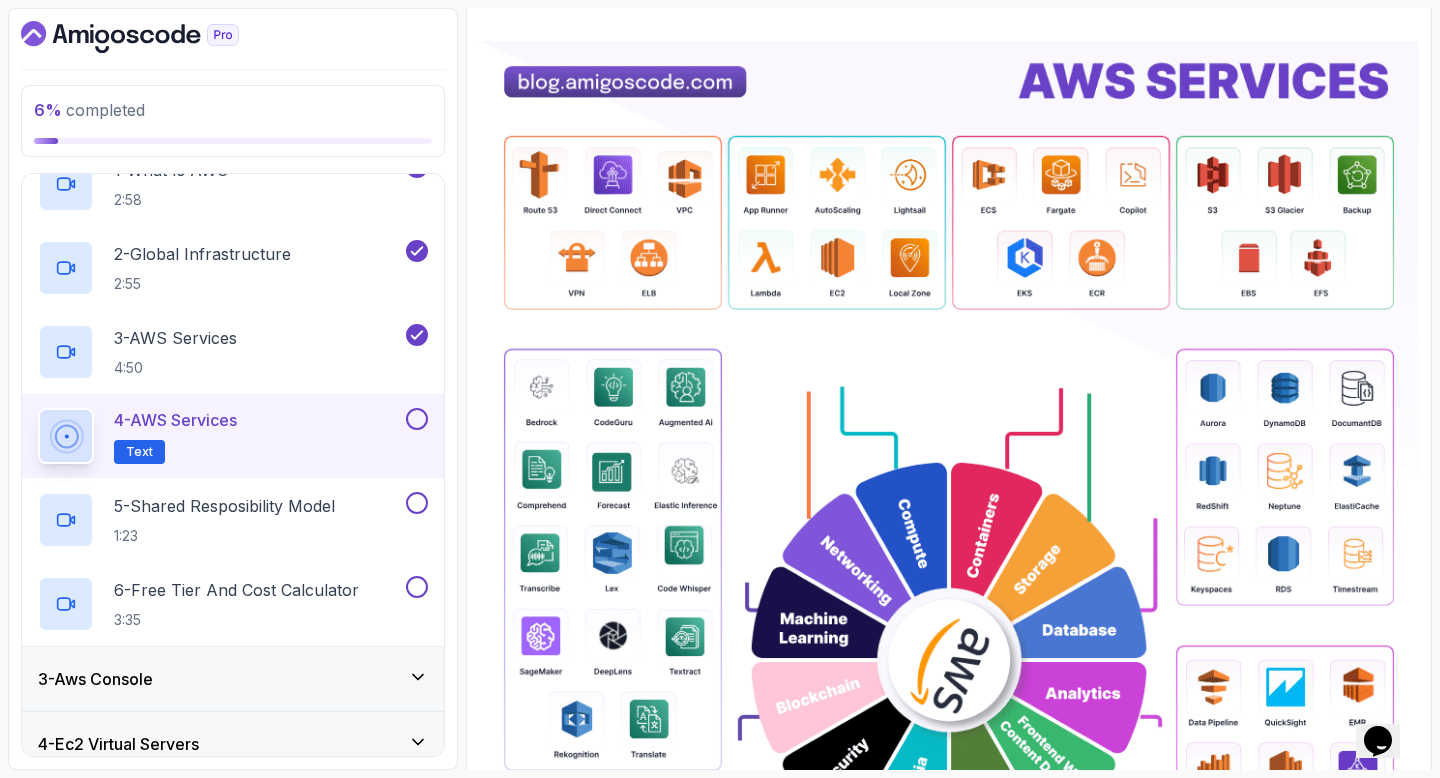 scroll, scrollTop: 254, scrollLeft: 0, axis: vertical 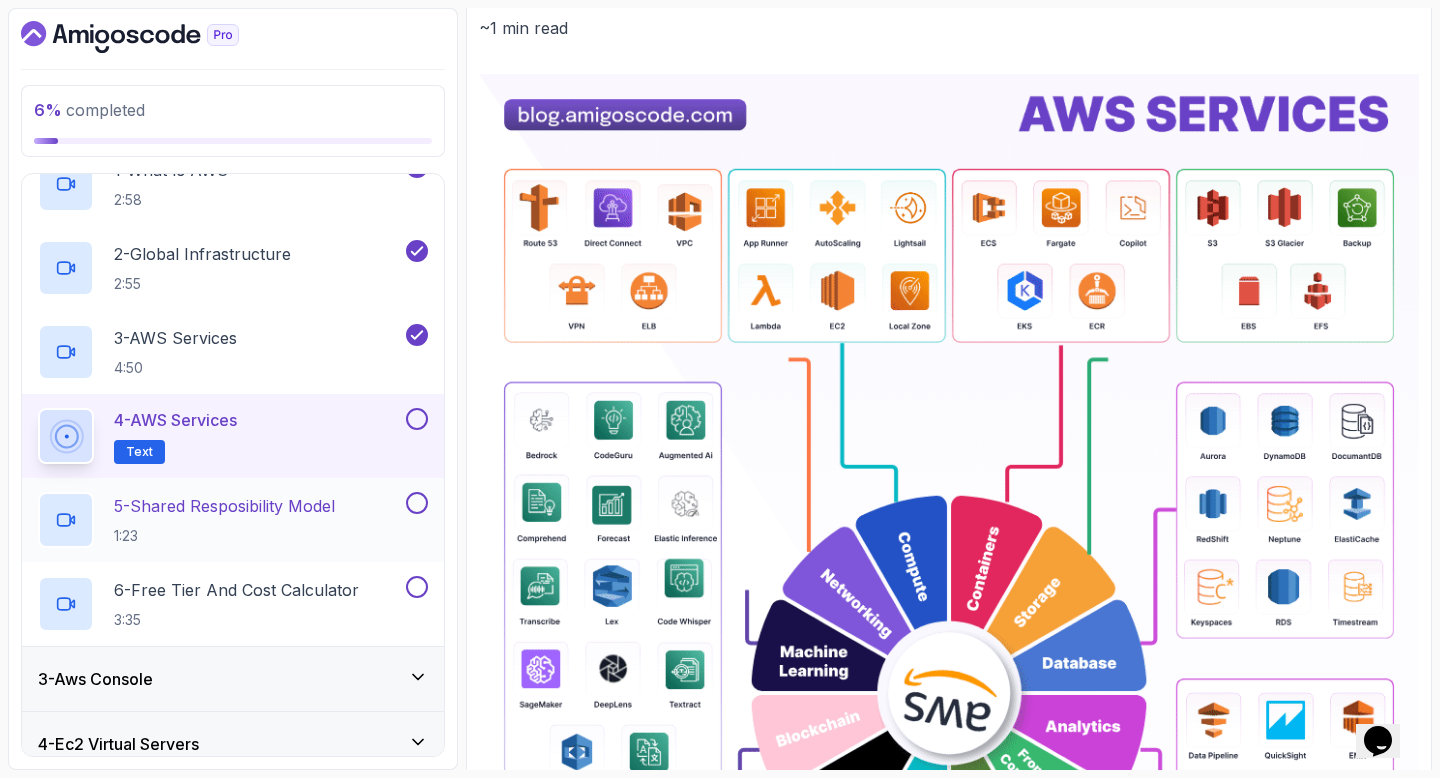 click on "5  -  Shared Resposibility Model" at bounding box center [224, 506] 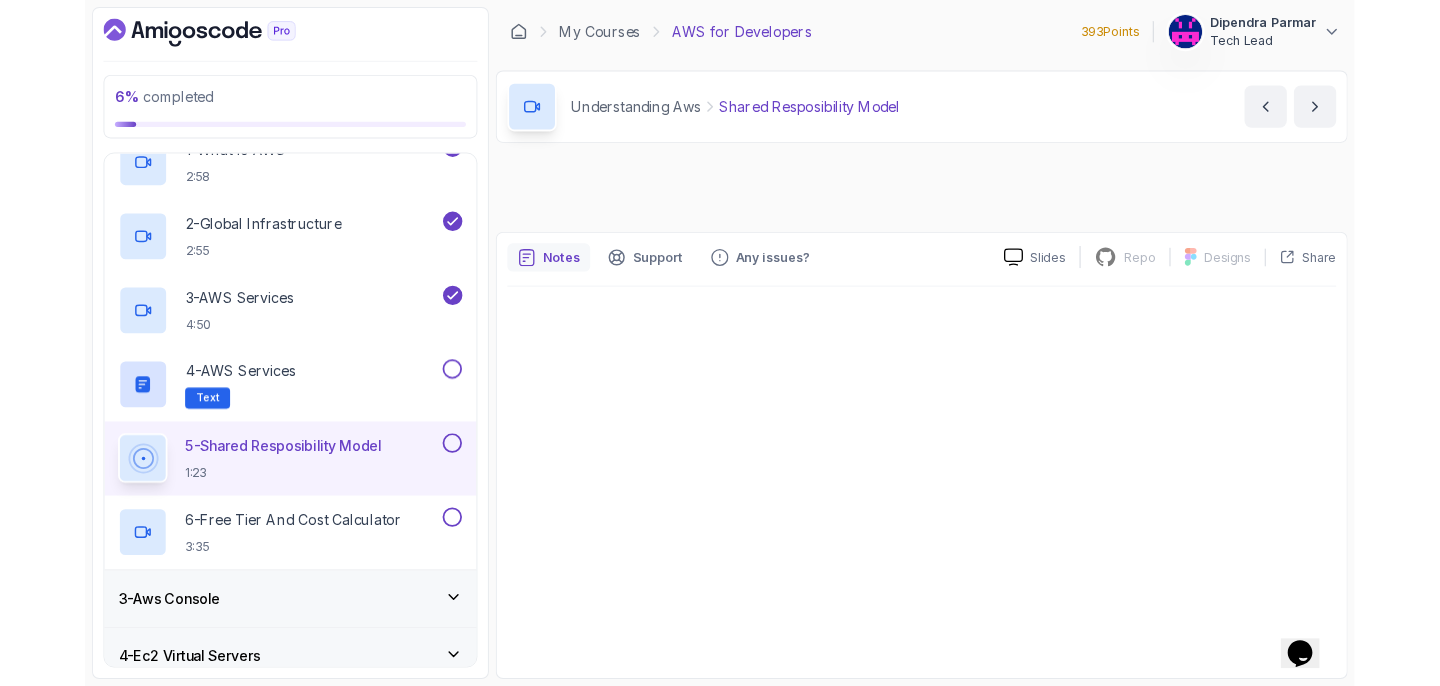 scroll, scrollTop: 0, scrollLeft: 0, axis: both 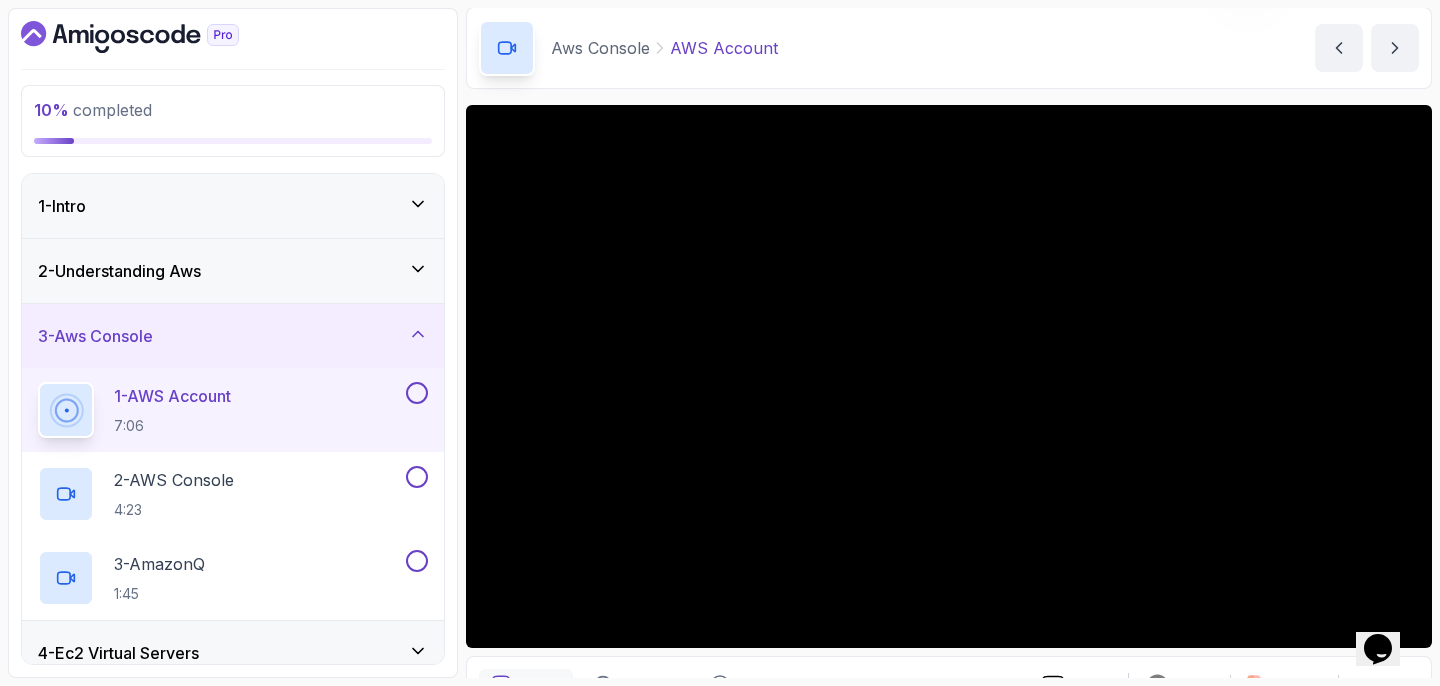 click on "2  -  Understanding Aws" at bounding box center (233, 271) 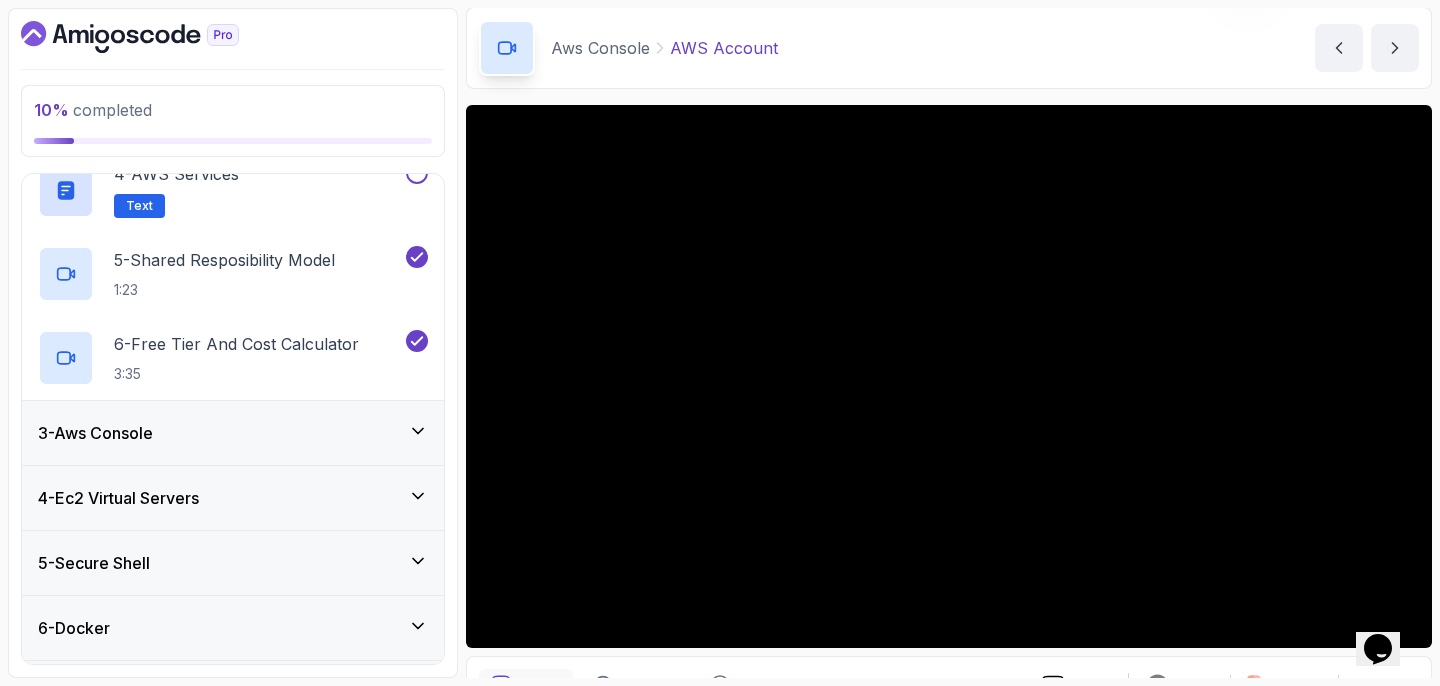 scroll, scrollTop: 421, scrollLeft: 0, axis: vertical 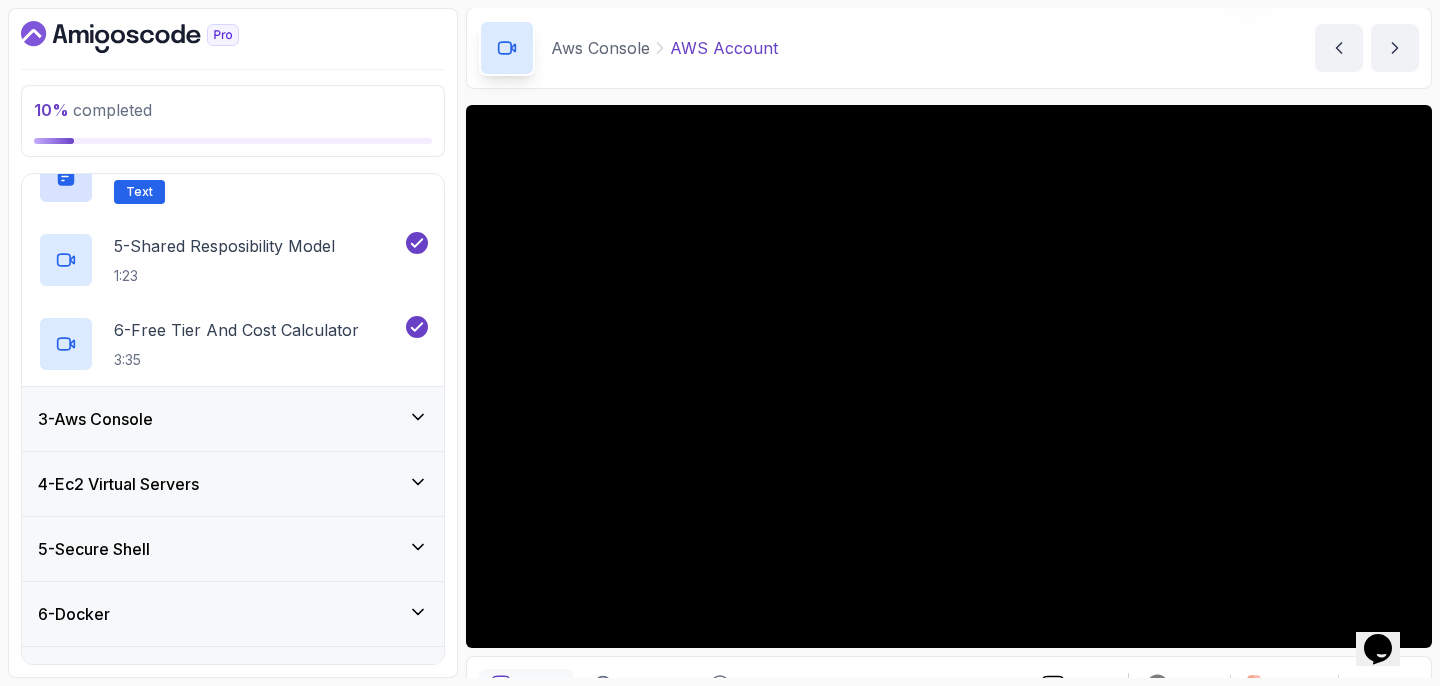 click on "3  -  Aws Console" at bounding box center [233, 419] 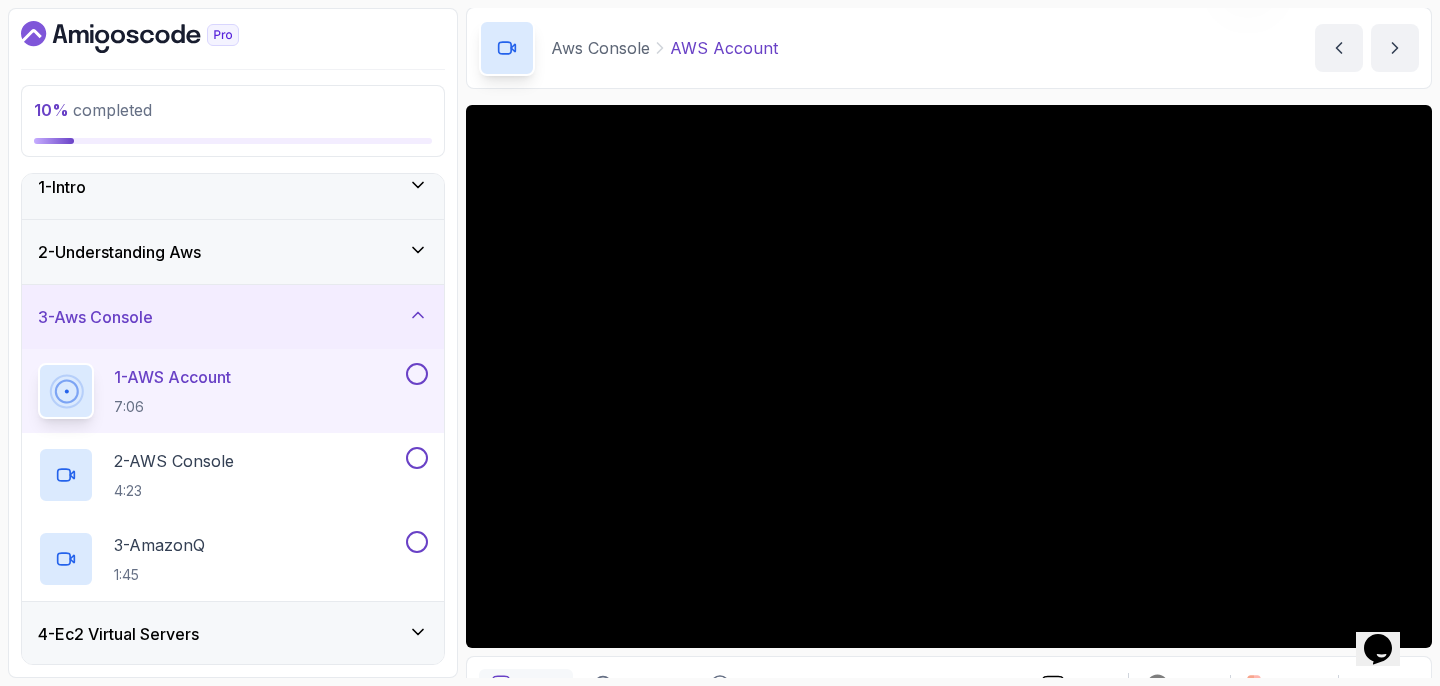scroll, scrollTop: 0, scrollLeft: 0, axis: both 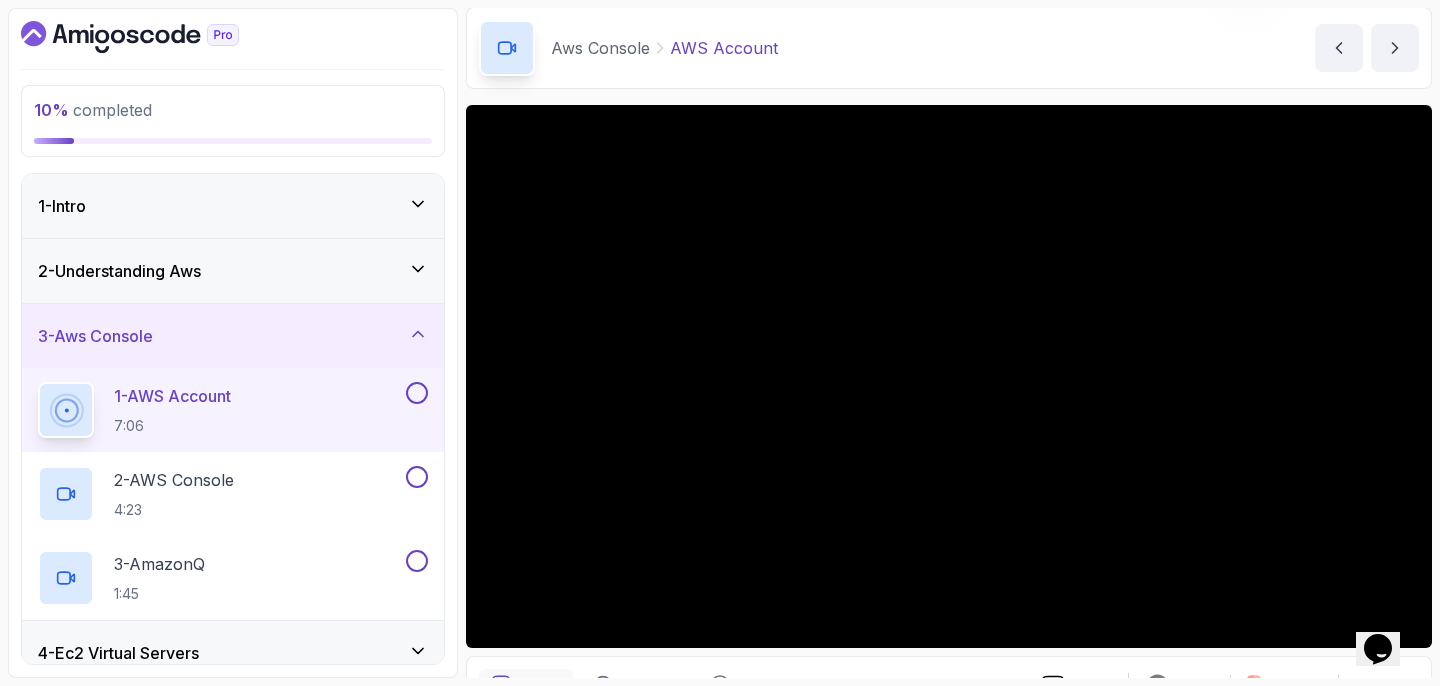 click at bounding box center (233, 37) 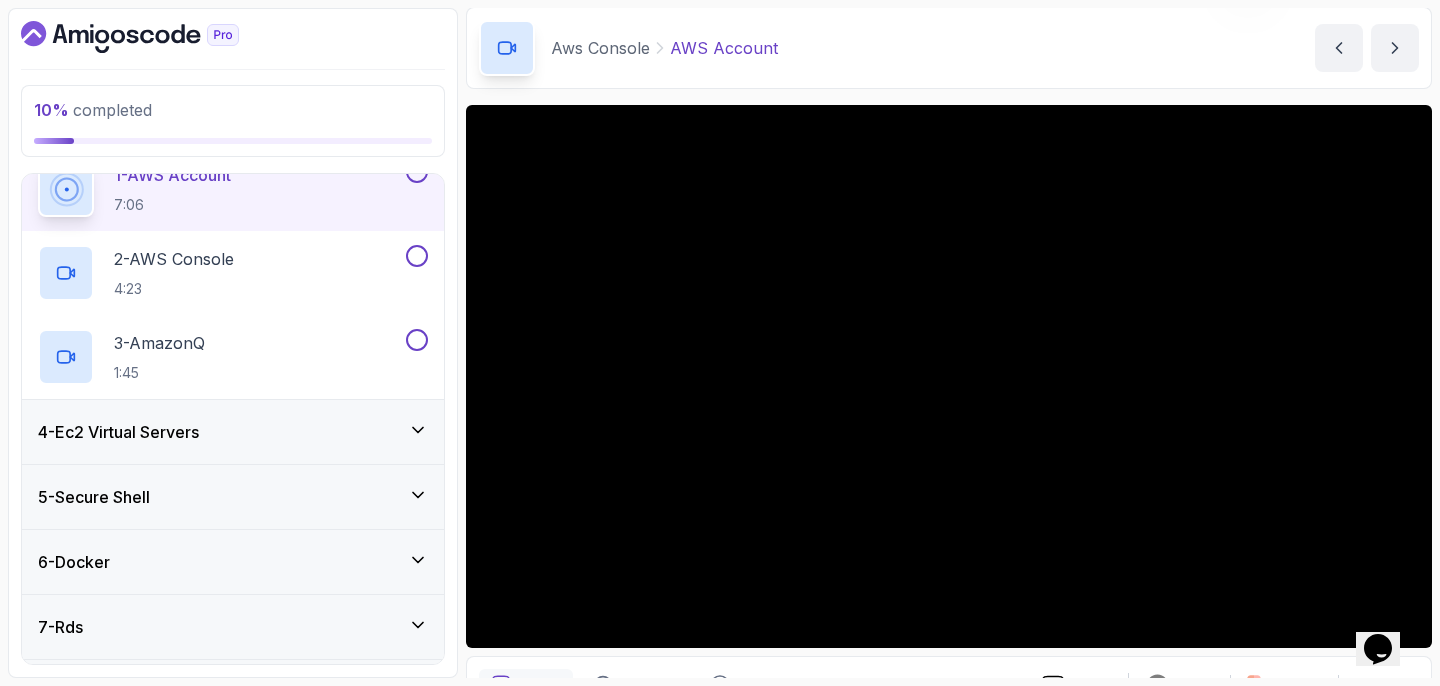 scroll, scrollTop: 284, scrollLeft: 0, axis: vertical 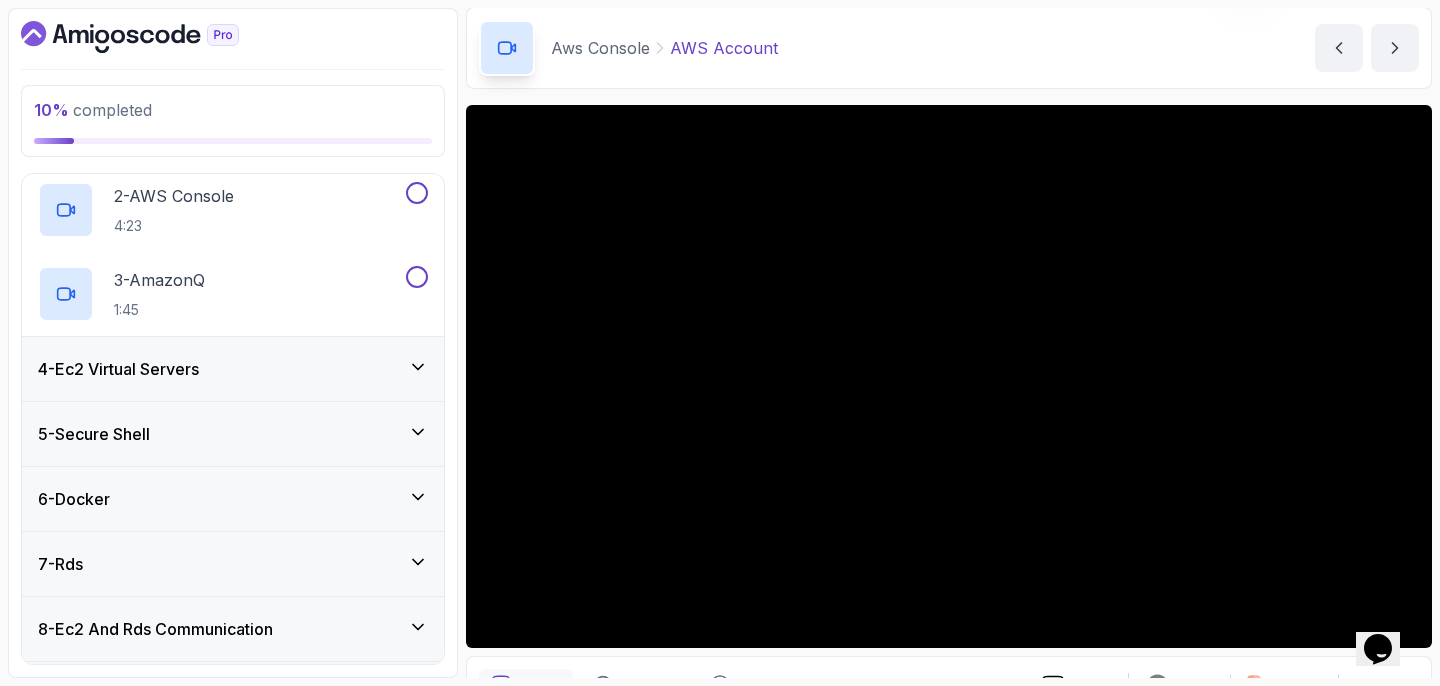 click on "4  -  Ec2 Virtual Servers" at bounding box center (233, 369) 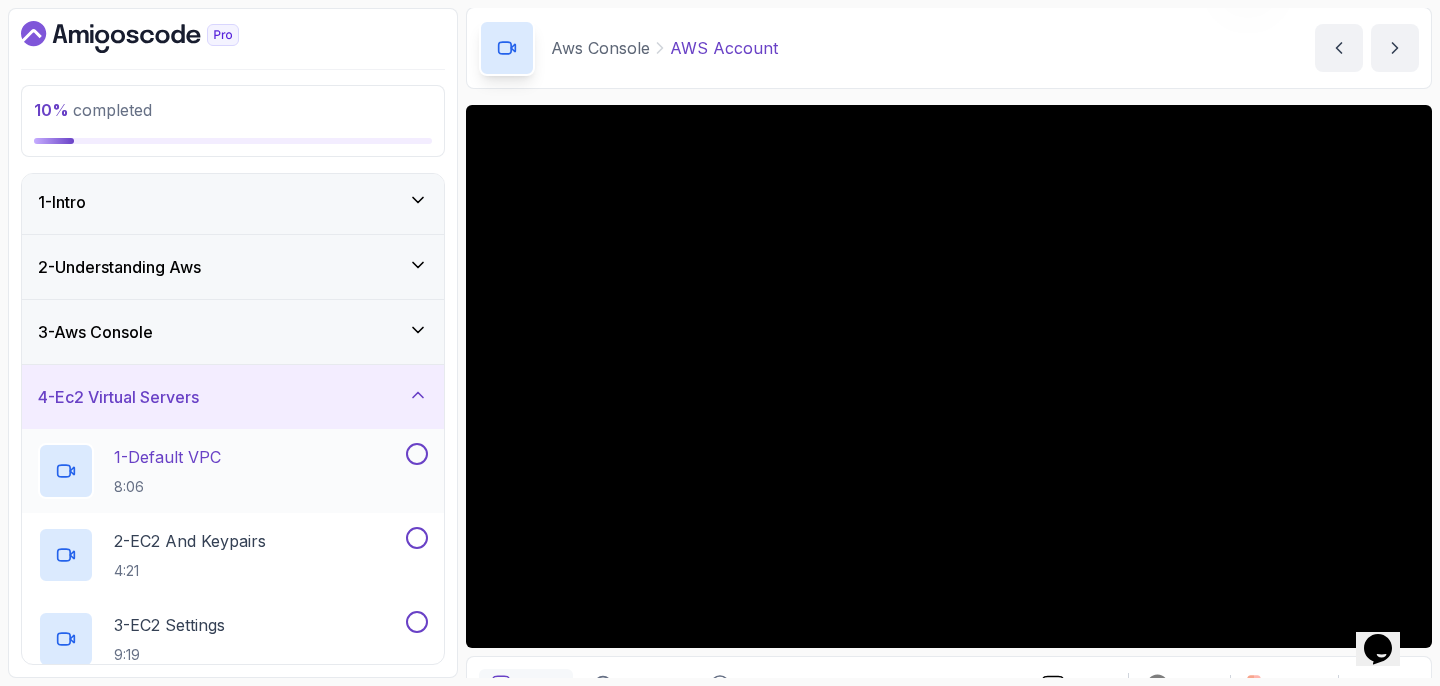 scroll, scrollTop: 0, scrollLeft: 0, axis: both 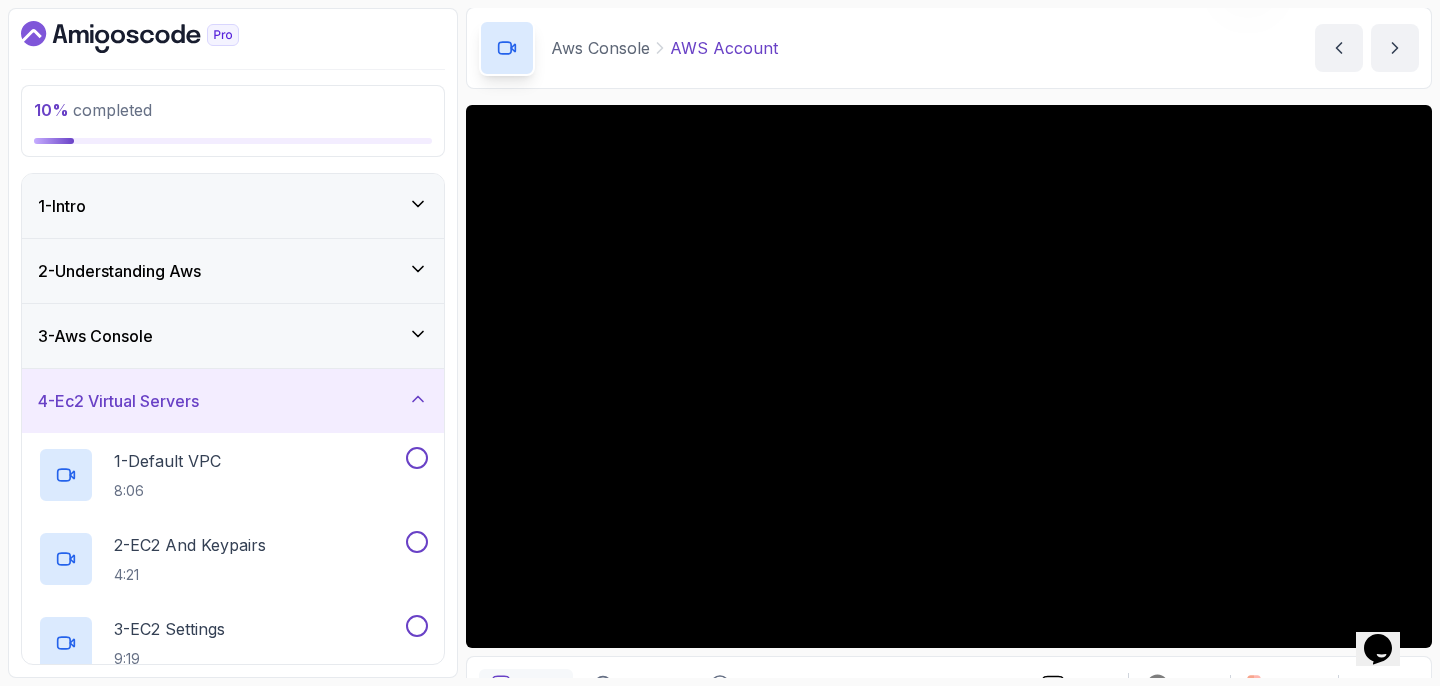 click on "3  -  Aws Console" at bounding box center (233, 336) 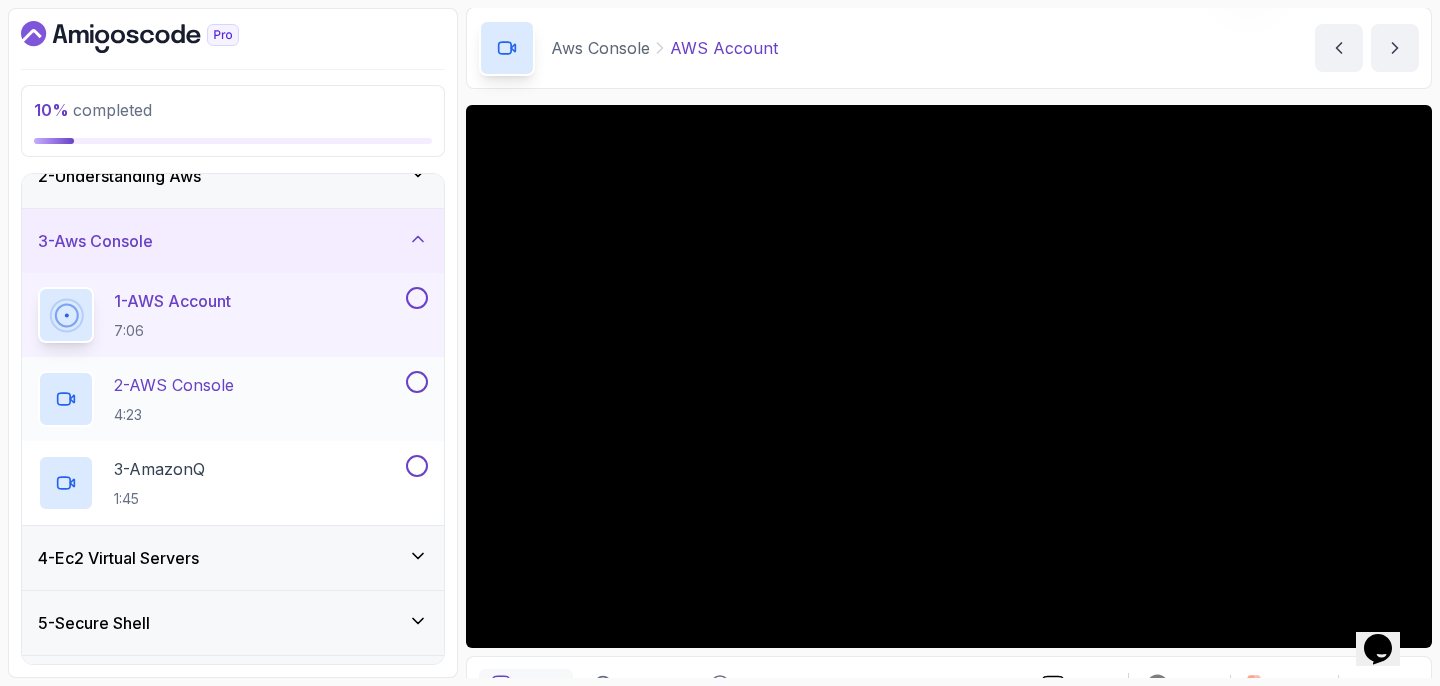 scroll, scrollTop: 78, scrollLeft: 0, axis: vertical 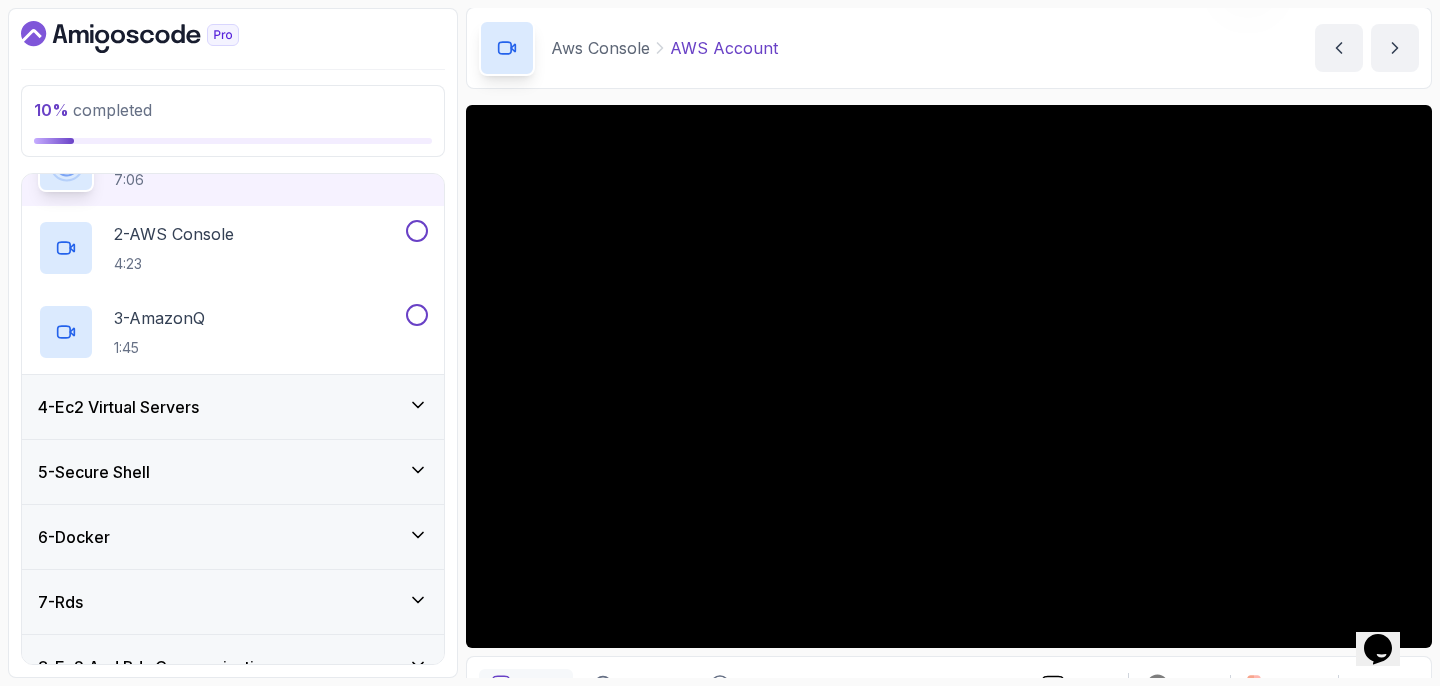 click on "4  -  Ec2 Virtual Servers" at bounding box center (233, 407) 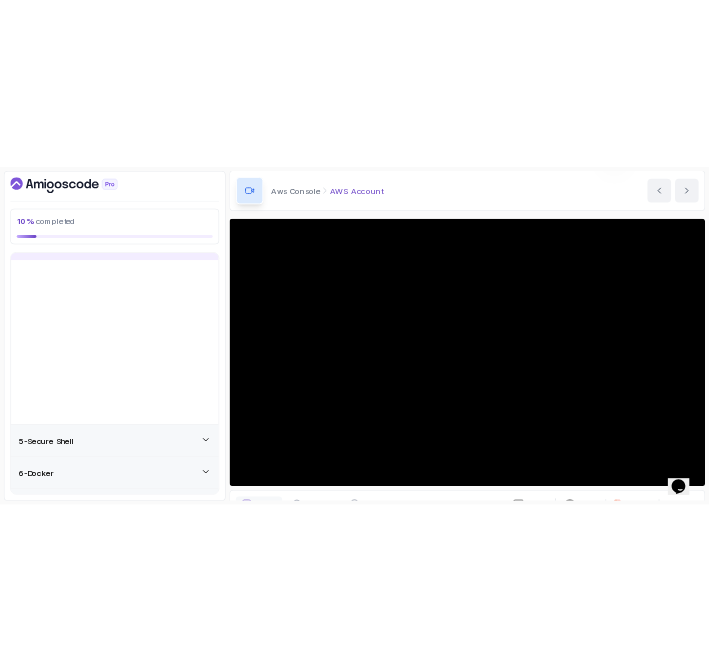 scroll, scrollTop: 214, scrollLeft: 0, axis: vertical 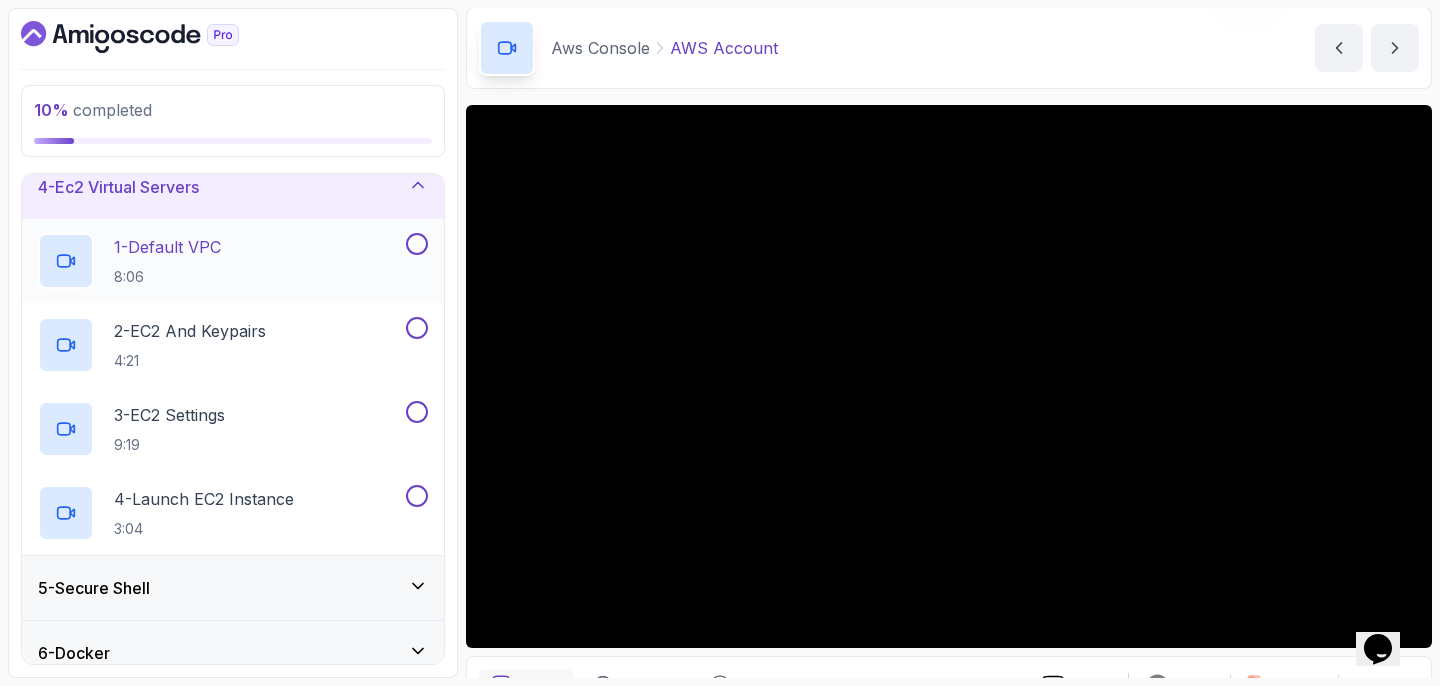 click on "1  -  Default VPC" at bounding box center (167, 247) 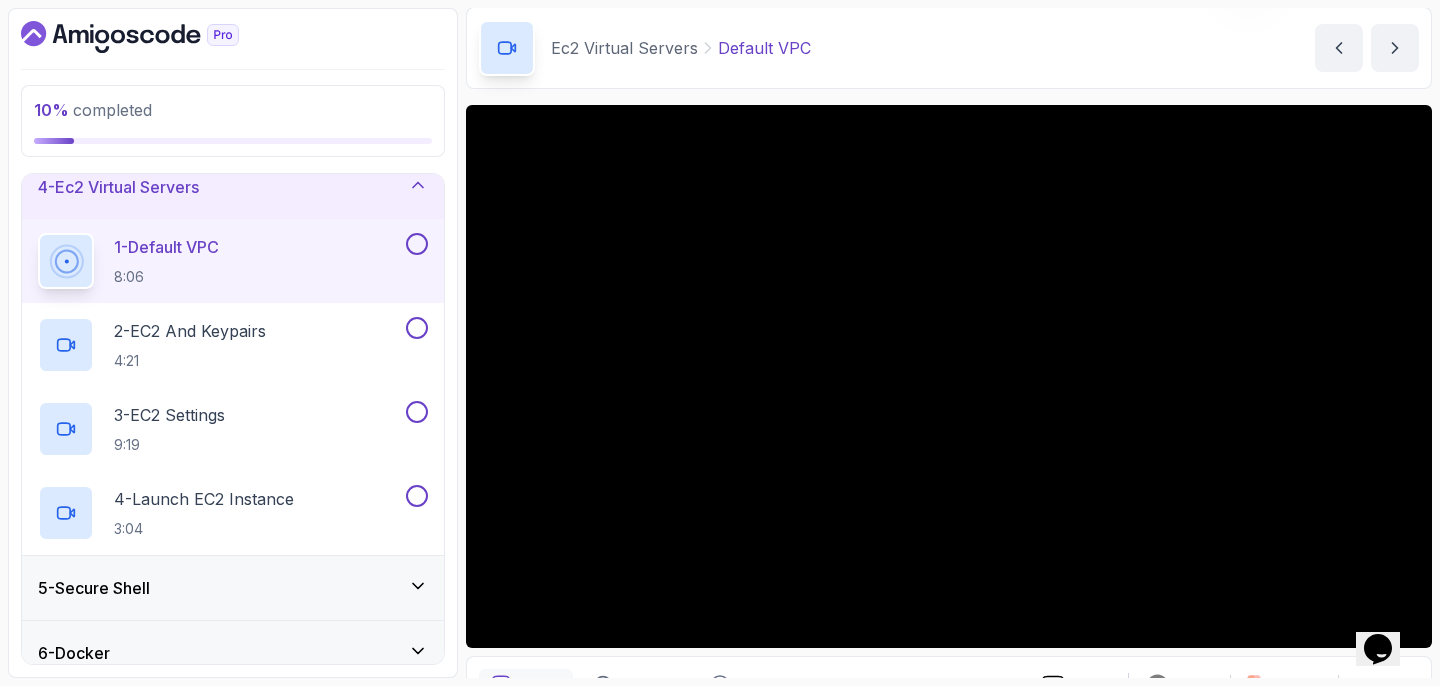 click on "Opens Chat This icon Opens the chat window." at bounding box center [1388, 614] 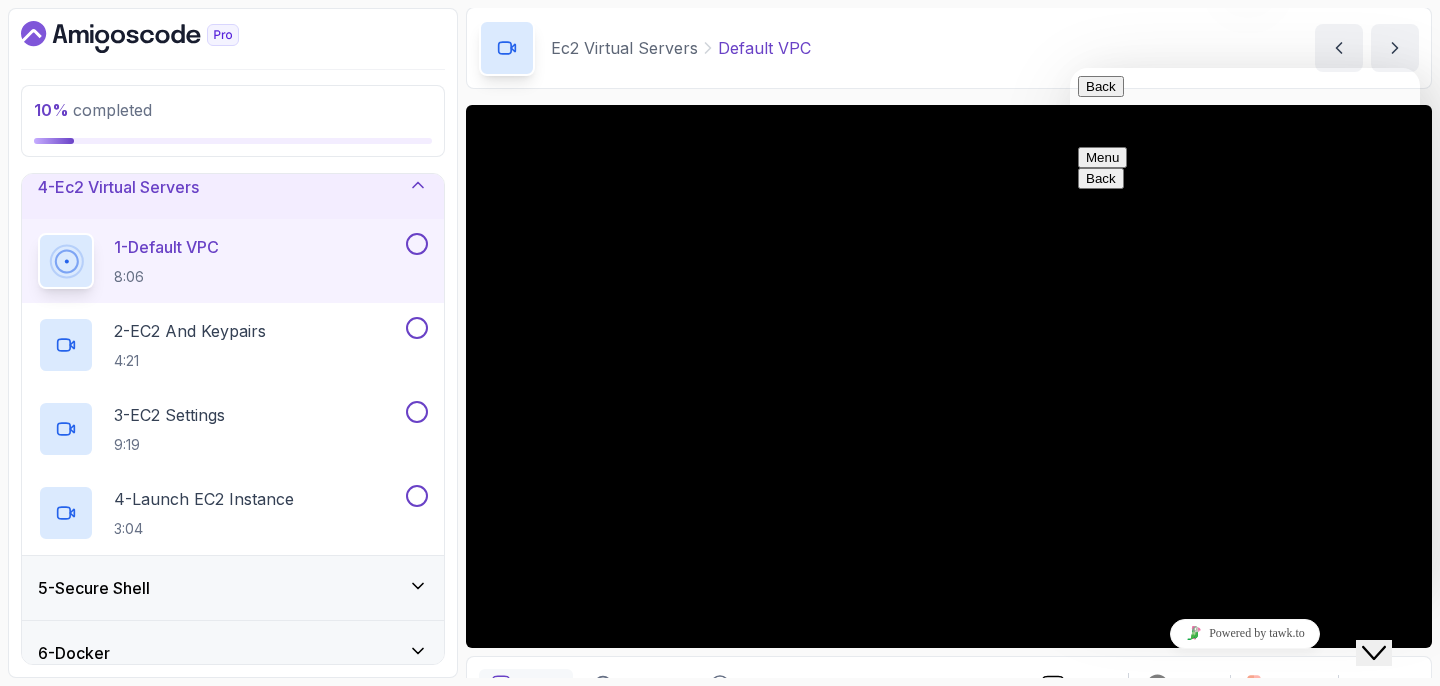 drag, startPoint x: 1395, startPoint y: 640, endPoint x: 1010, endPoint y: 596, distance: 387.50613 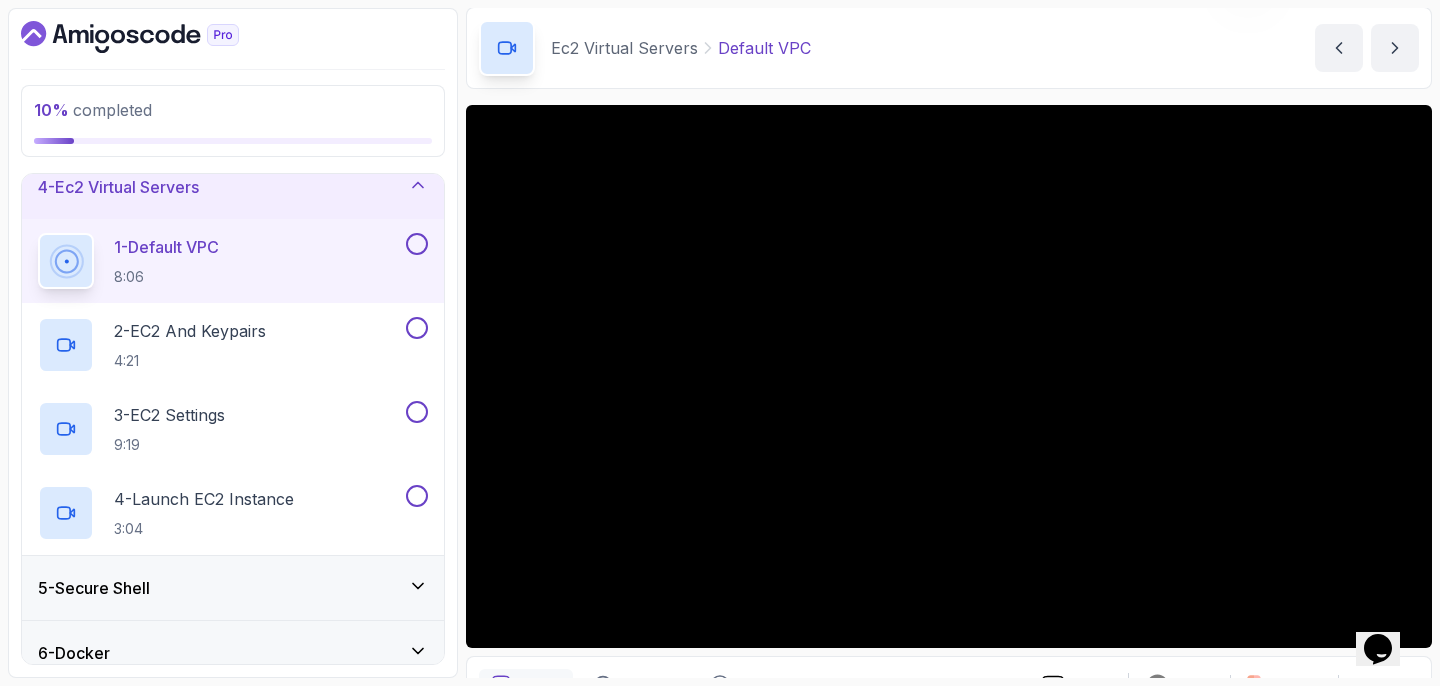 click on "Opens Chat This icon Opens the chat window." at bounding box center (1378, 649) 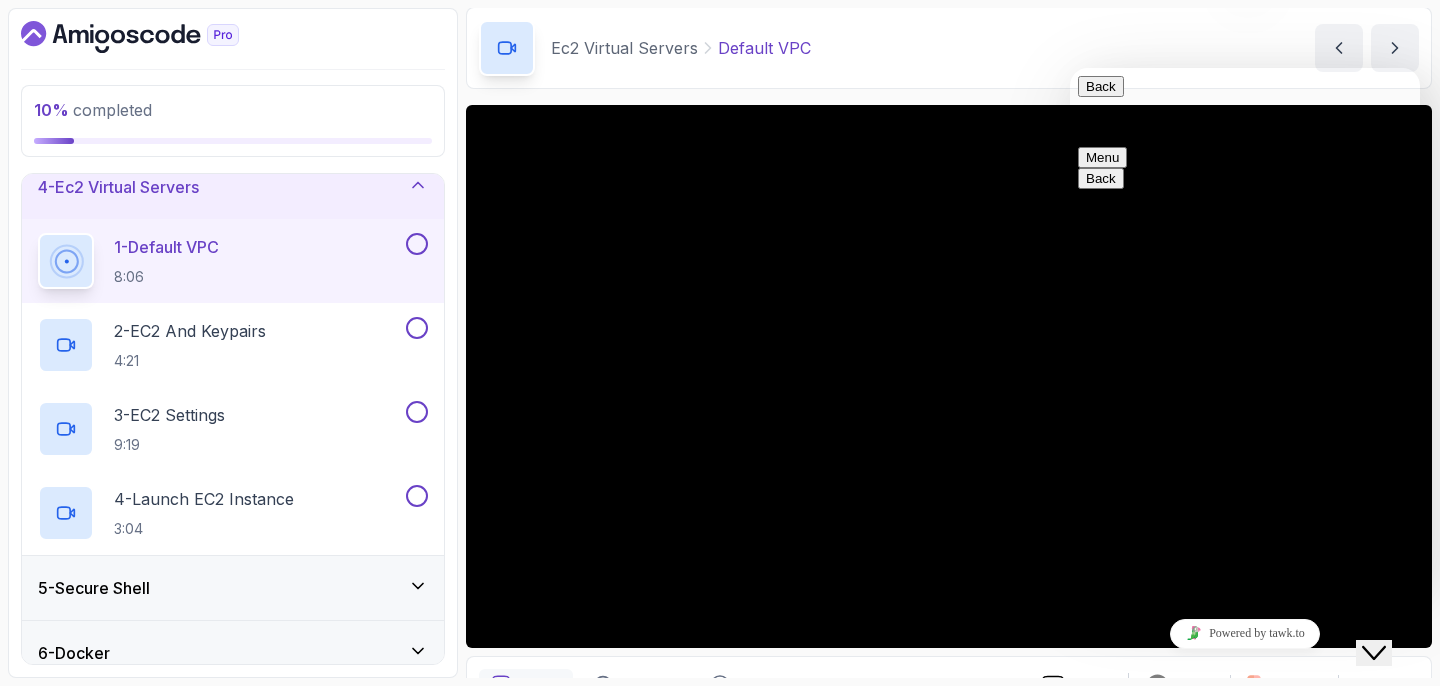 click on "Menu" at bounding box center [1102, 157] 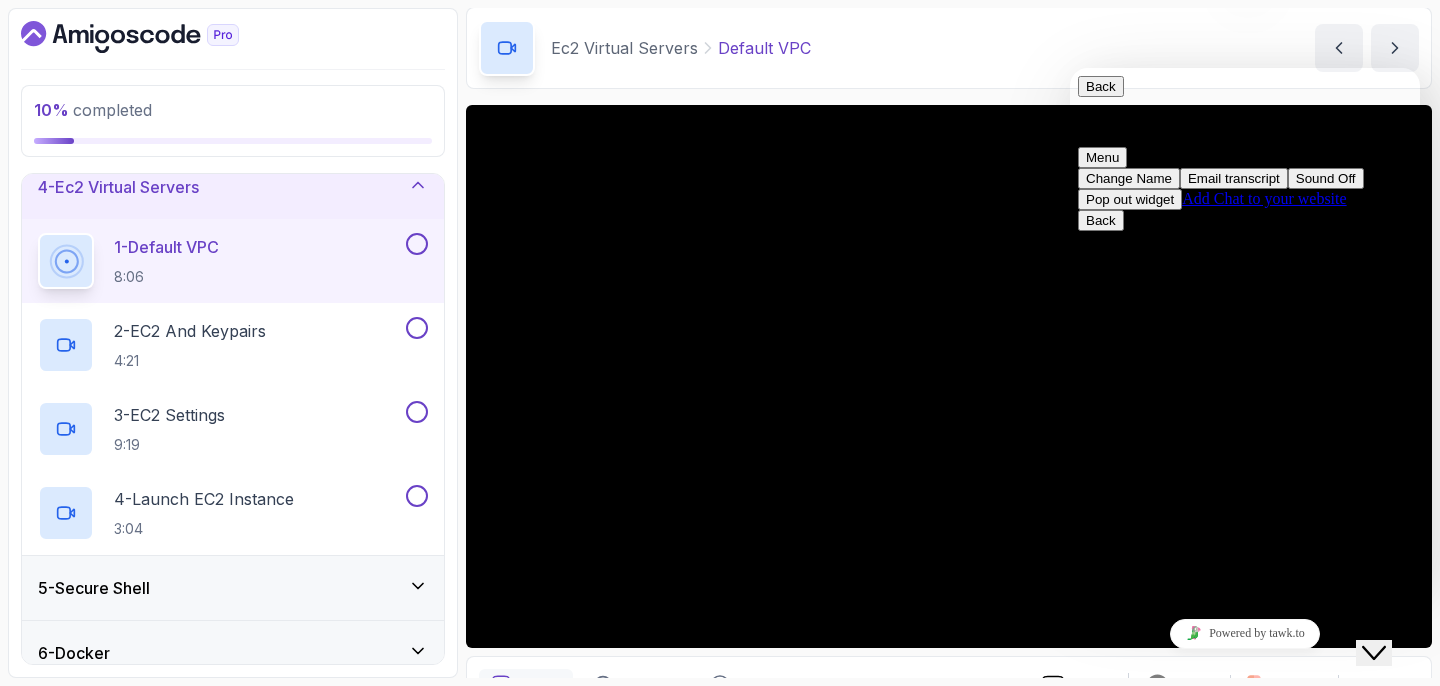 click on "Pop out widget" at bounding box center (1130, 199) 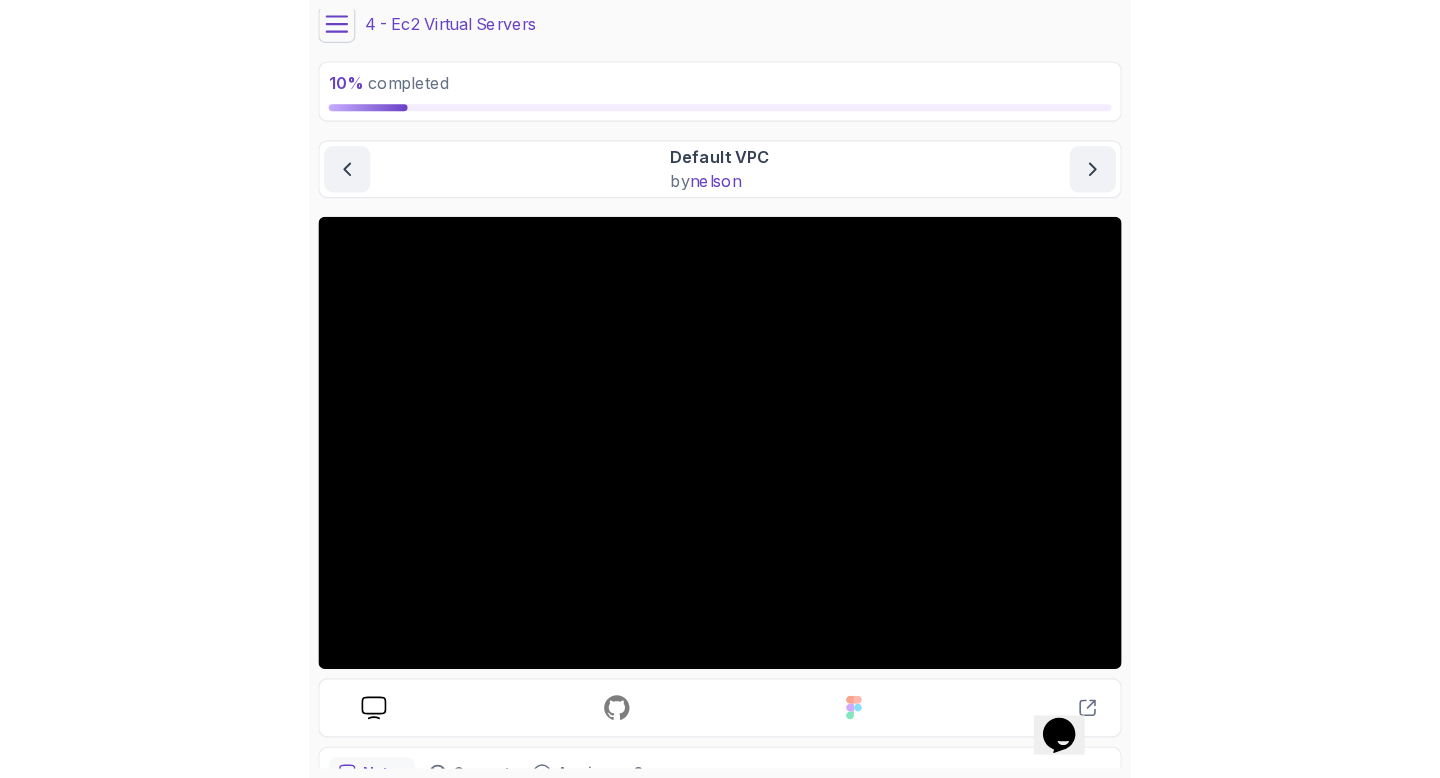 scroll, scrollTop: 65, scrollLeft: 0, axis: vertical 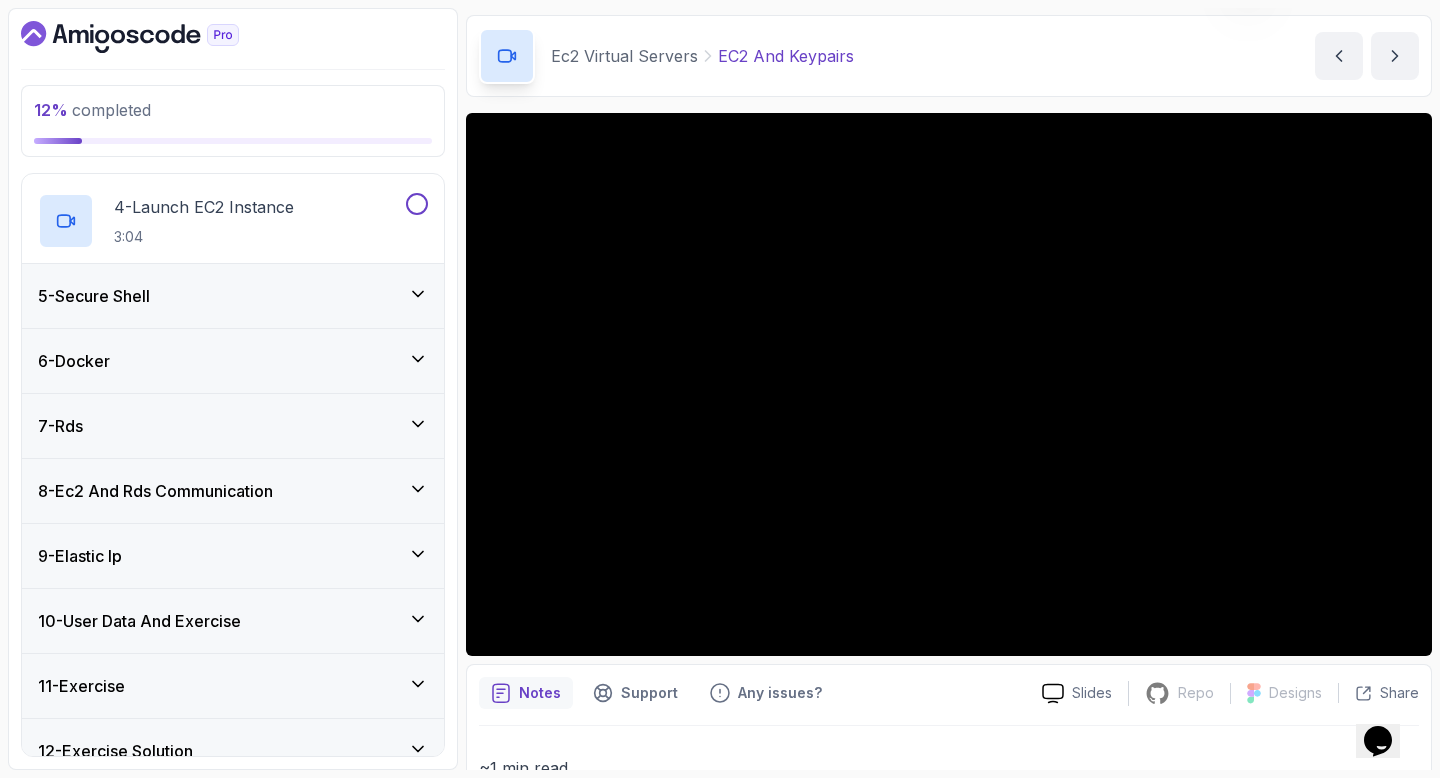 click on "5  -  Secure Shell" at bounding box center [233, 296] 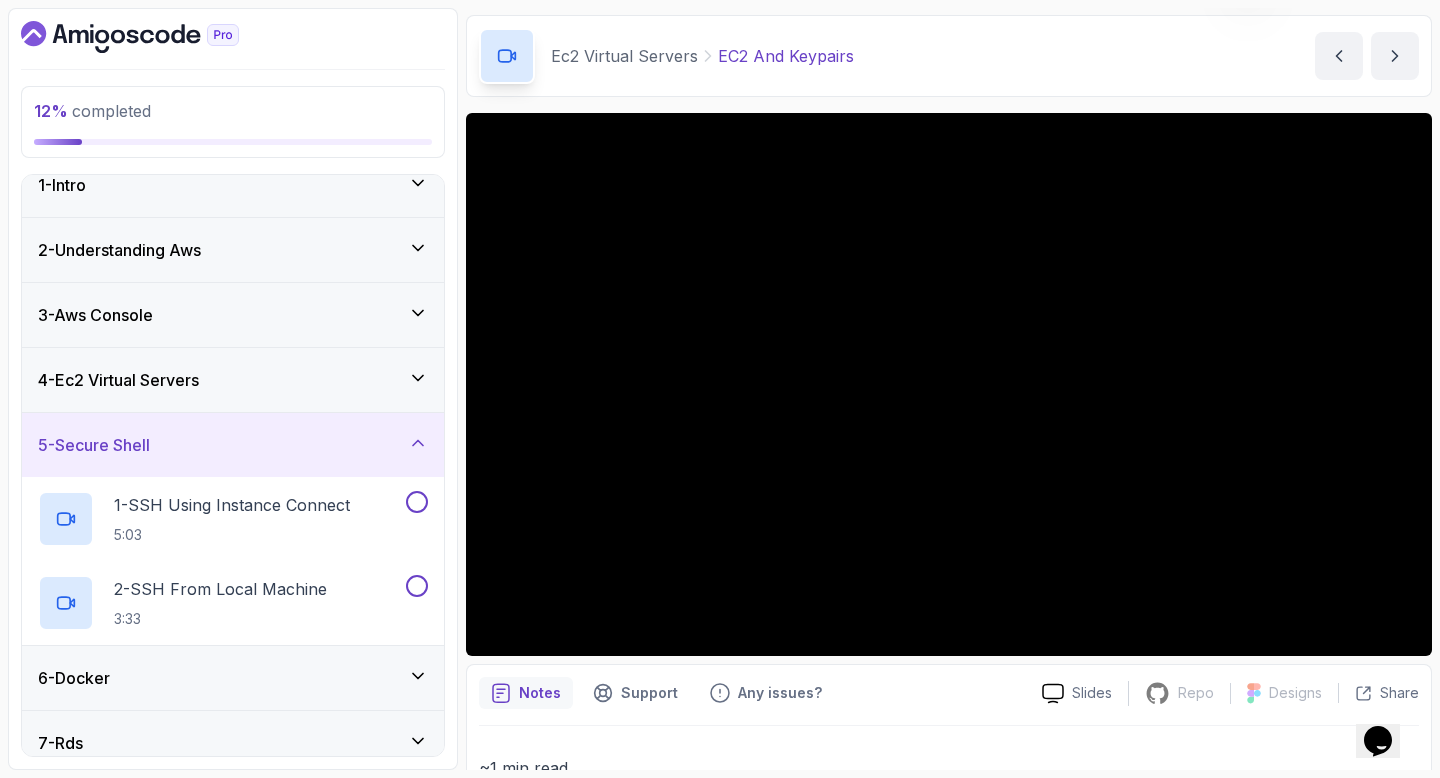 scroll, scrollTop: 0, scrollLeft: 0, axis: both 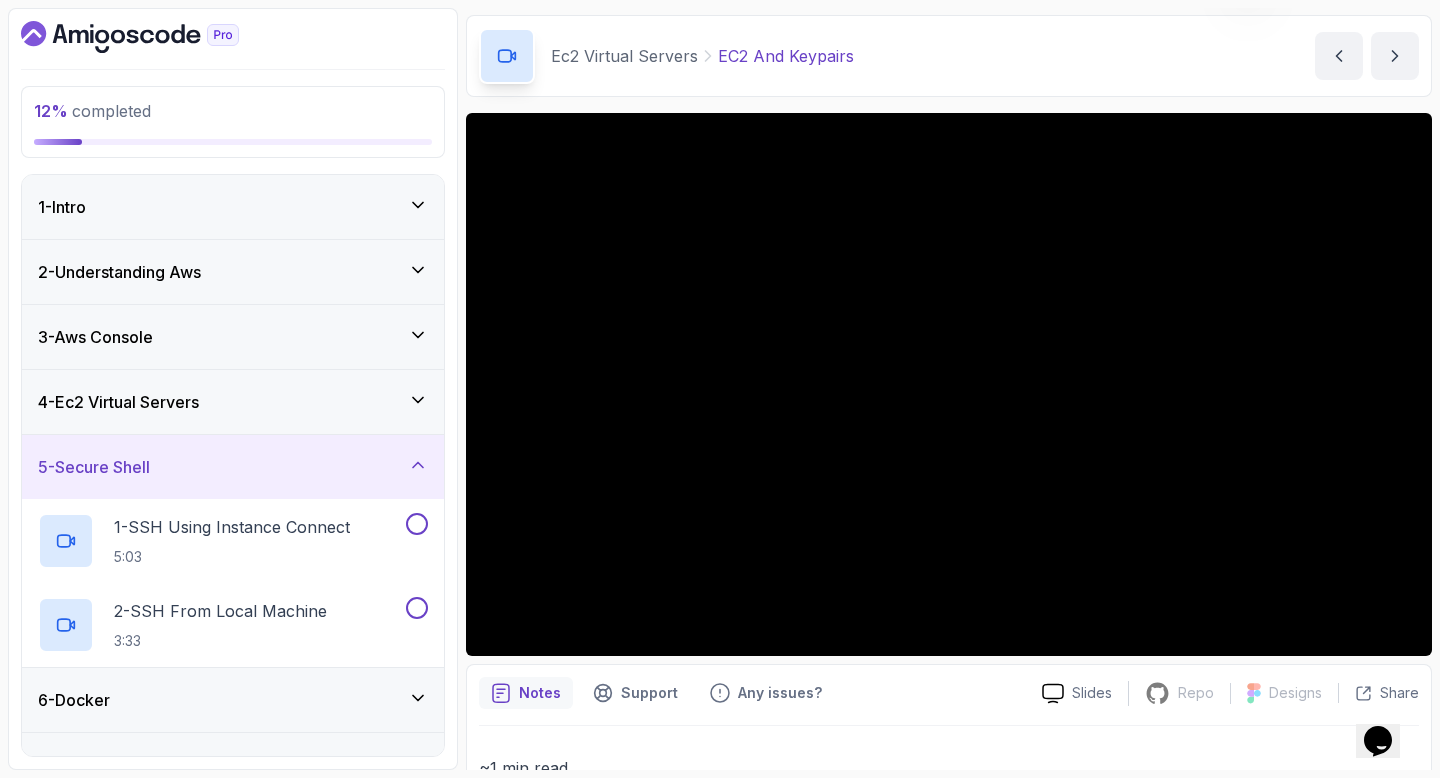 click 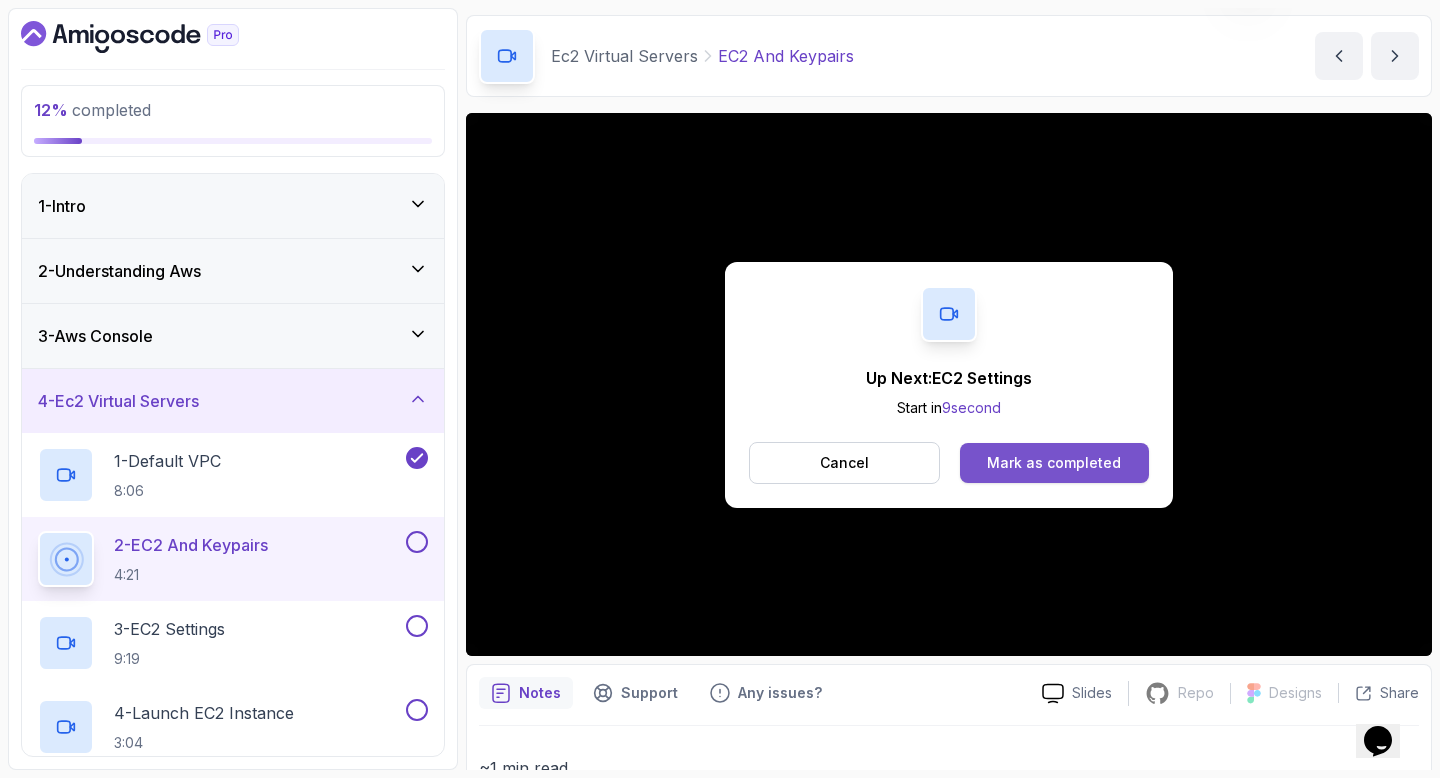 click on "Mark as completed" at bounding box center (1054, 463) 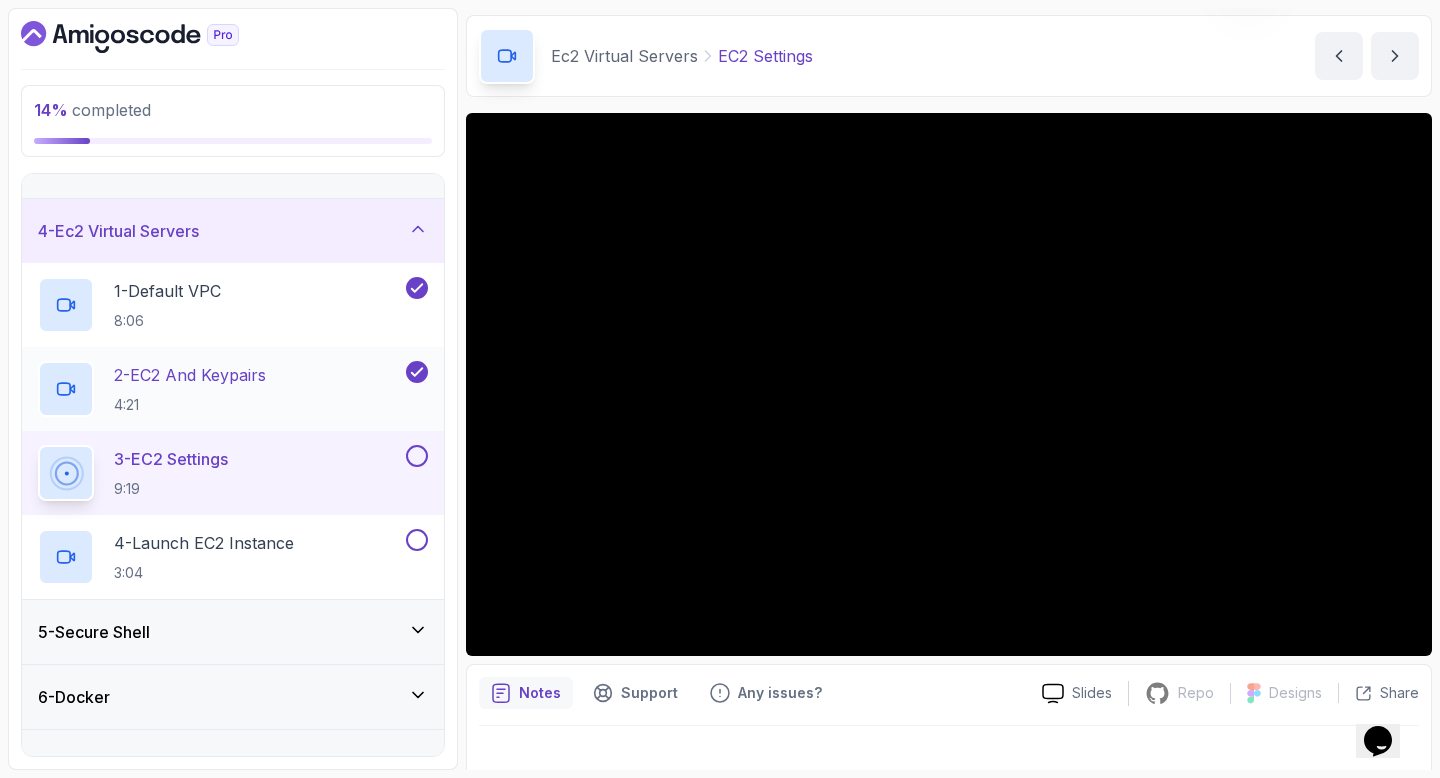 scroll, scrollTop: 173, scrollLeft: 0, axis: vertical 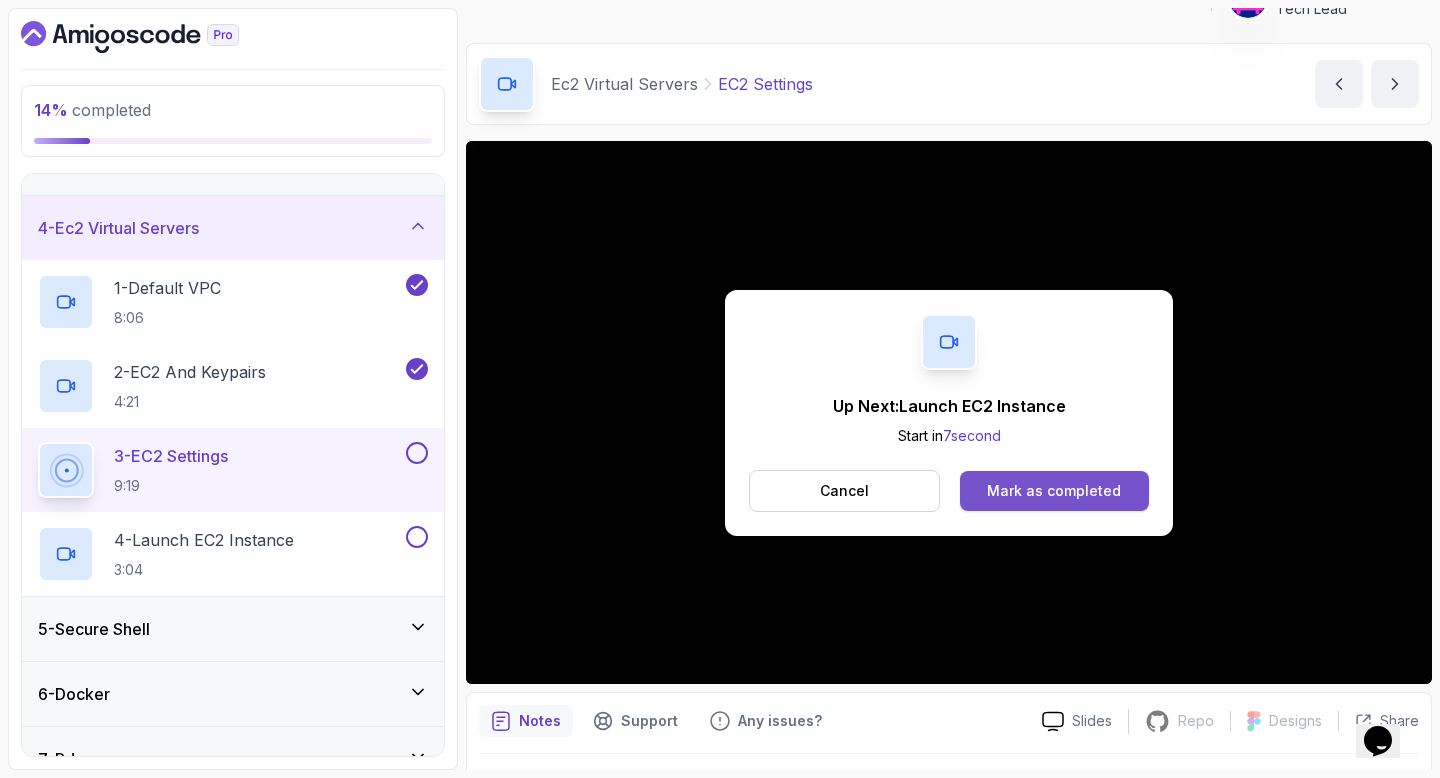 click on "Mark as completed" at bounding box center [1054, 491] 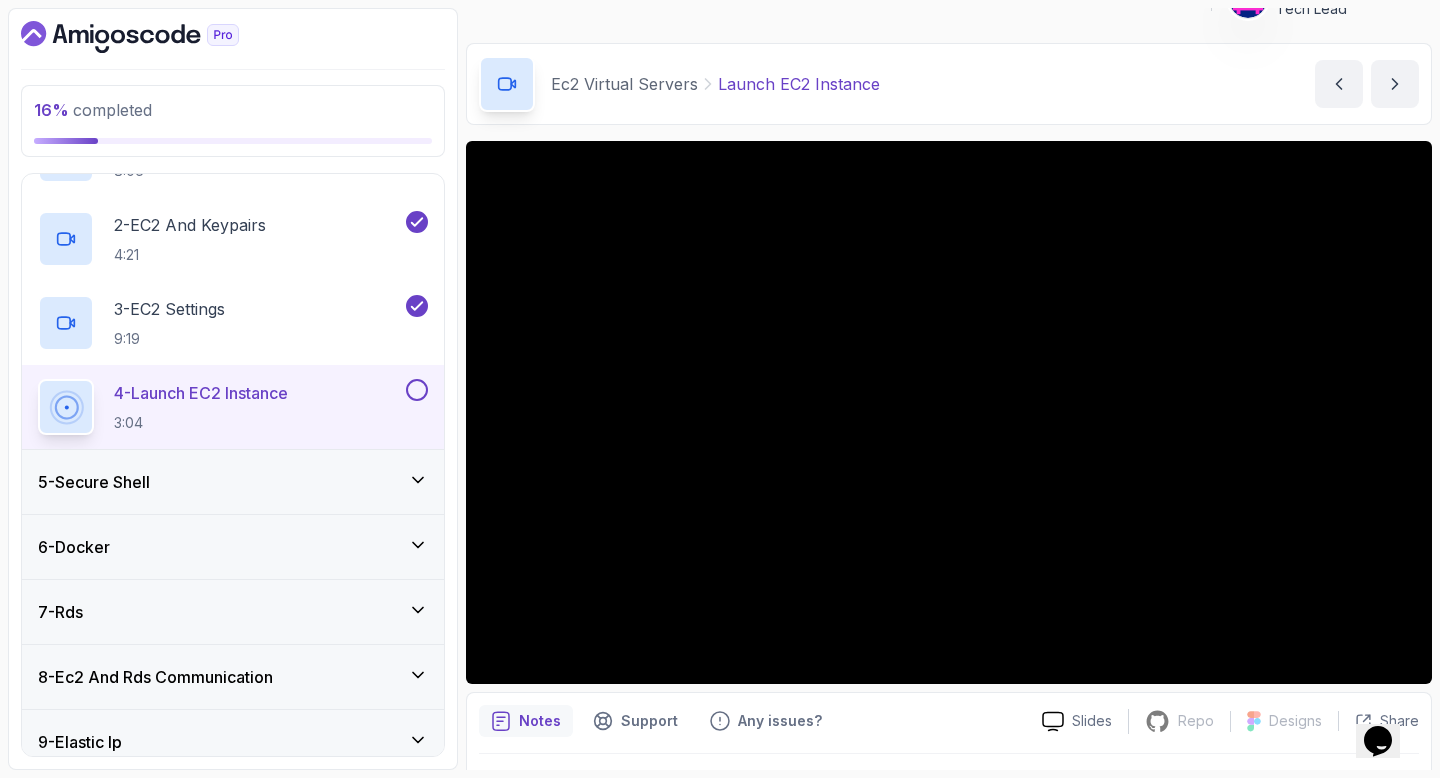scroll, scrollTop: 337, scrollLeft: 0, axis: vertical 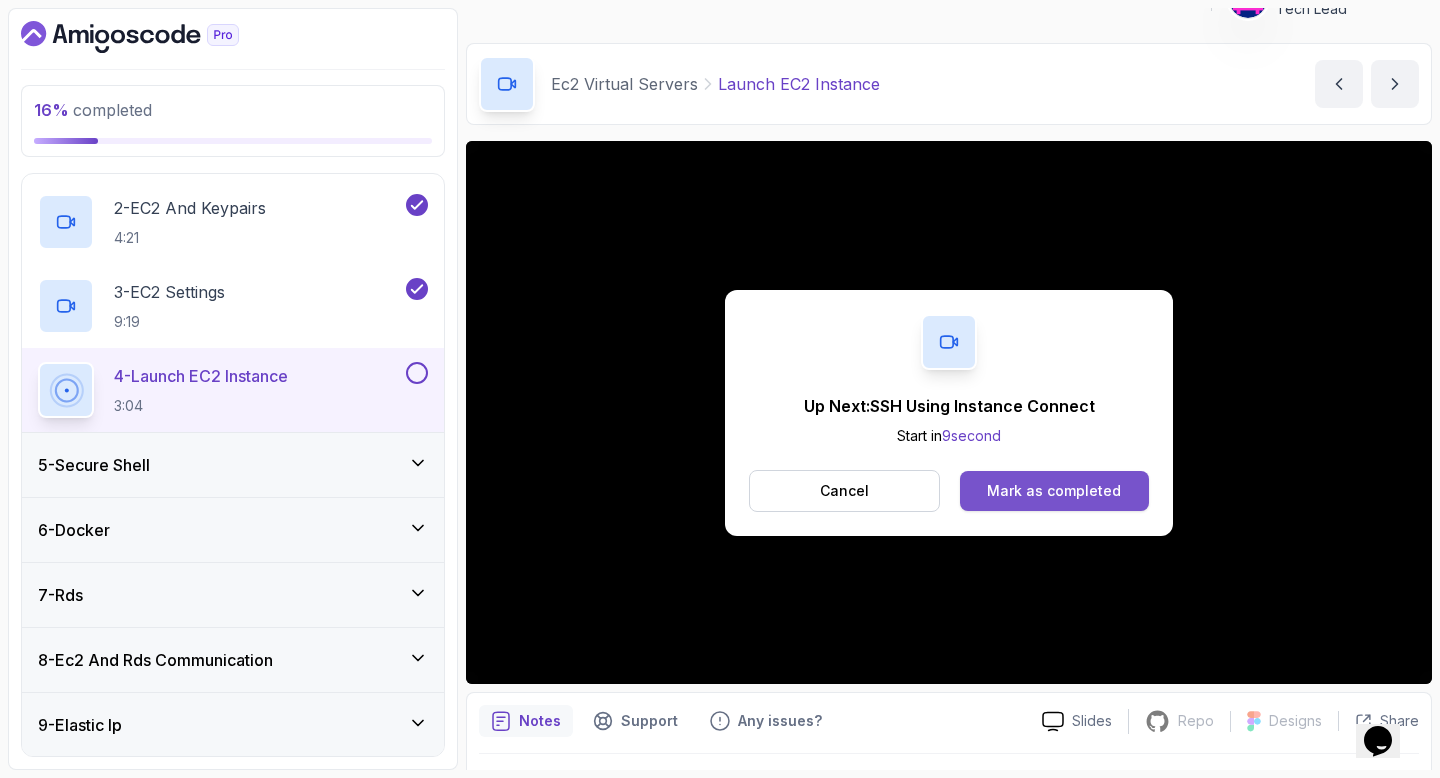 click on "Mark as completed" at bounding box center [1054, 491] 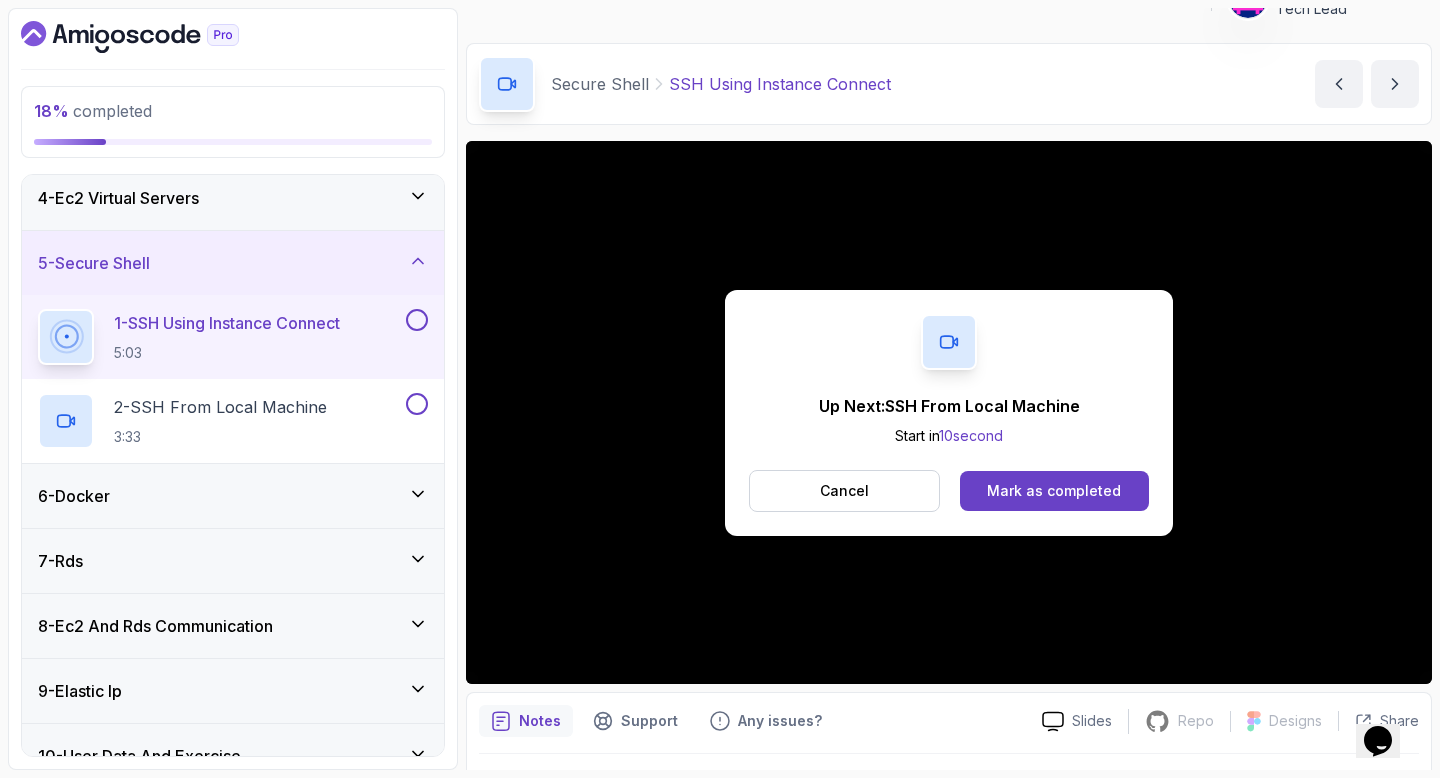 scroll, scrollTop: 181, scrollLeft: 0, axis: vertical 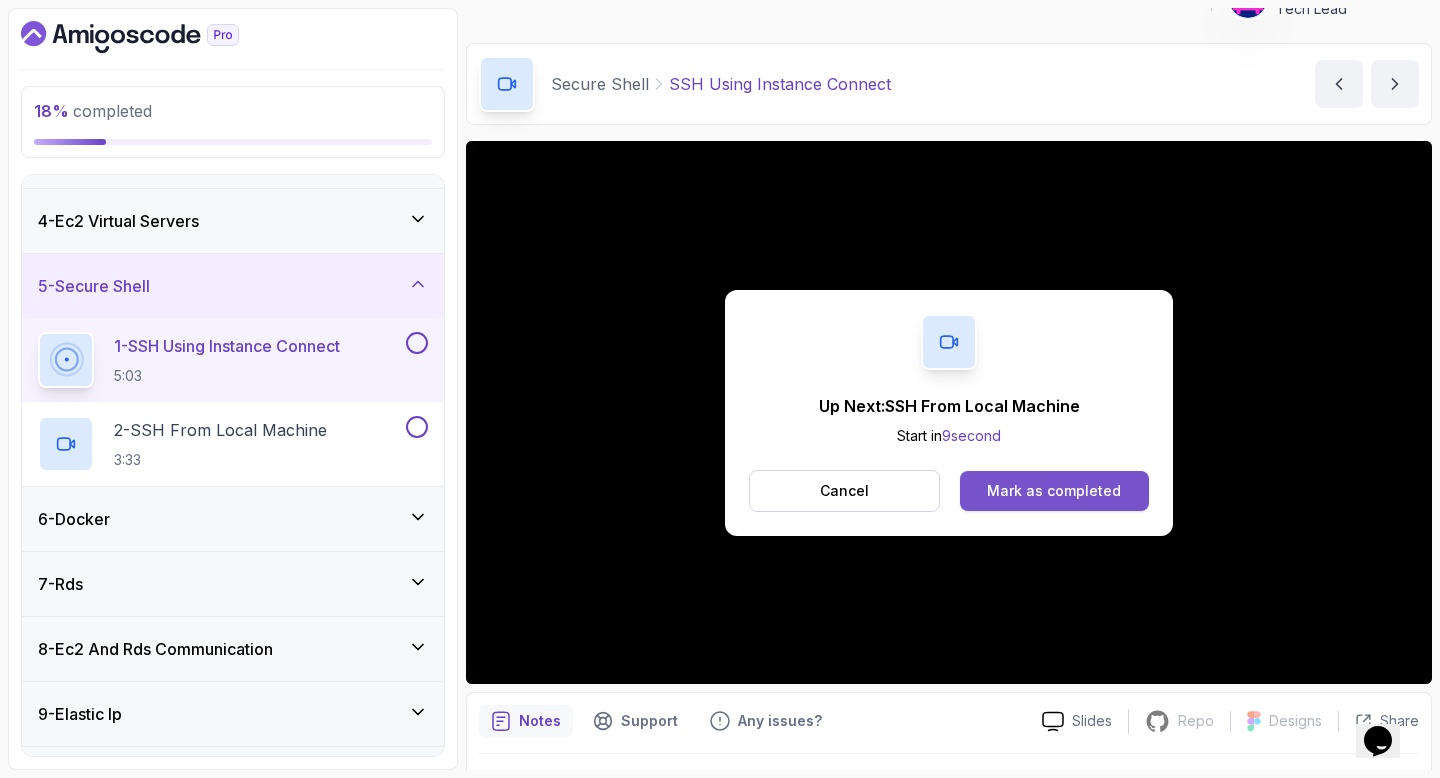 click on "Mark as completed" at bounding box center (1054, 491) 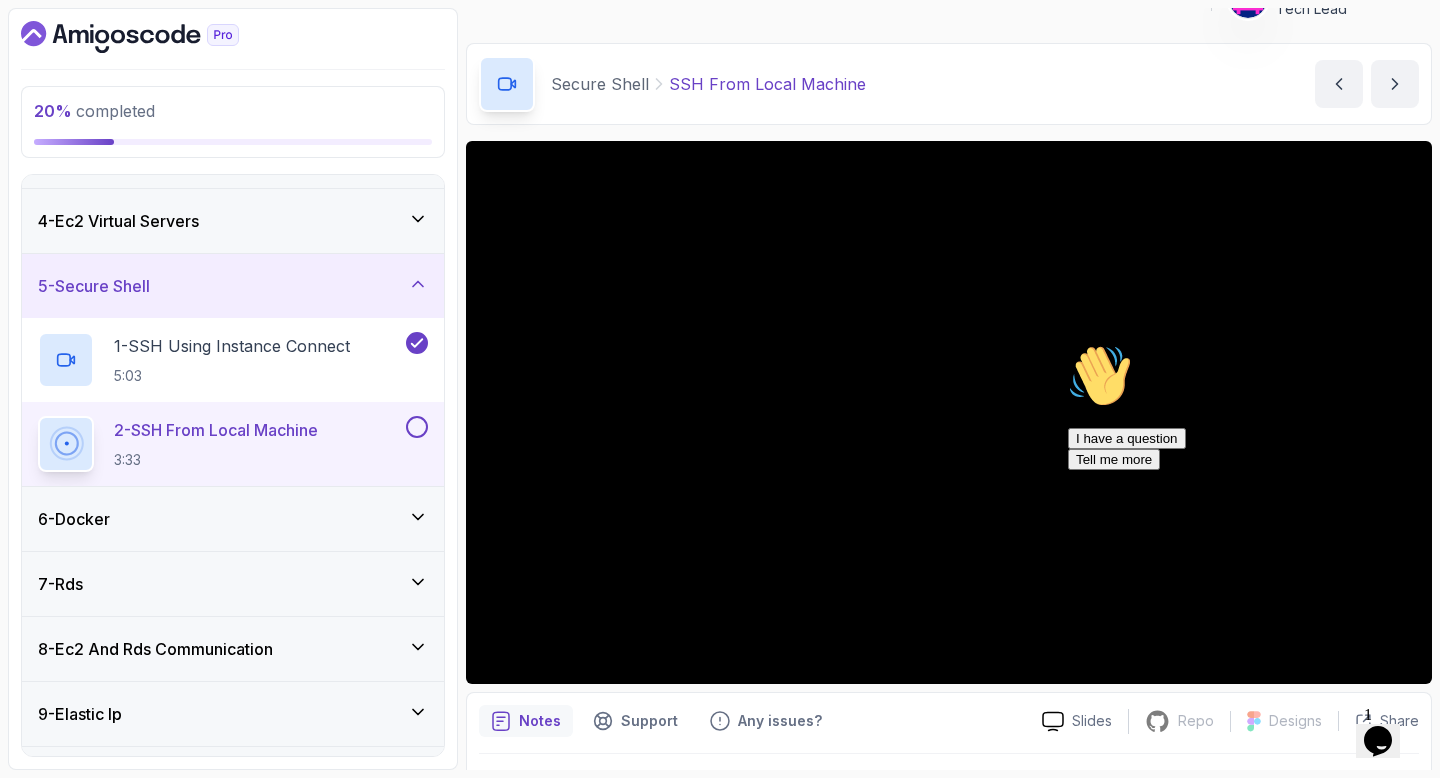 click at bounding box center (1068, 344) 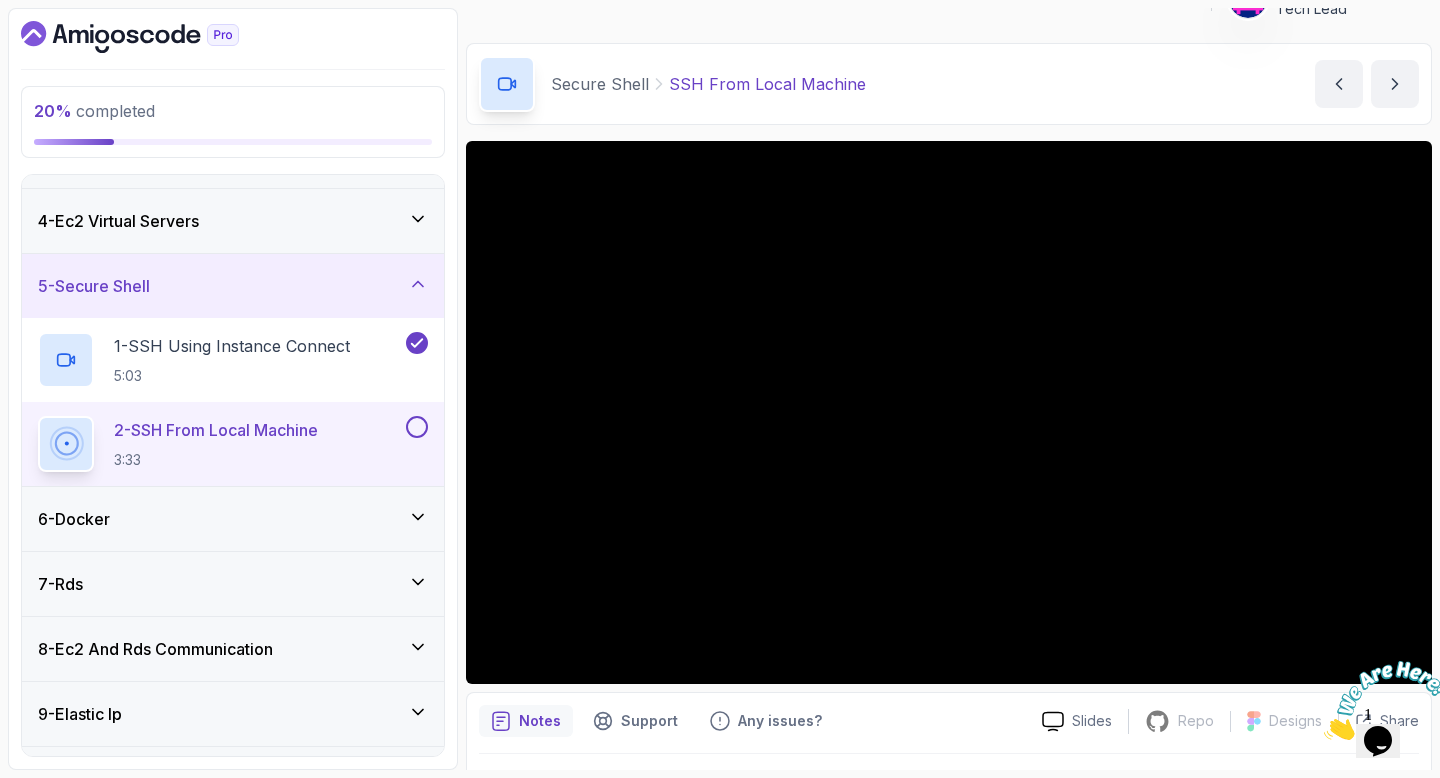 click on "6  -  Docker" at bounding box center (233, 519) 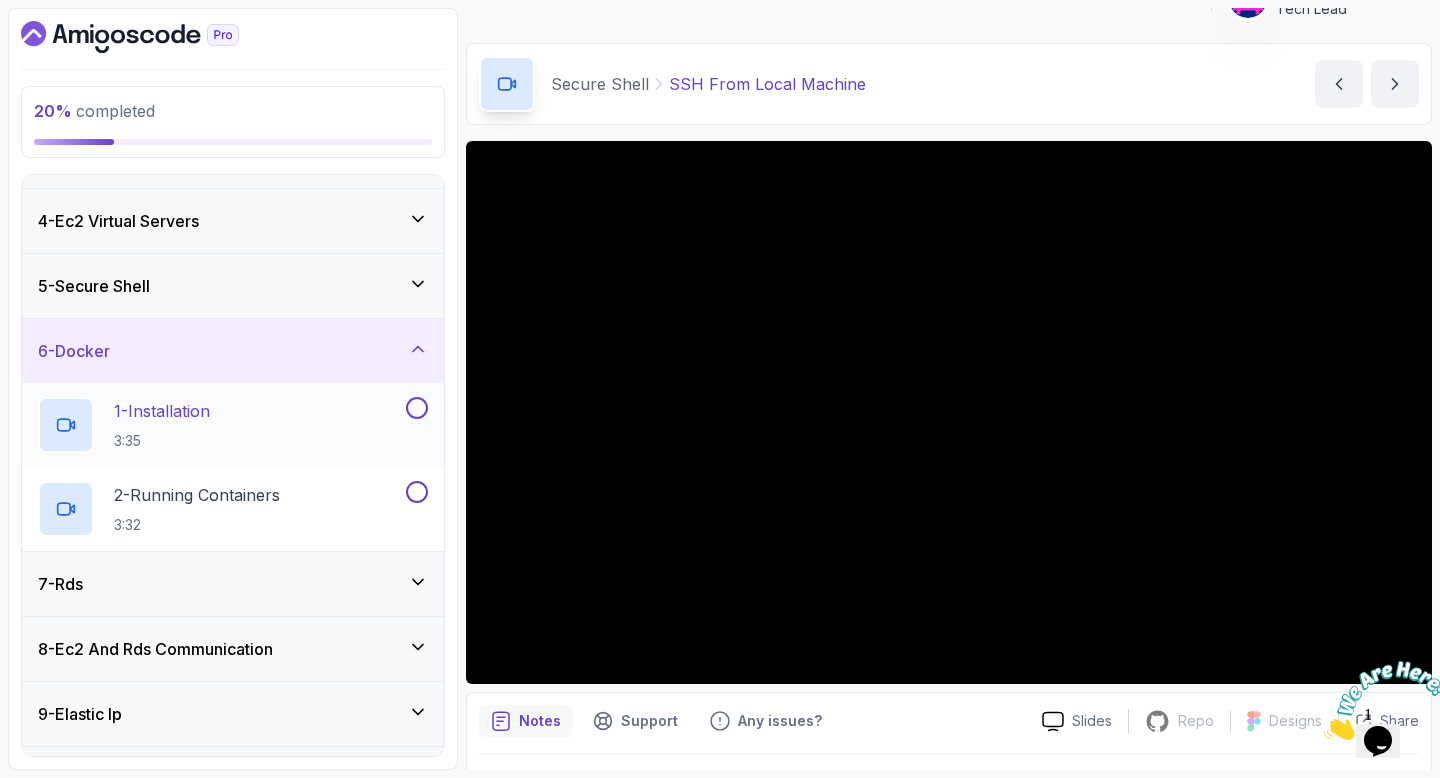 click on "1  -  Installation" at bounding box center (162, 411) 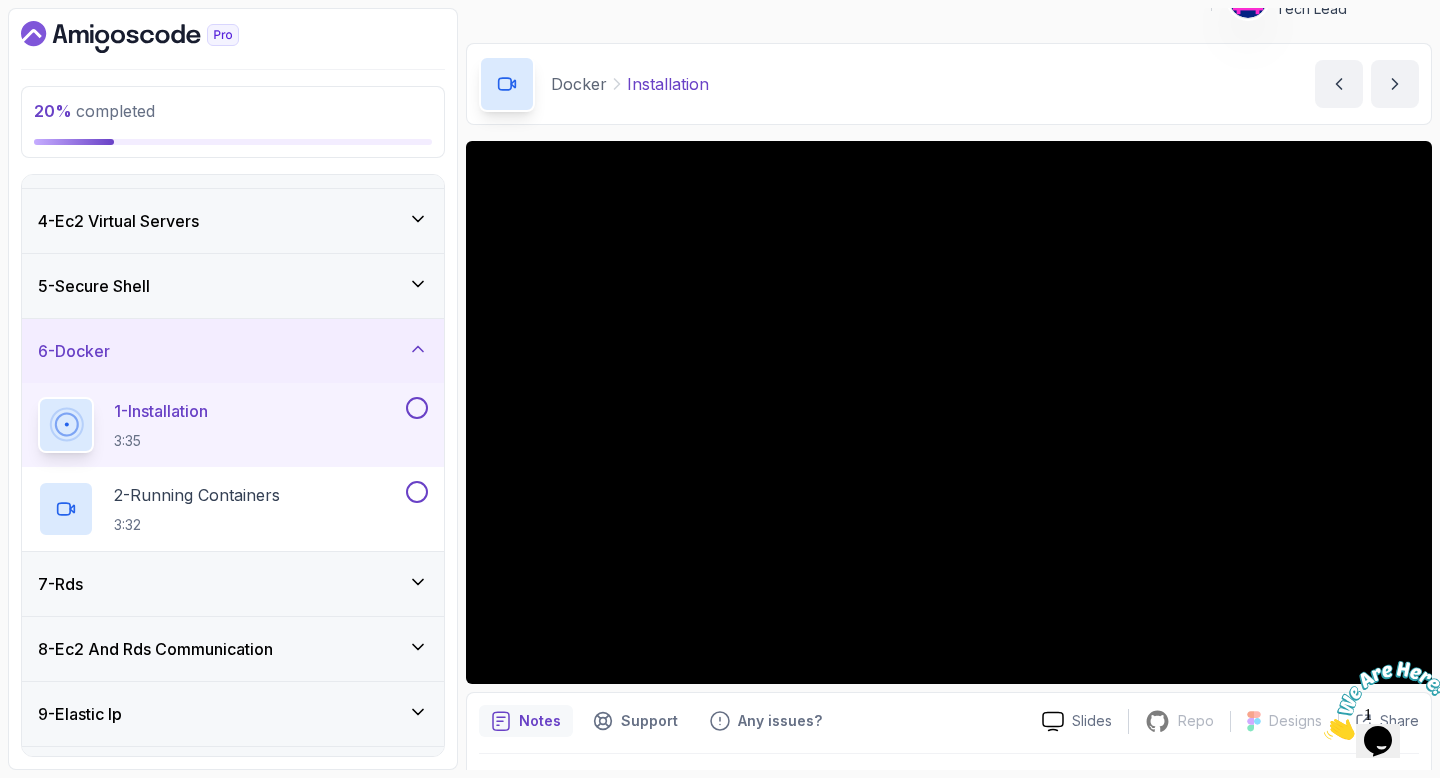 click on "5  -  Secure Shell" at bounding box center [233, 286] 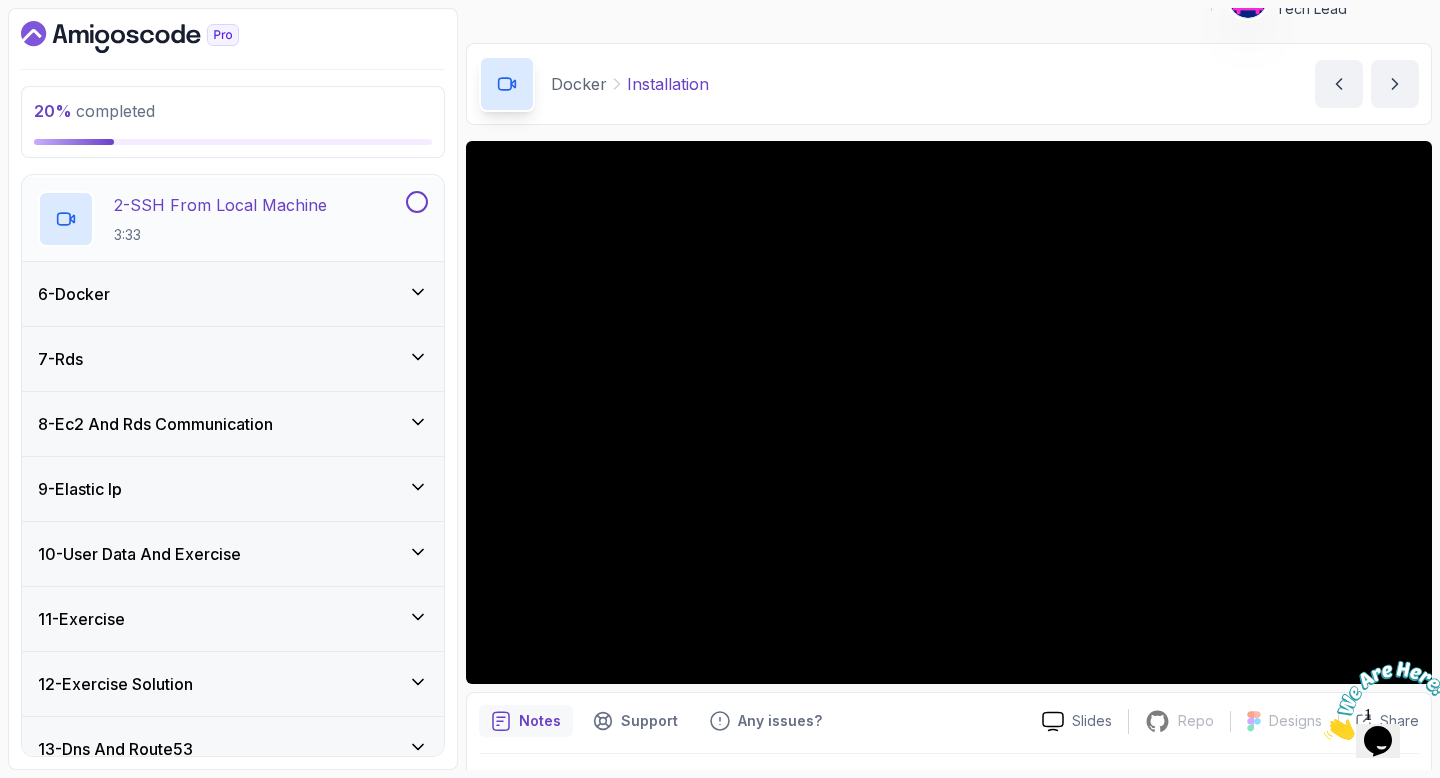 scroll, scrollTop: 432, scrollLeft: 0, axis: vertical 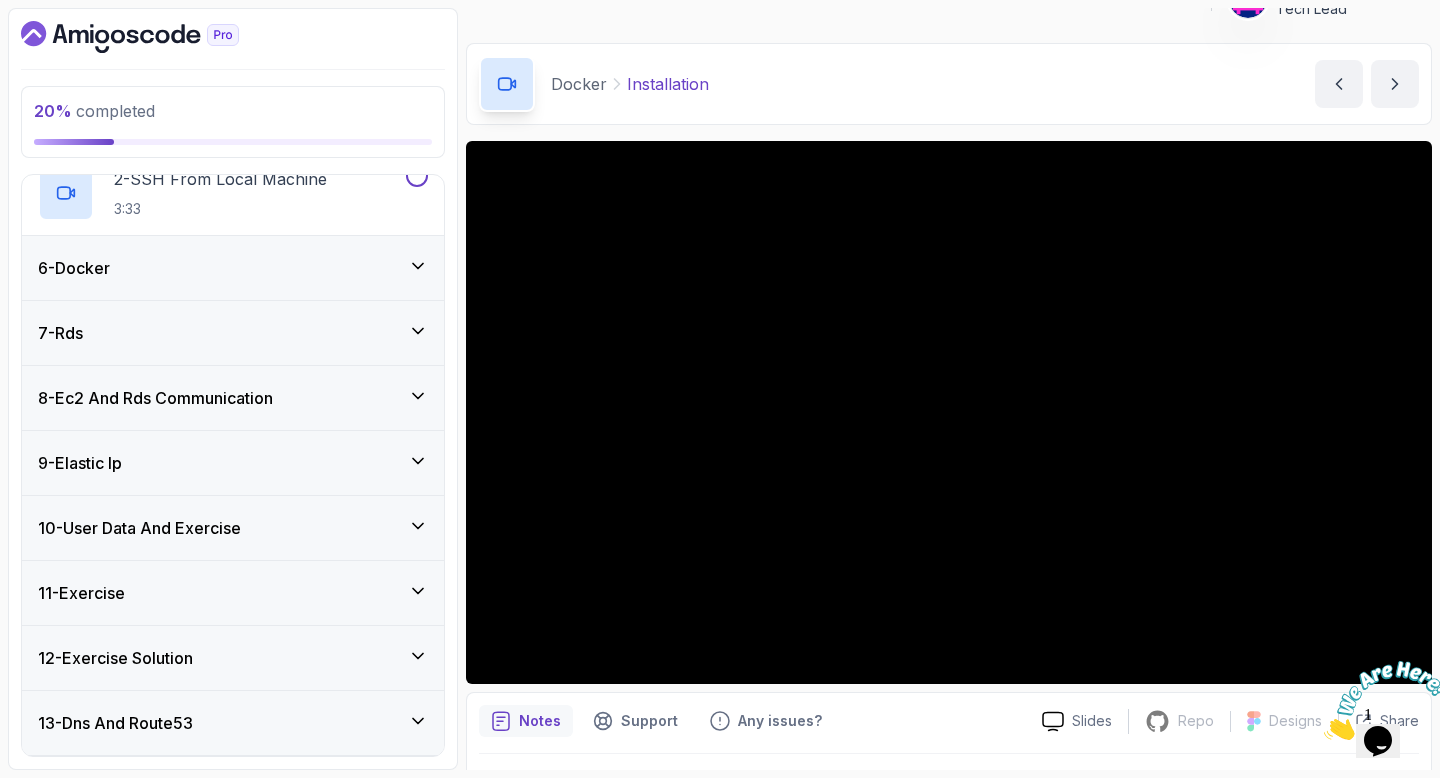 click on "6  -  Docker" at bounding box center [233, 268] 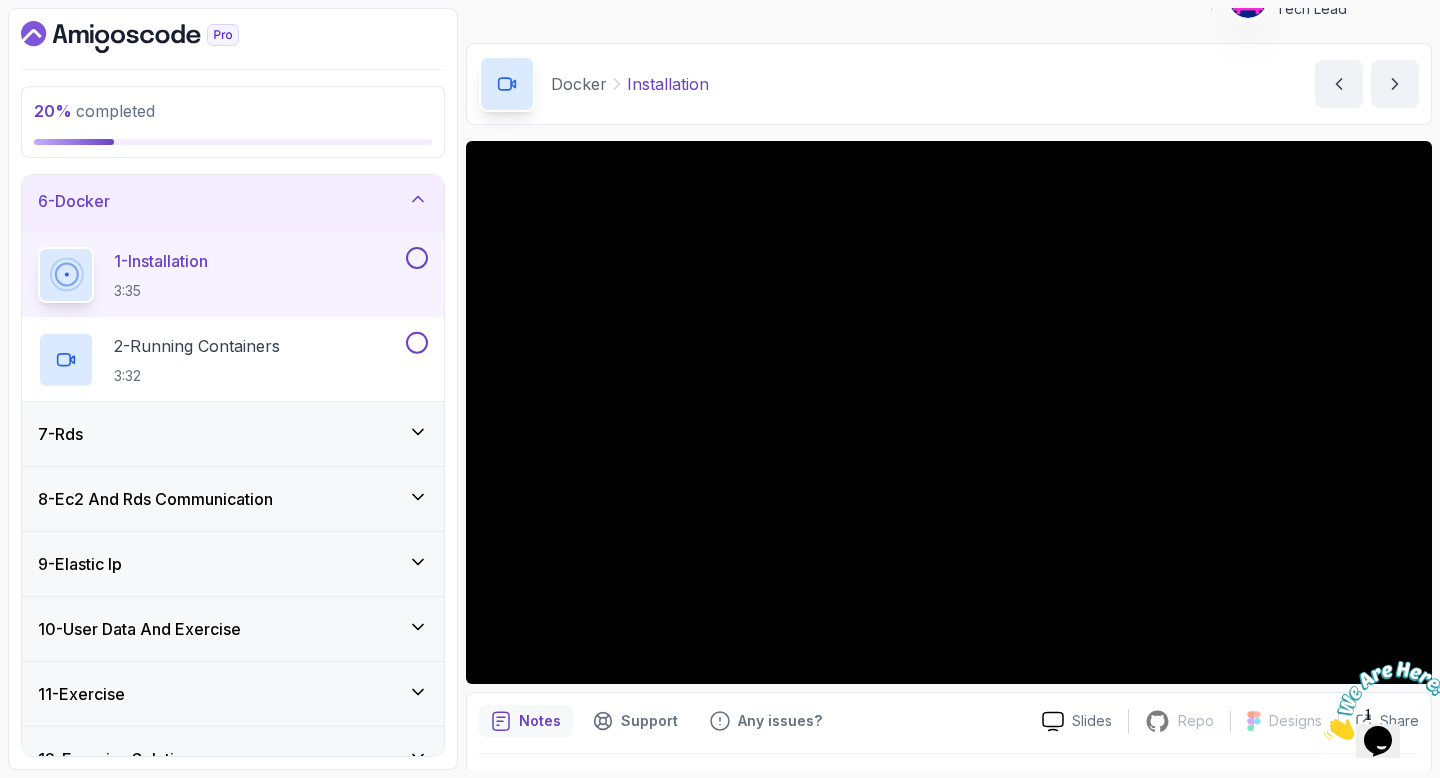 scroll, scrollTop: 327, scrollLeft: 0, axis: vertical 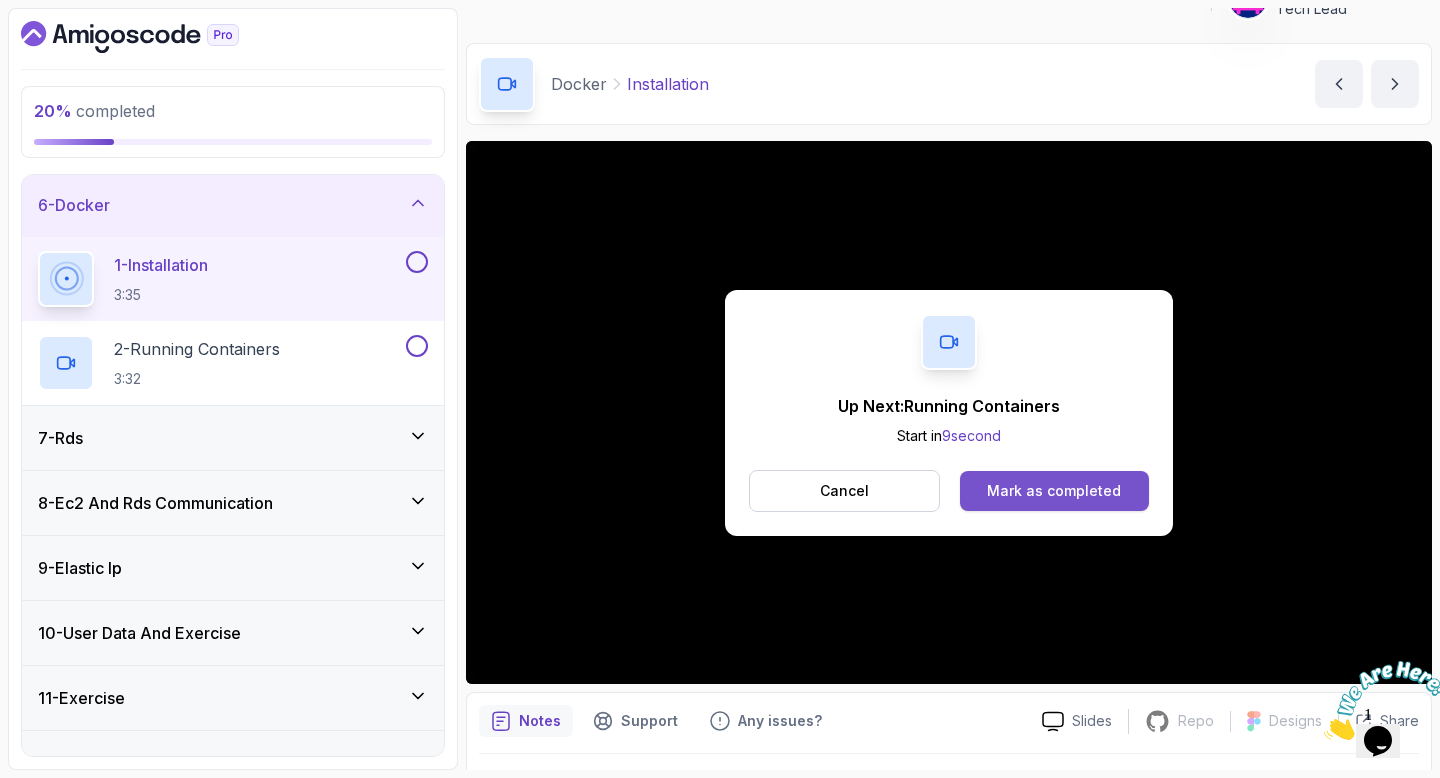 click on "Mark as completed" at bounding box center (1054, 491) 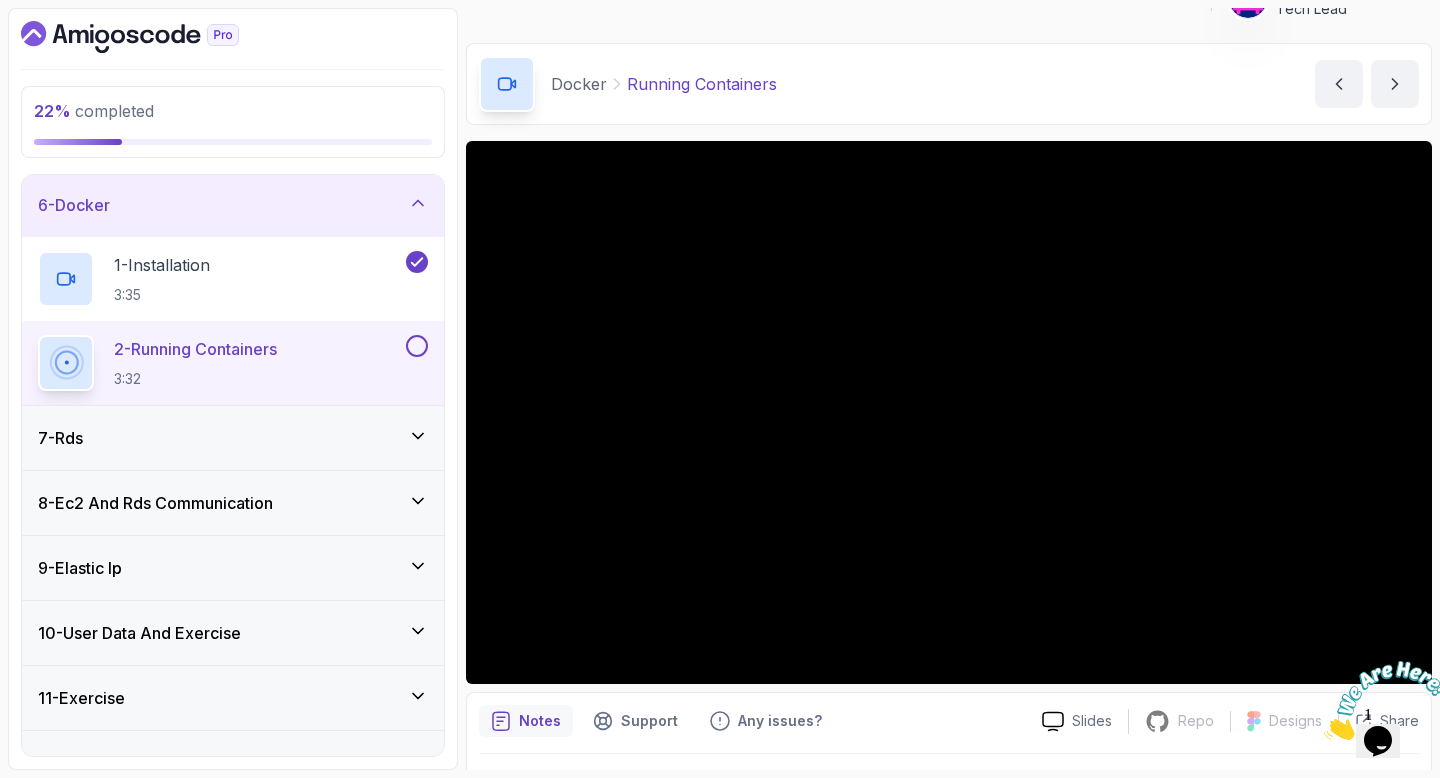 click on "7  -  Rds" at bounding box center (233, 438) 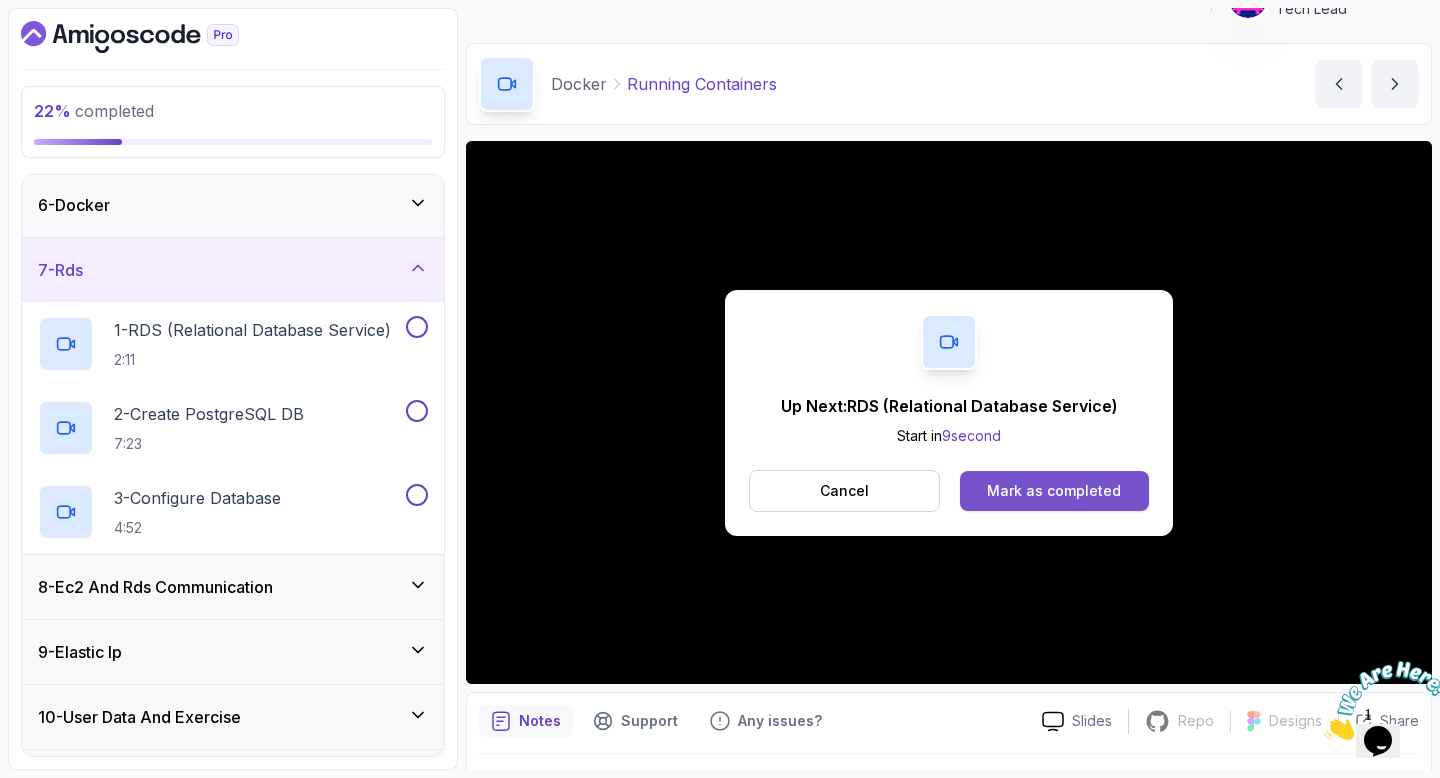 click on "Mark as completed" at bounding box center (1054, 491) 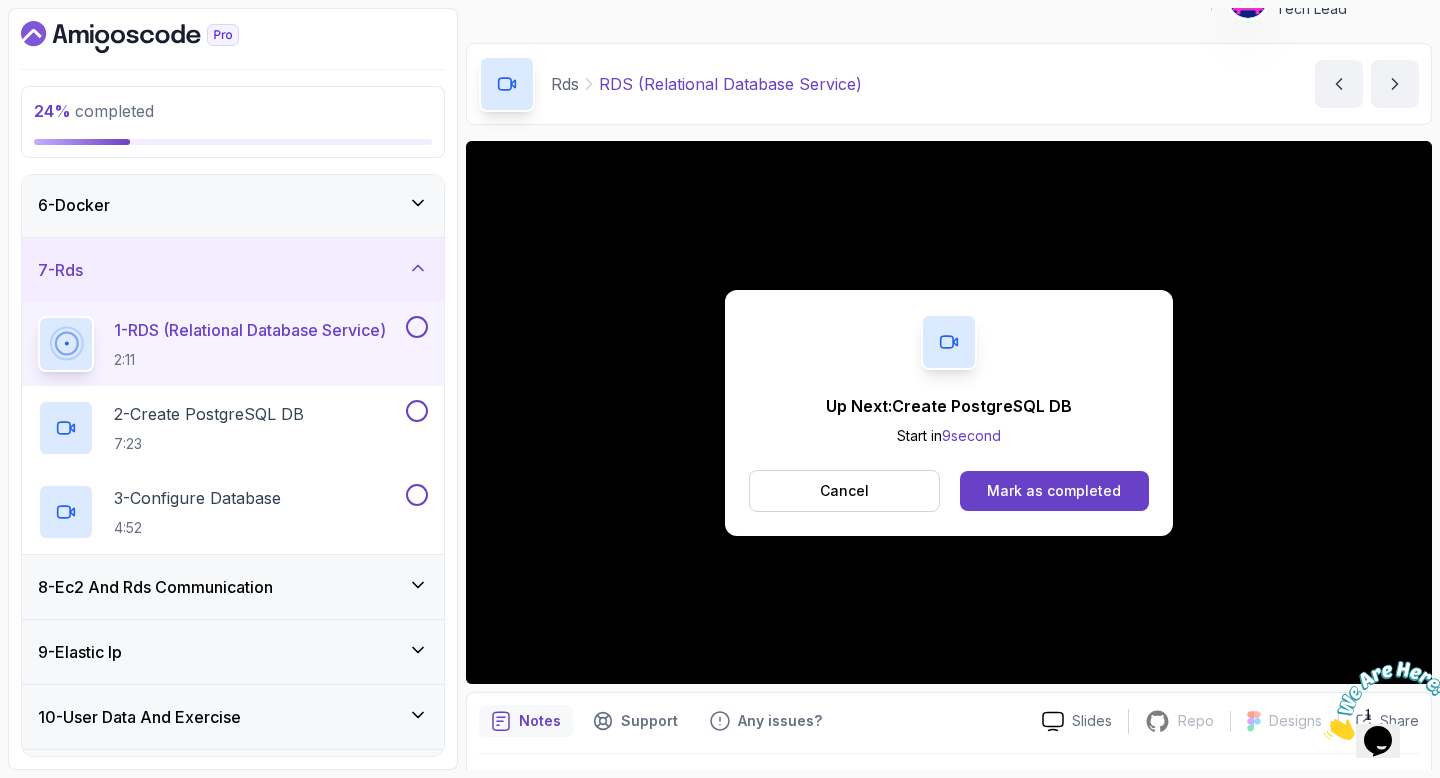 click on "Mark as completed" at bounding box center [1054, 491] 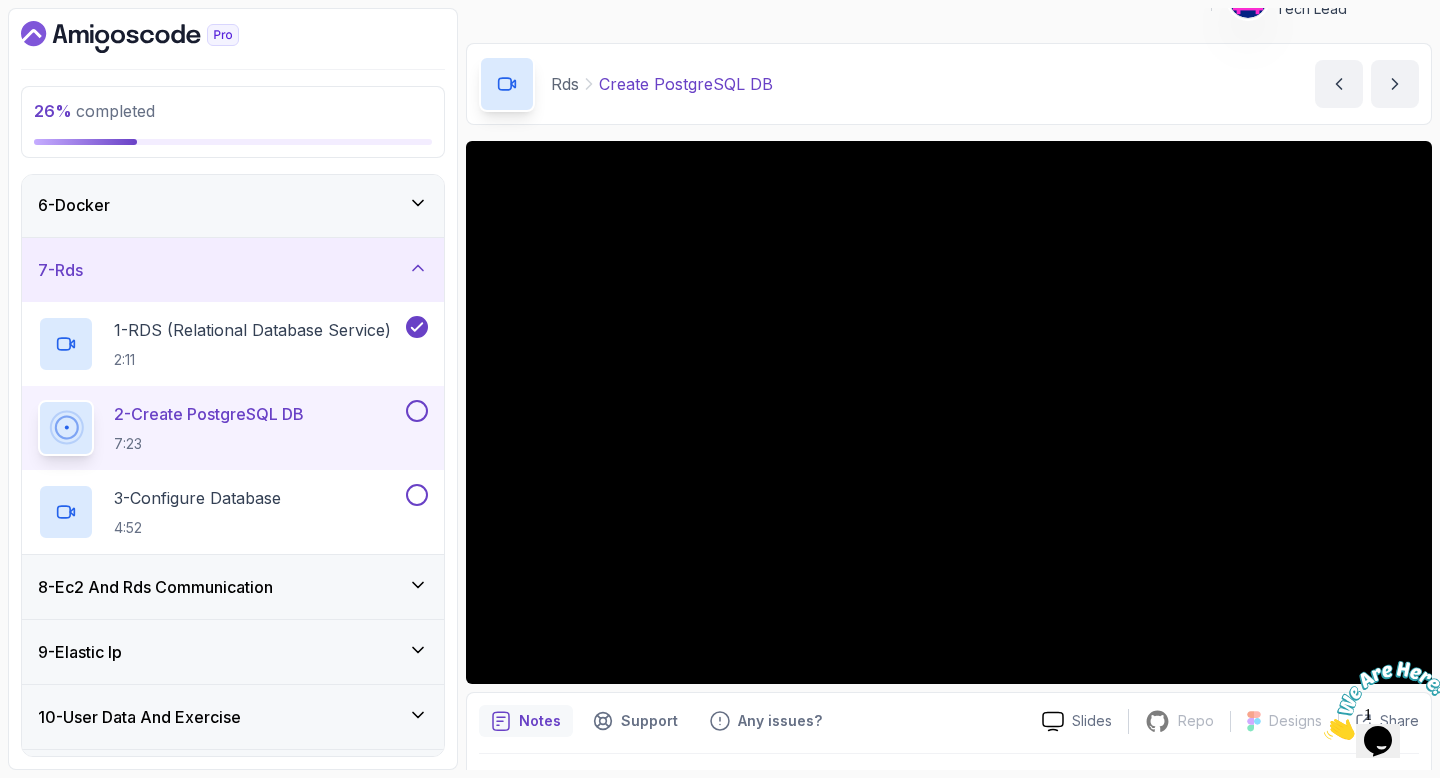click on "8  -  Ec2 And Rds Communication" at bounding box center (155, 587) 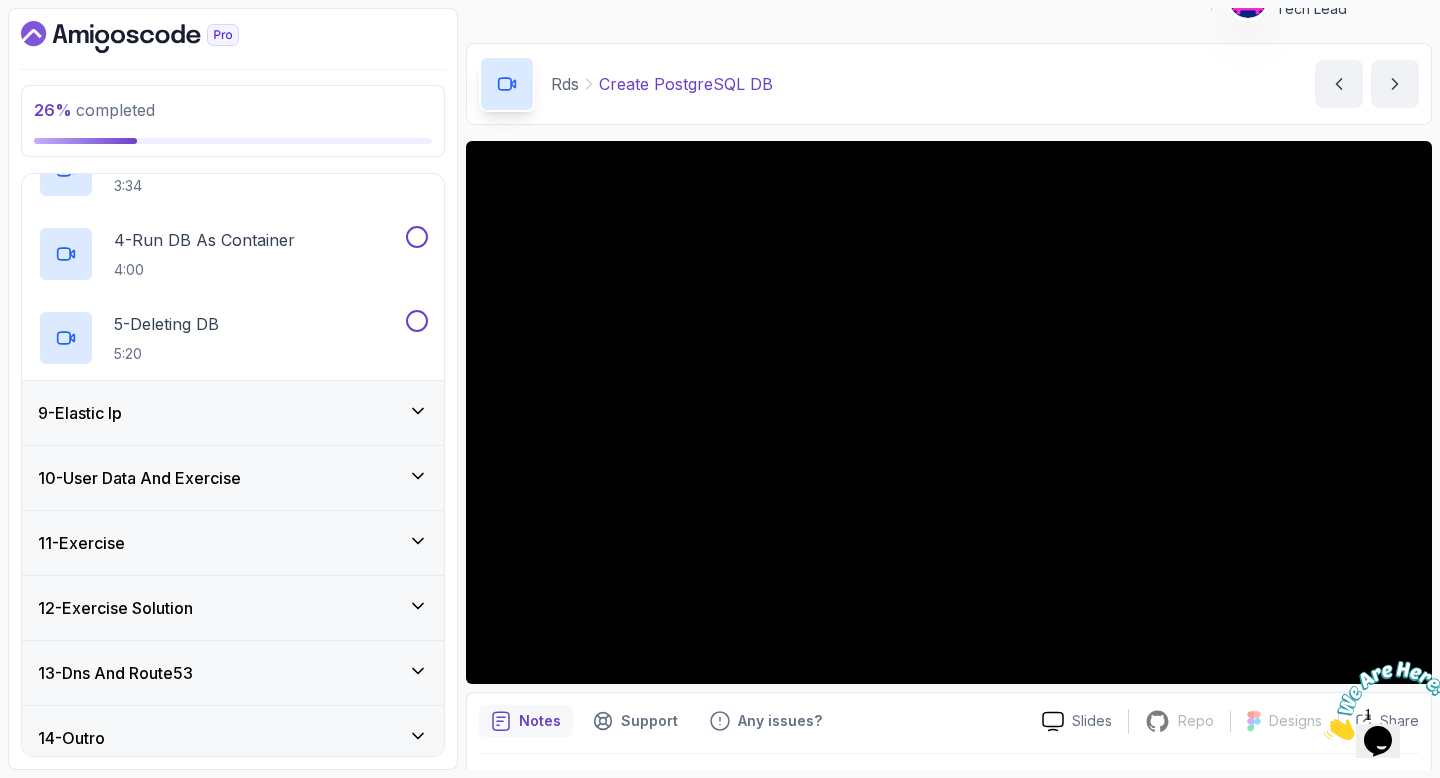scroll, scrollTop: 745, scrollLeft: 0, axis: vertical 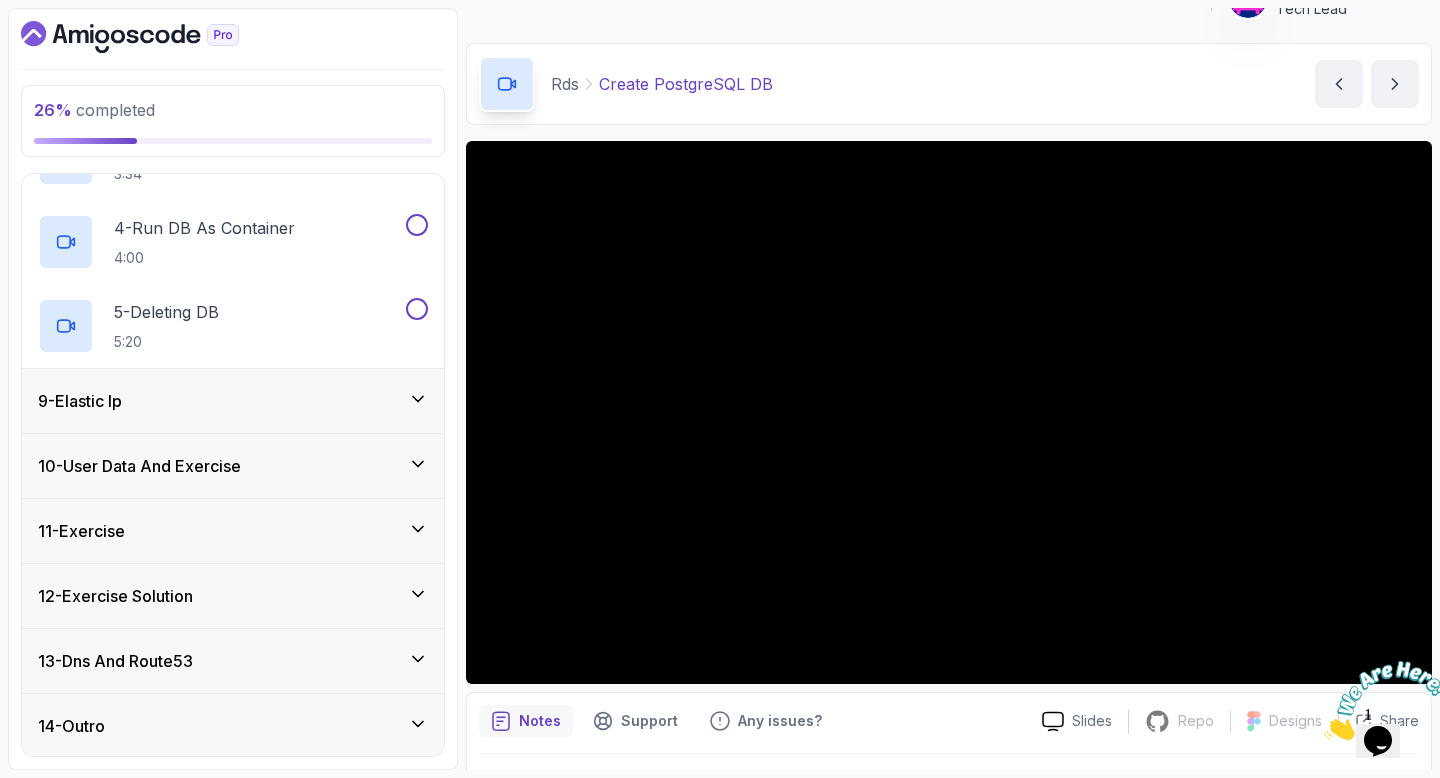 click on "9  -  Elastic Ip" at bounding box center [233, 401] 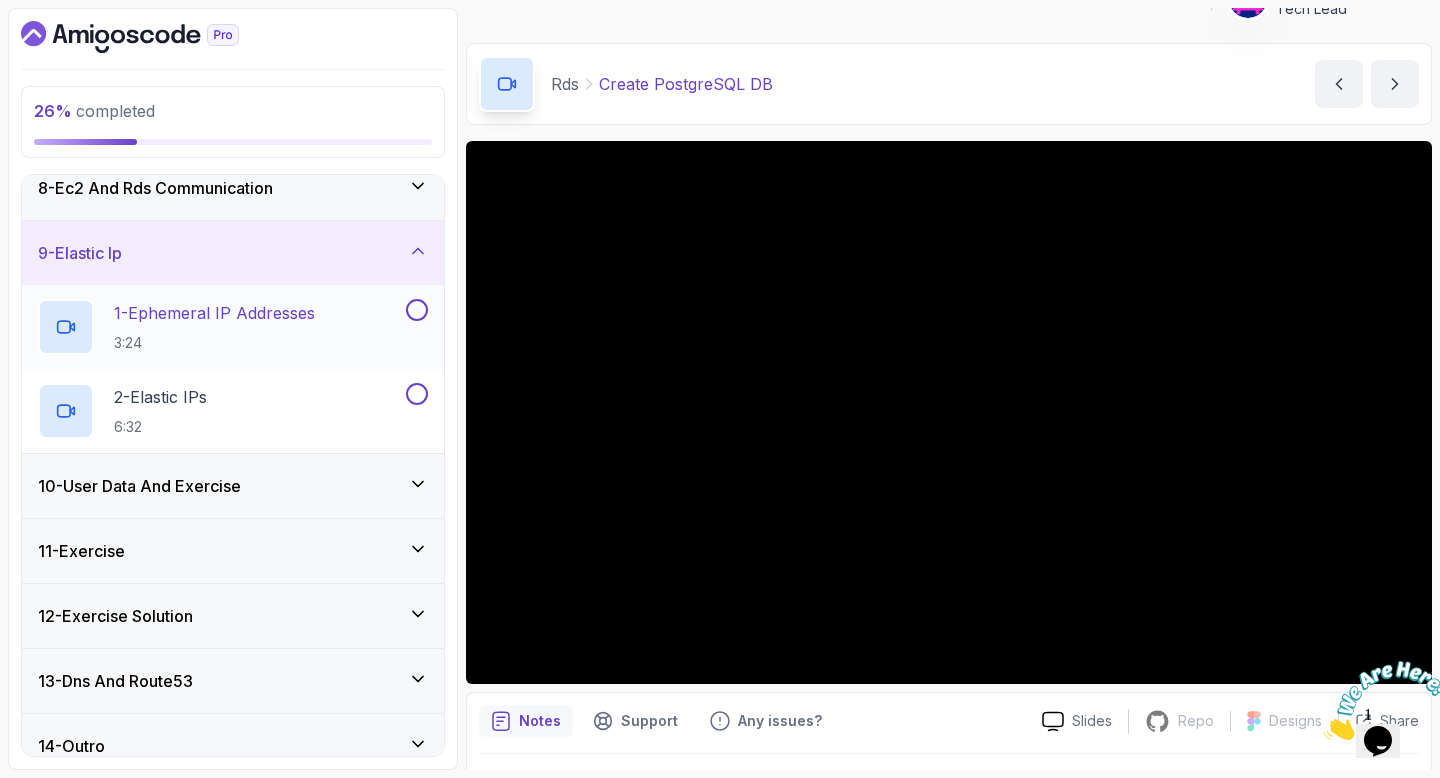 scroll, scrollTop: 495, scrollLeft: 0, axis: vertical 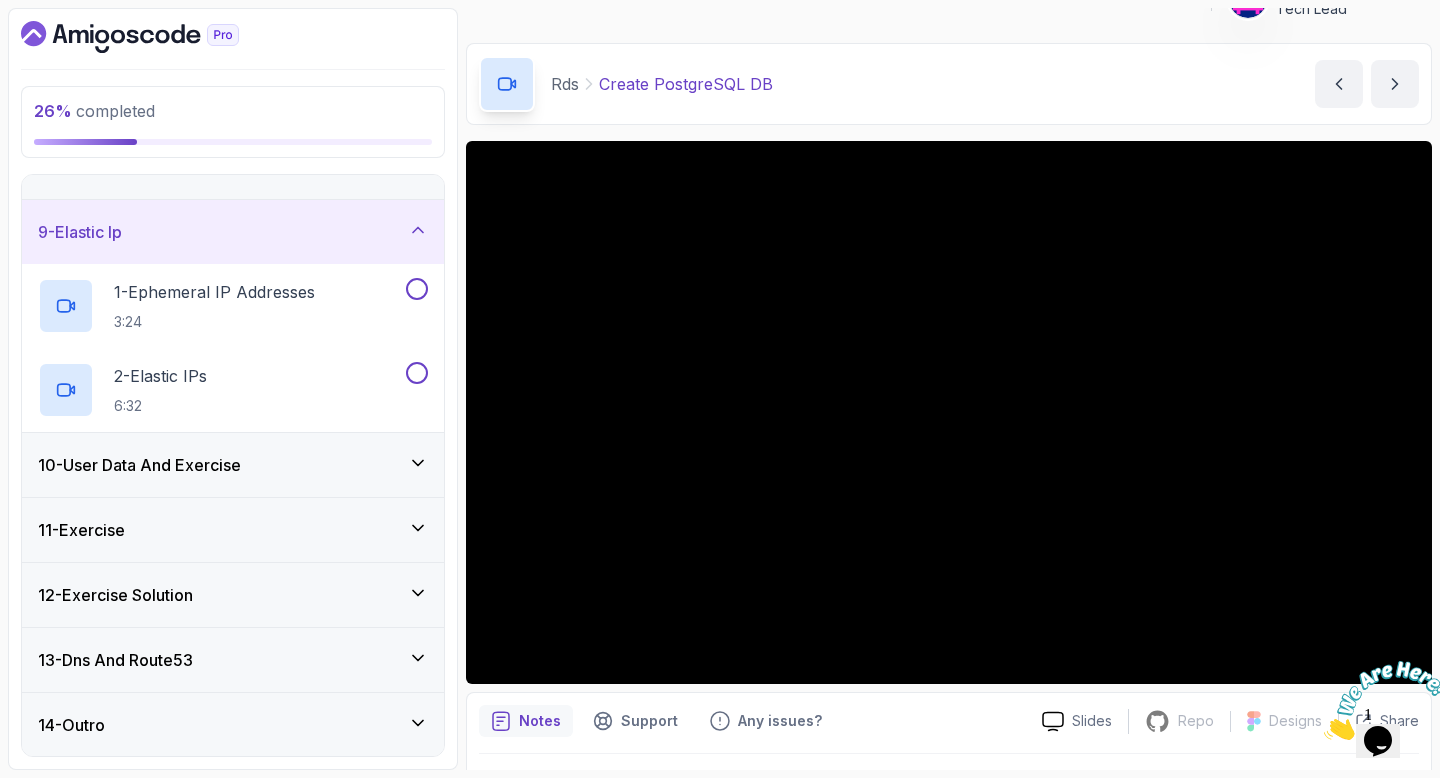 click on "10  -  User Data And Exercise" at bounding box center [233, 465] 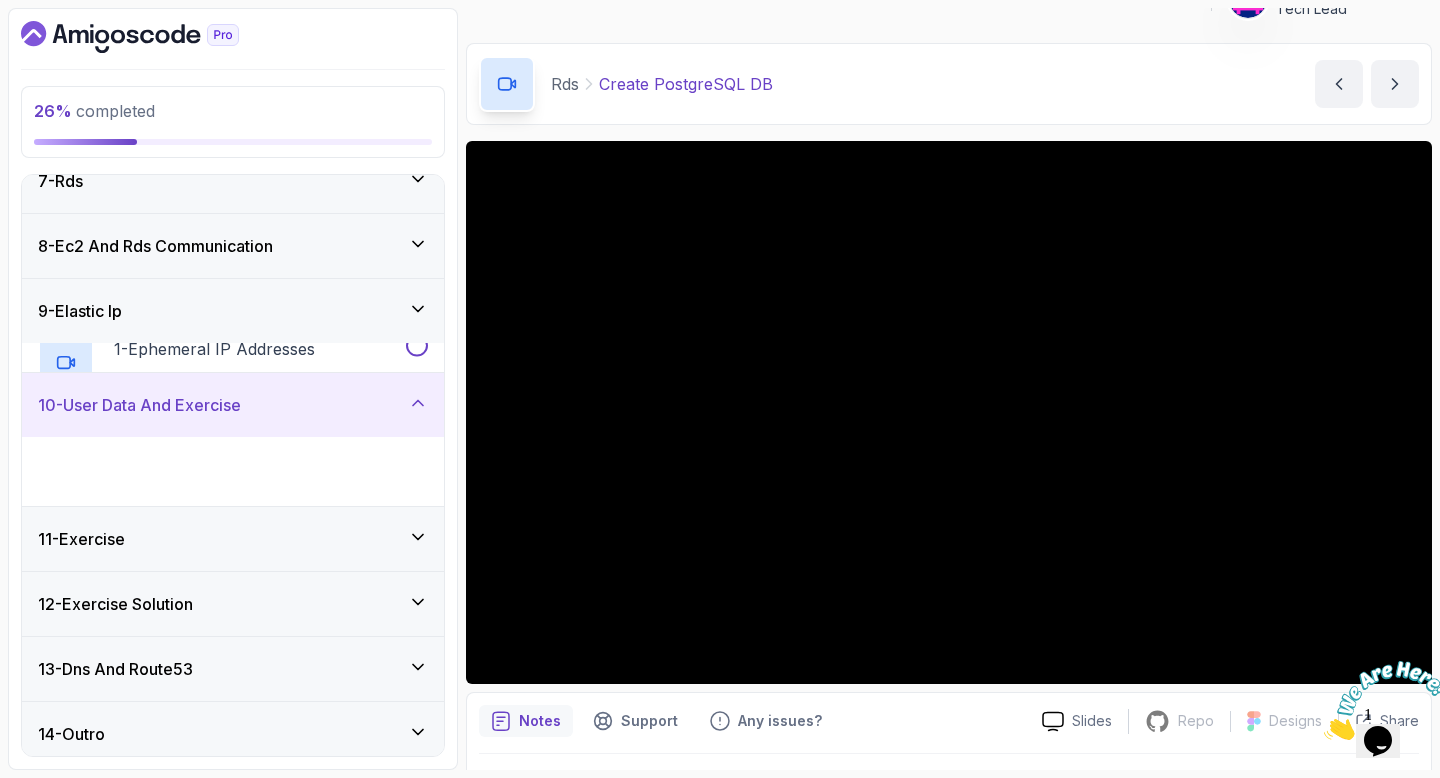 scroll, scrollTop: 411, scrollLeft: 0, axis: vertical 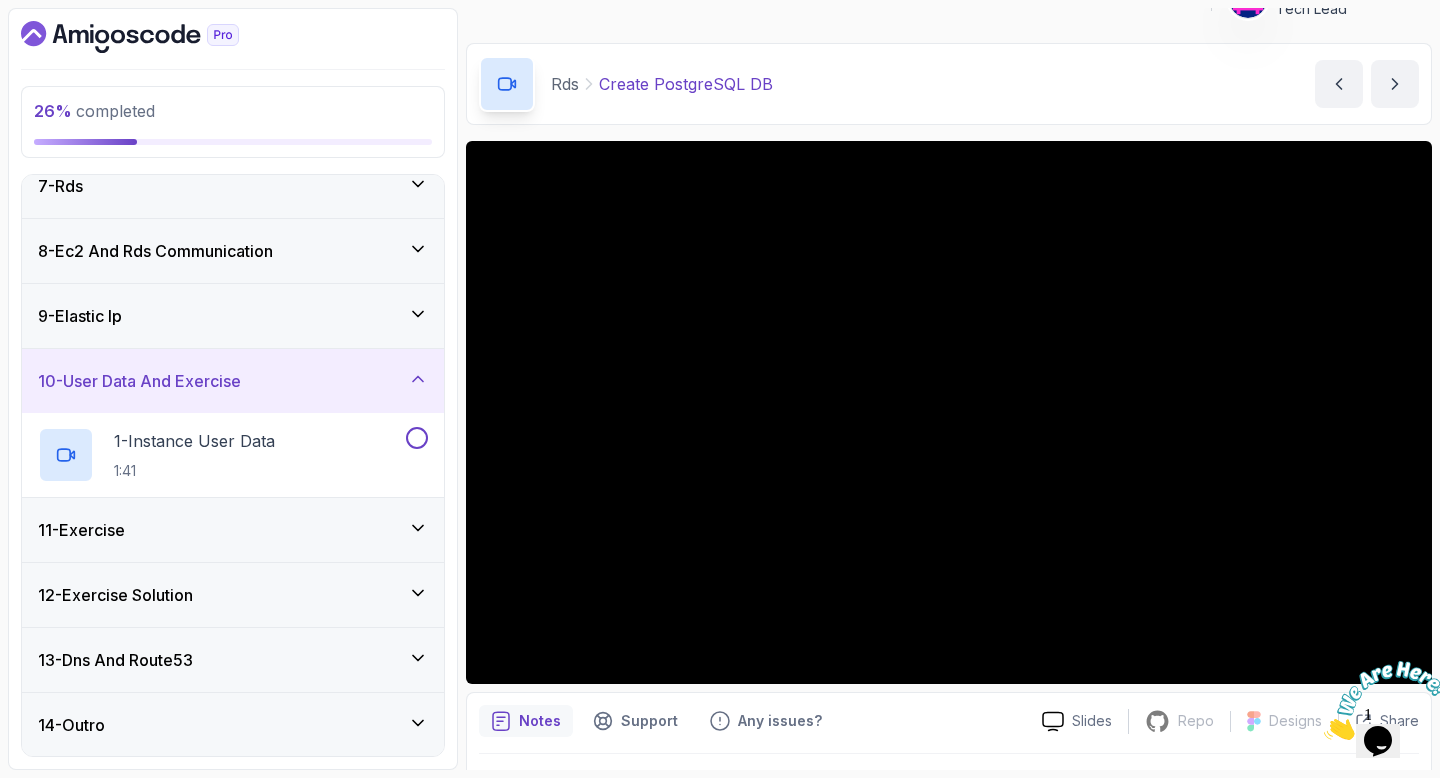 click on "11  -  Exercise" at bounding box center [233, 530] 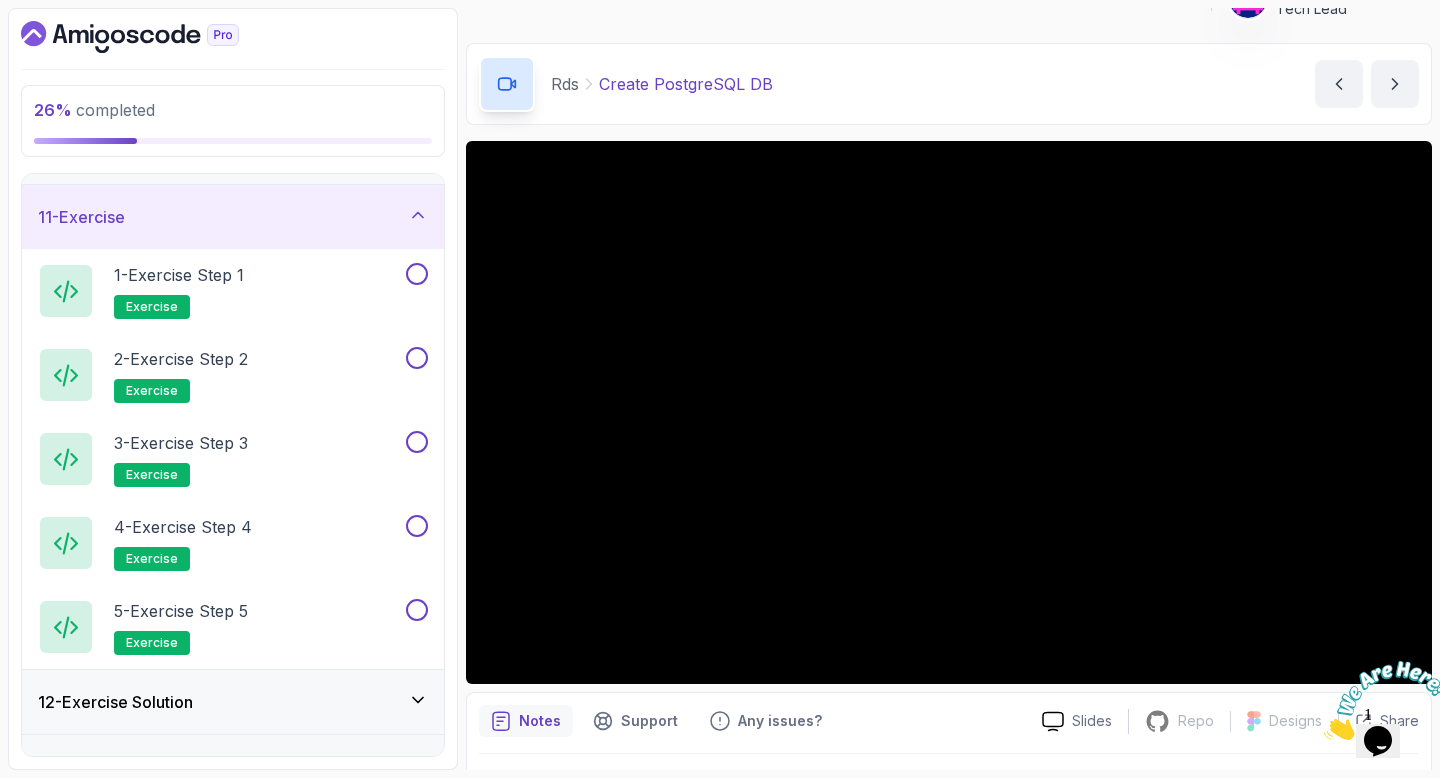 scroll, scrollTop: 747, scrollLeft: 0, axis: vertical 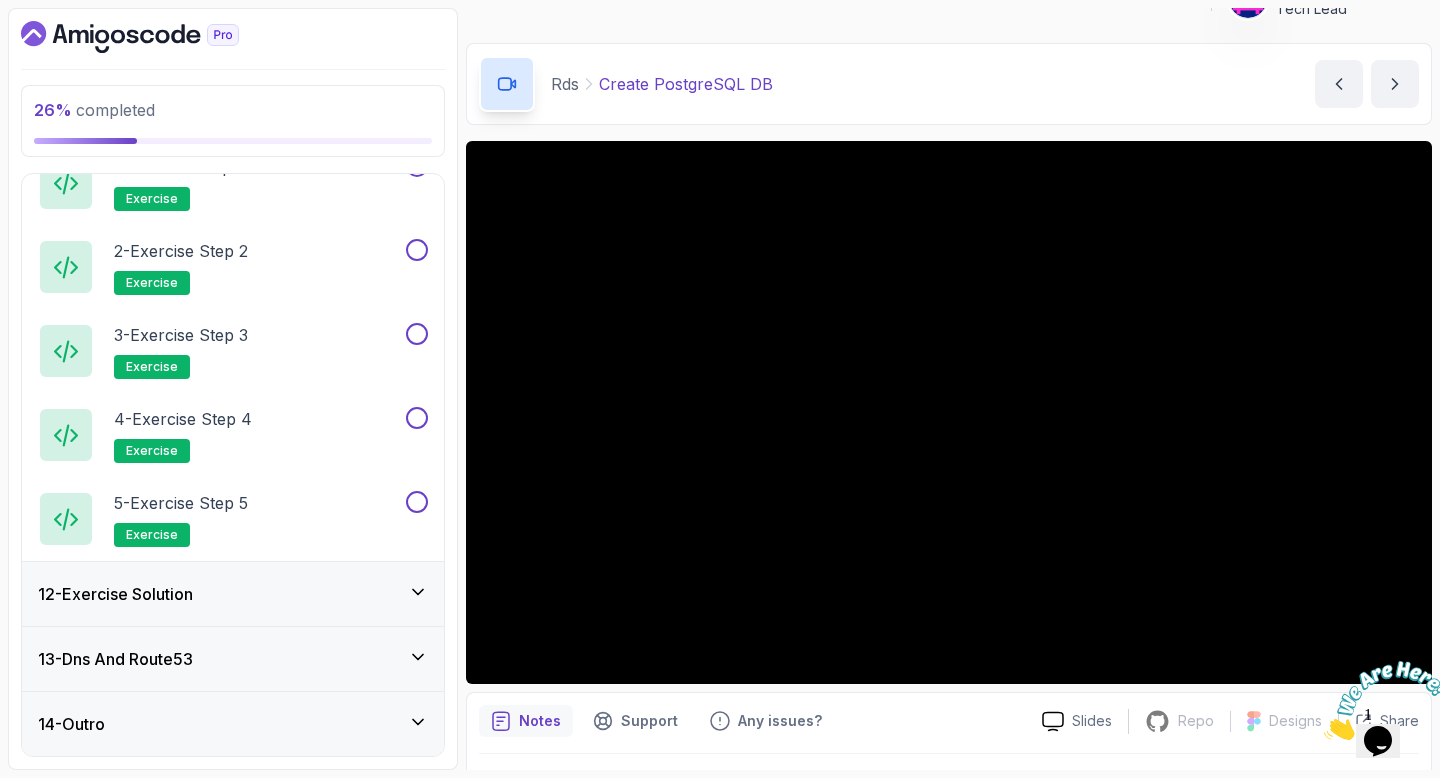 click on "12  -  Exercise Solution" at bounding box center [115, 594] 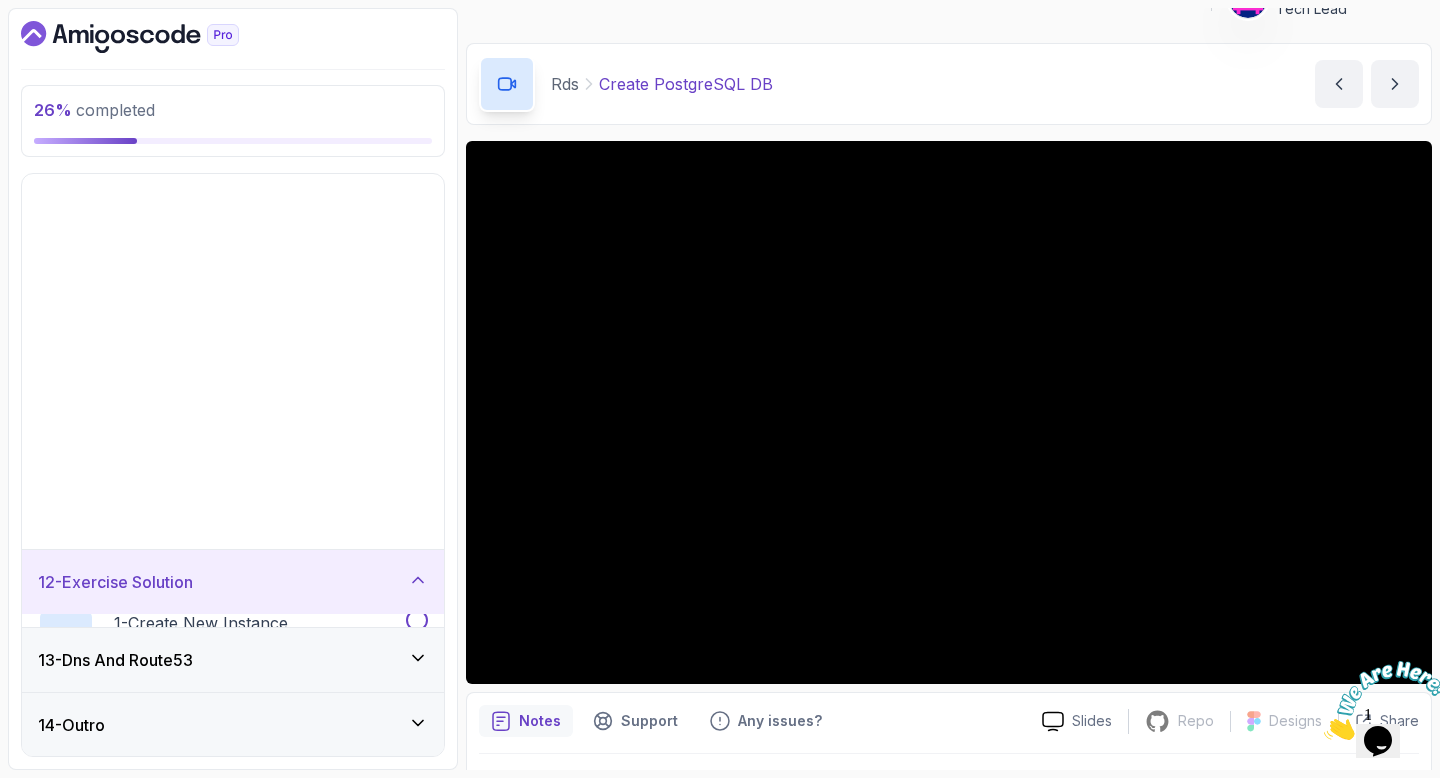 scroll, scrollTop: 327, scrollLeft: 0, axis: vertical 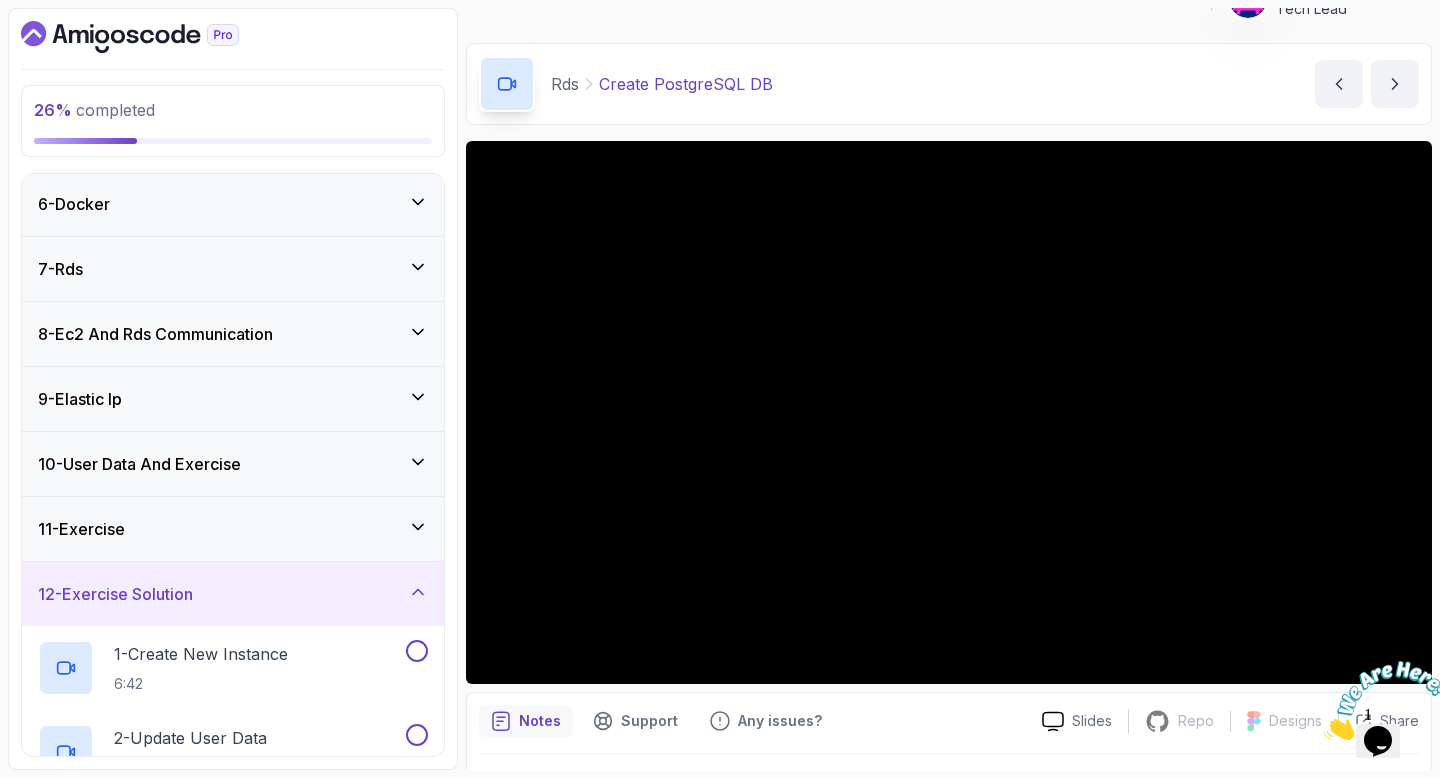 click on "12  -  Exercise Solution" at bounding box center (115, 594) 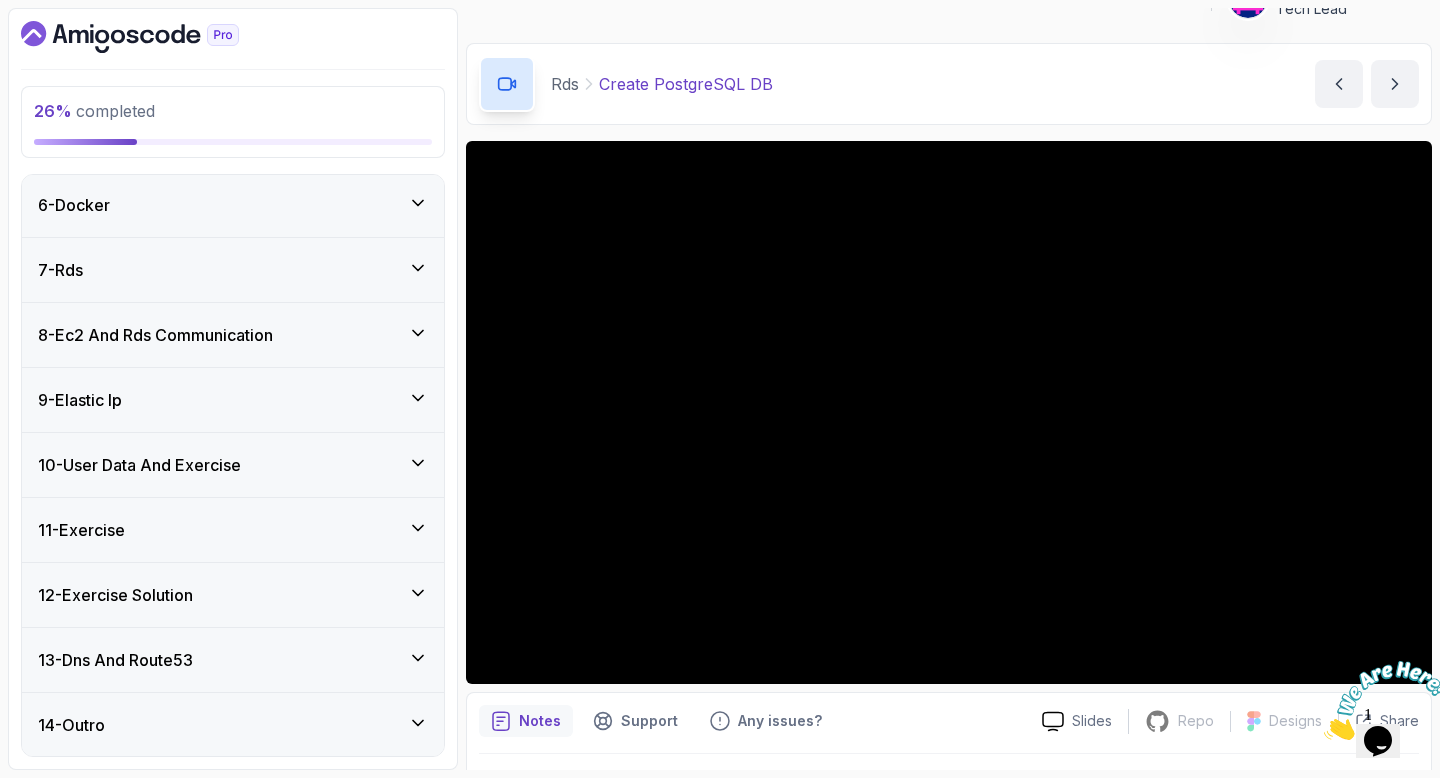 click on "13  -  Dns And Route53" at bounding box center [115, 660] 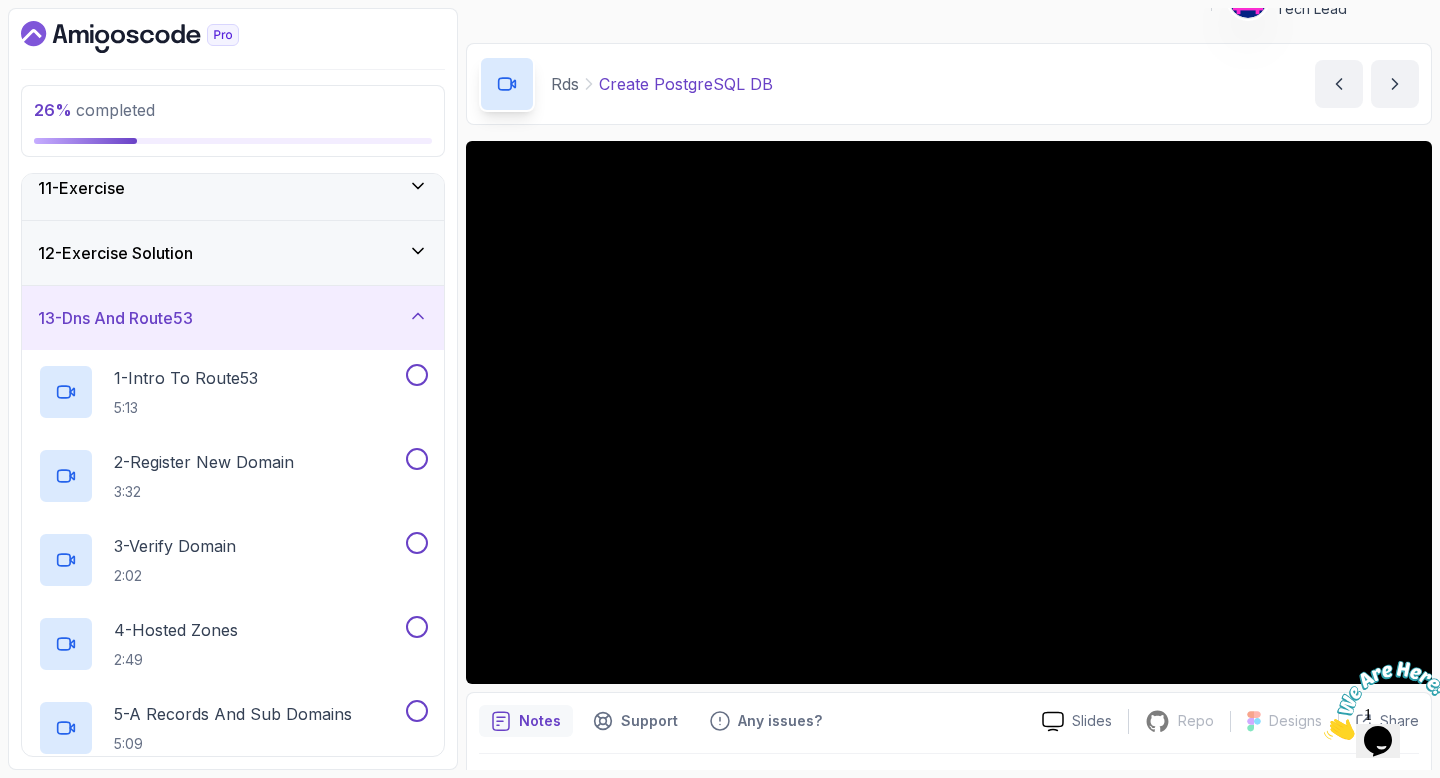 scroll, scrollTop: 508, scrollLeft: 0, axis: vertical 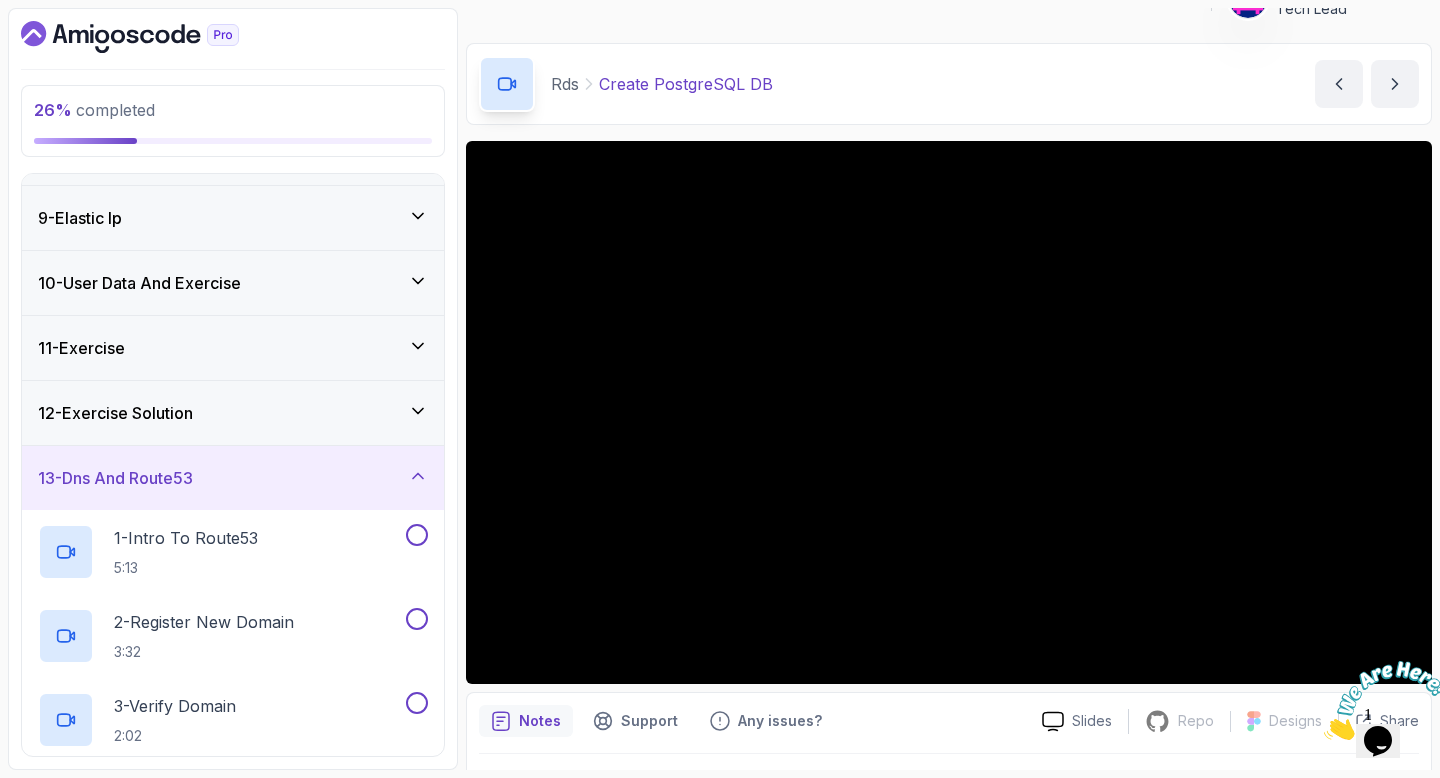 click on "13  -  Dns And Route53" at bounding box center [233, 478] 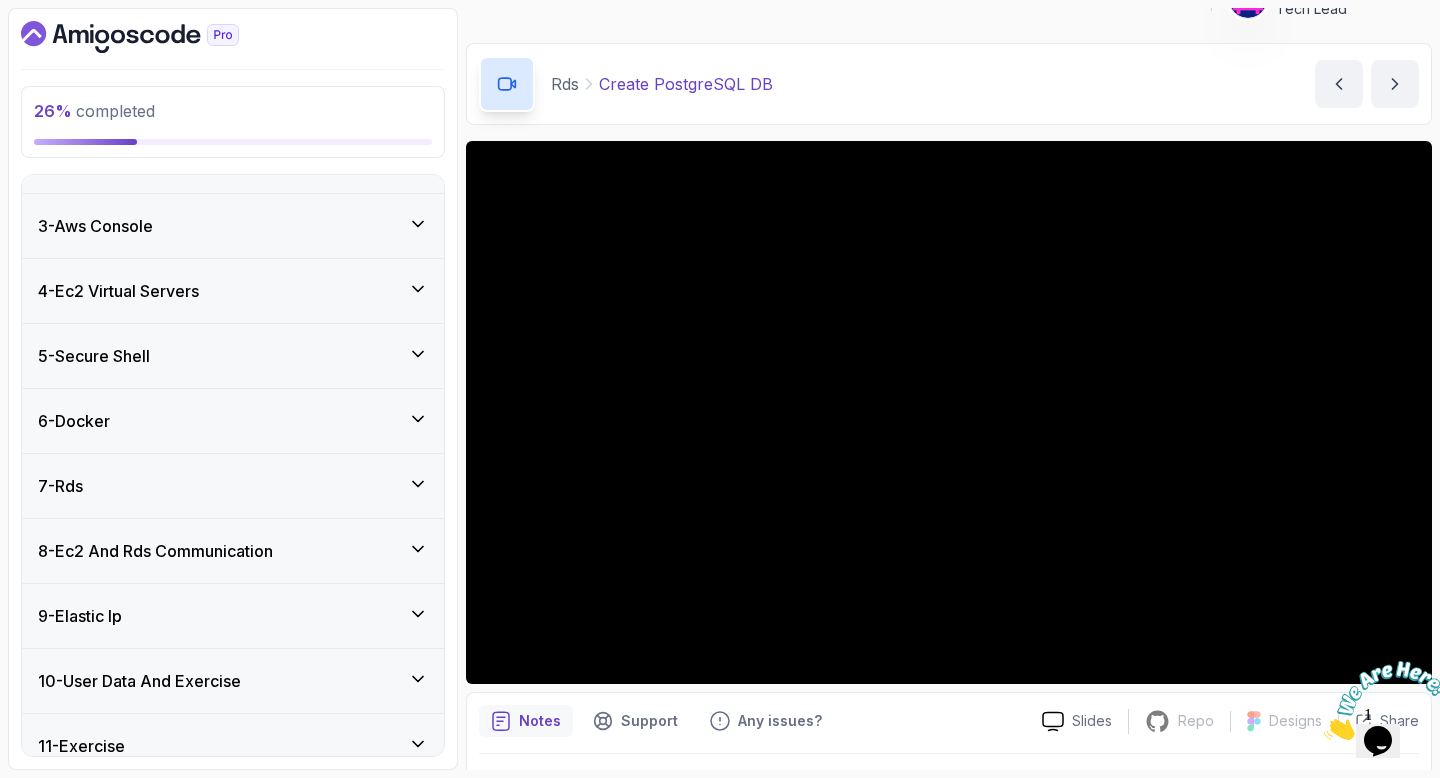 scroll, scrollTop: 215, scrollLeft: 0, axis: vertical 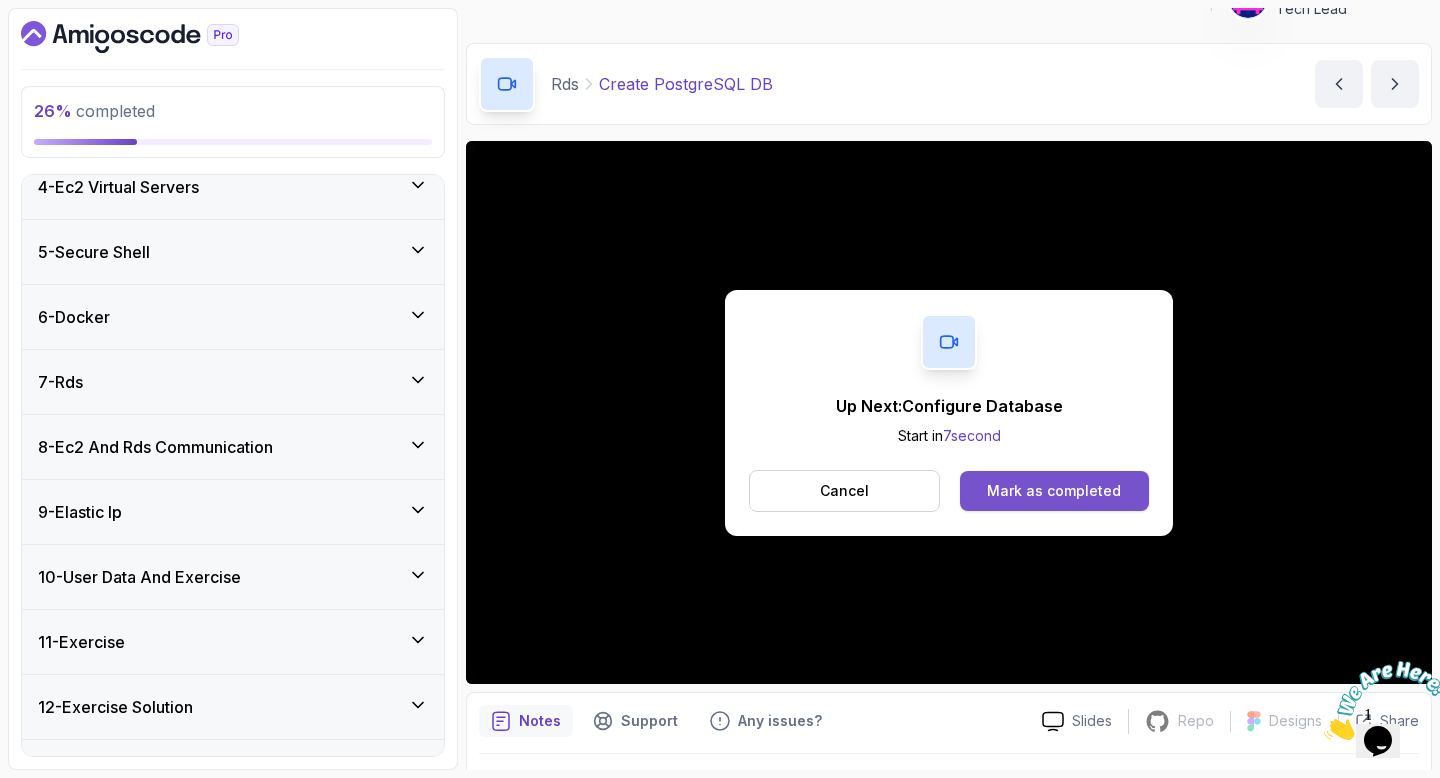 click on "Mark as completed" at bounding box center [1054, 491] 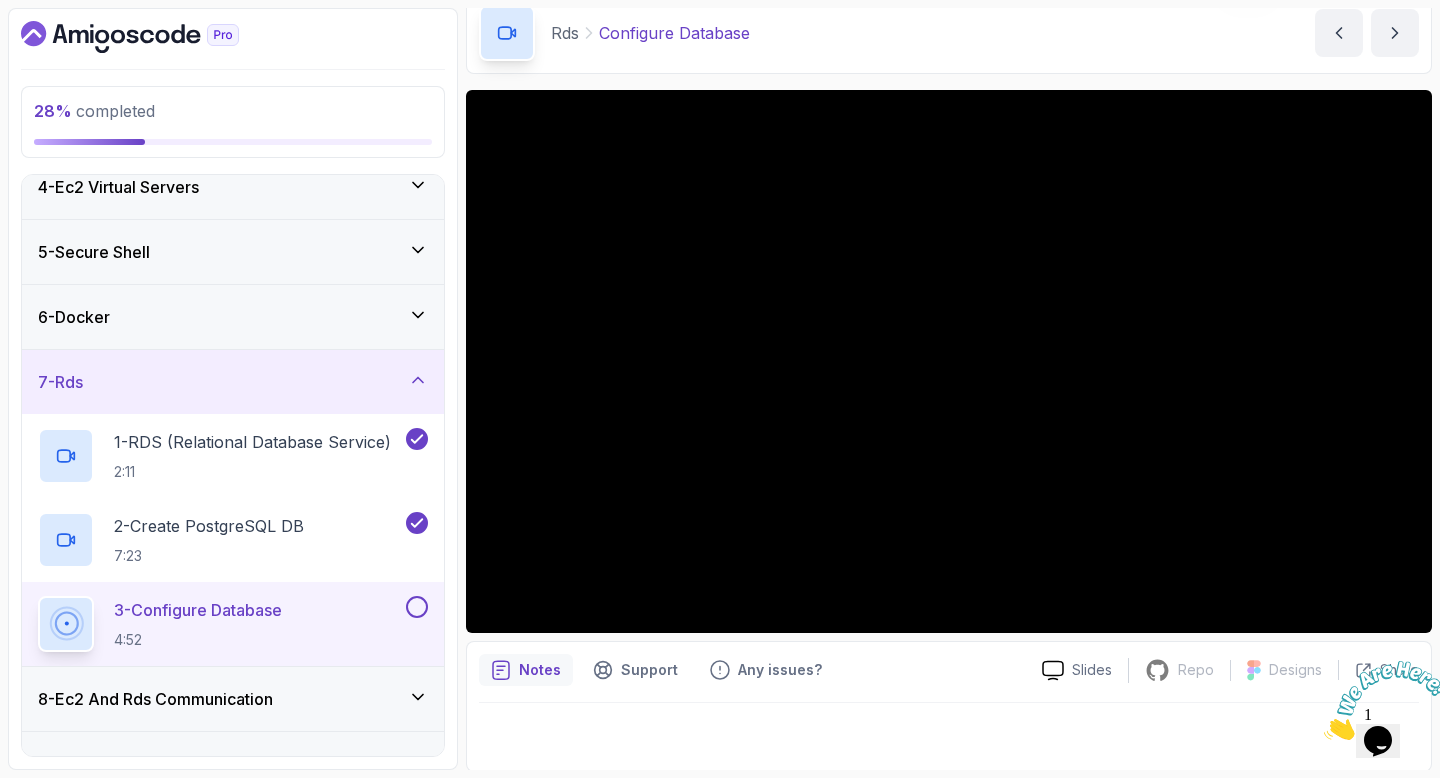 scroll, scrollTop: 90, scrollLeft: 0, axis: vertical 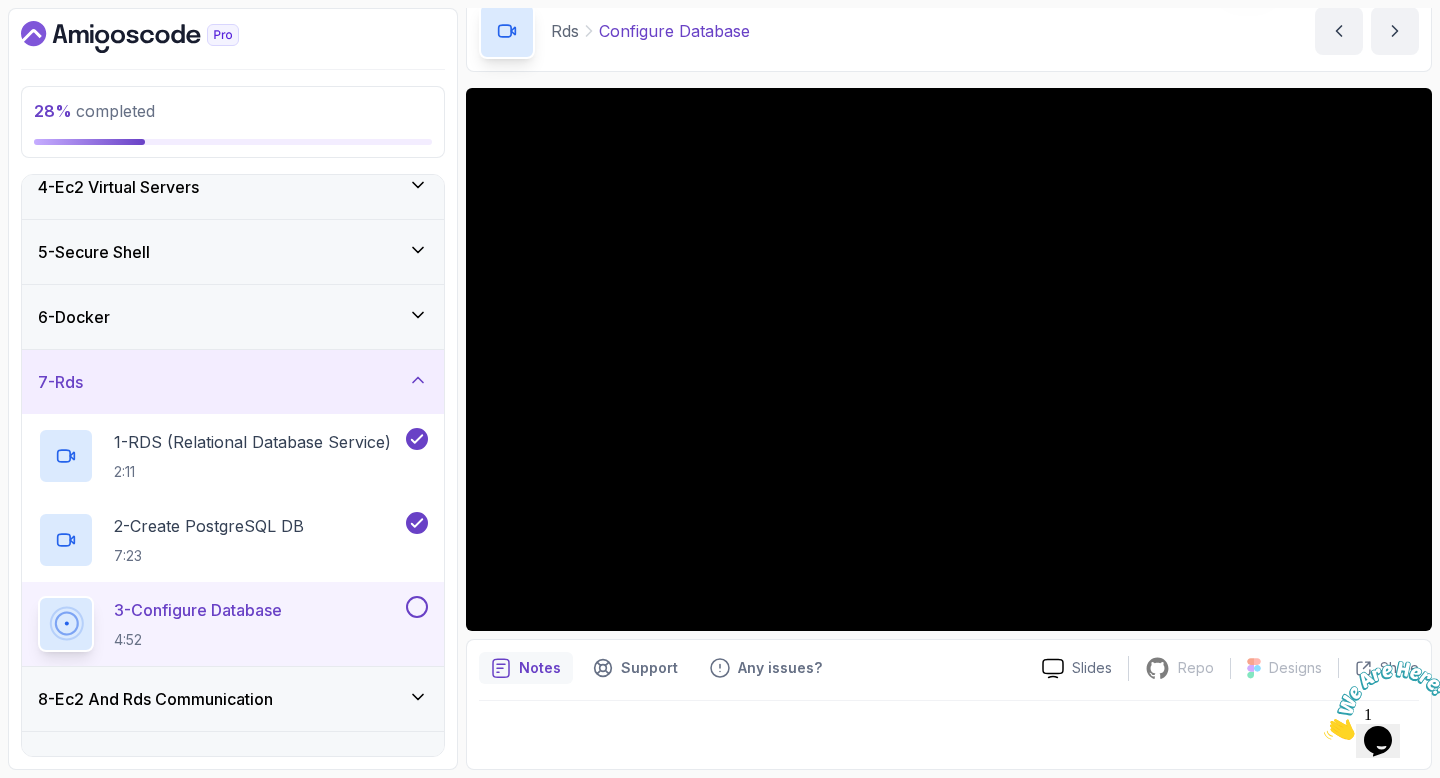 click on "Notes" at bounding box center (540, 668) 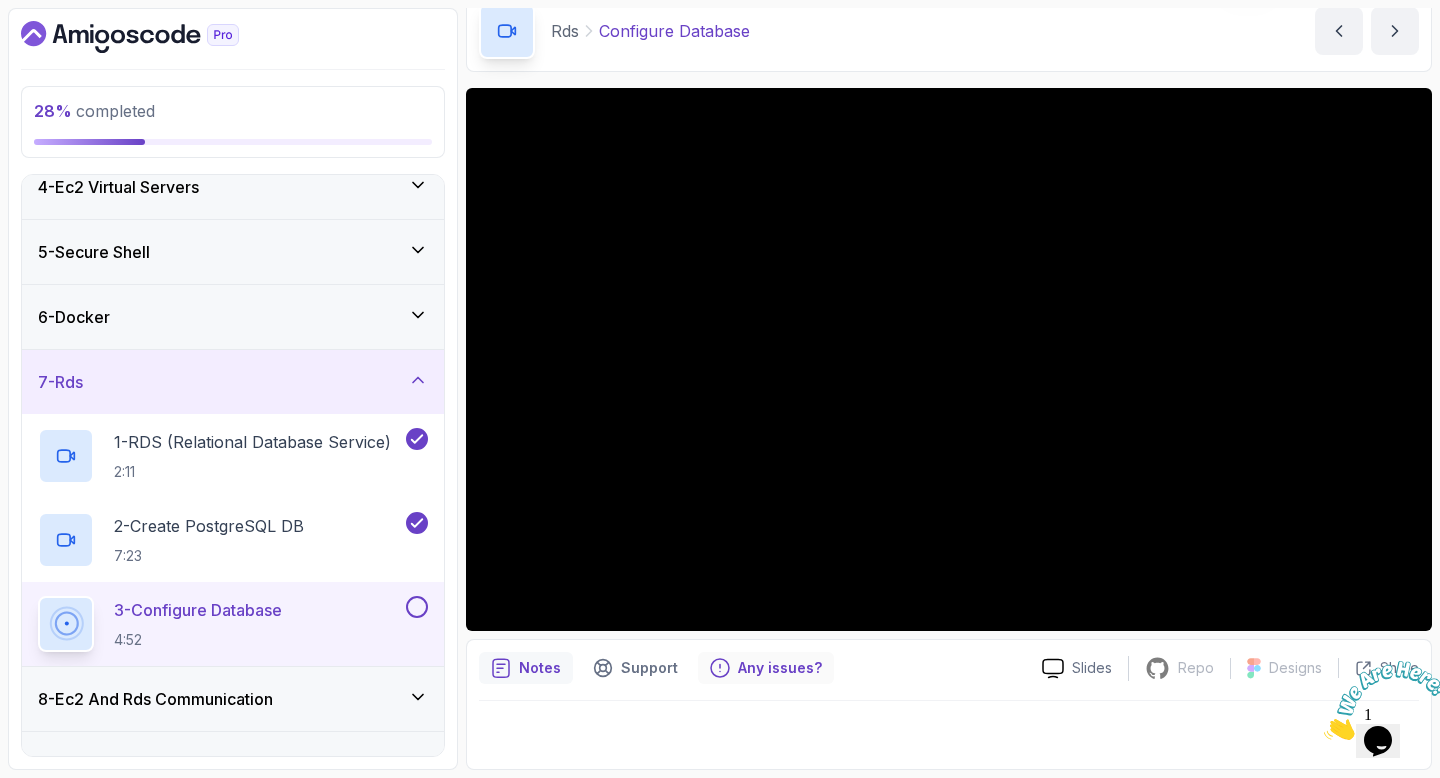 click on "Any issues?" at bounding box center [780, 668] 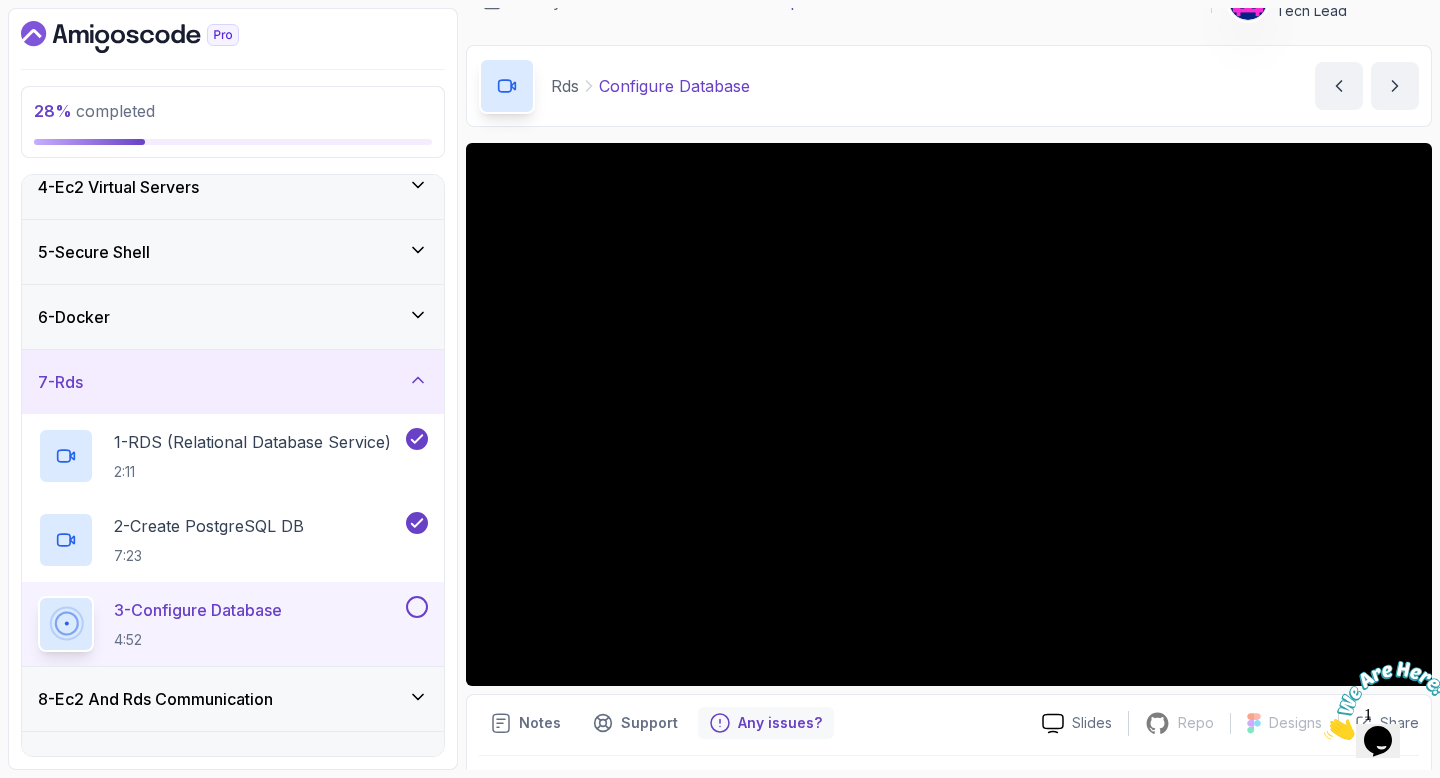 scroll, scrollTop: 37, scrollLeft: 0, axis: vertical 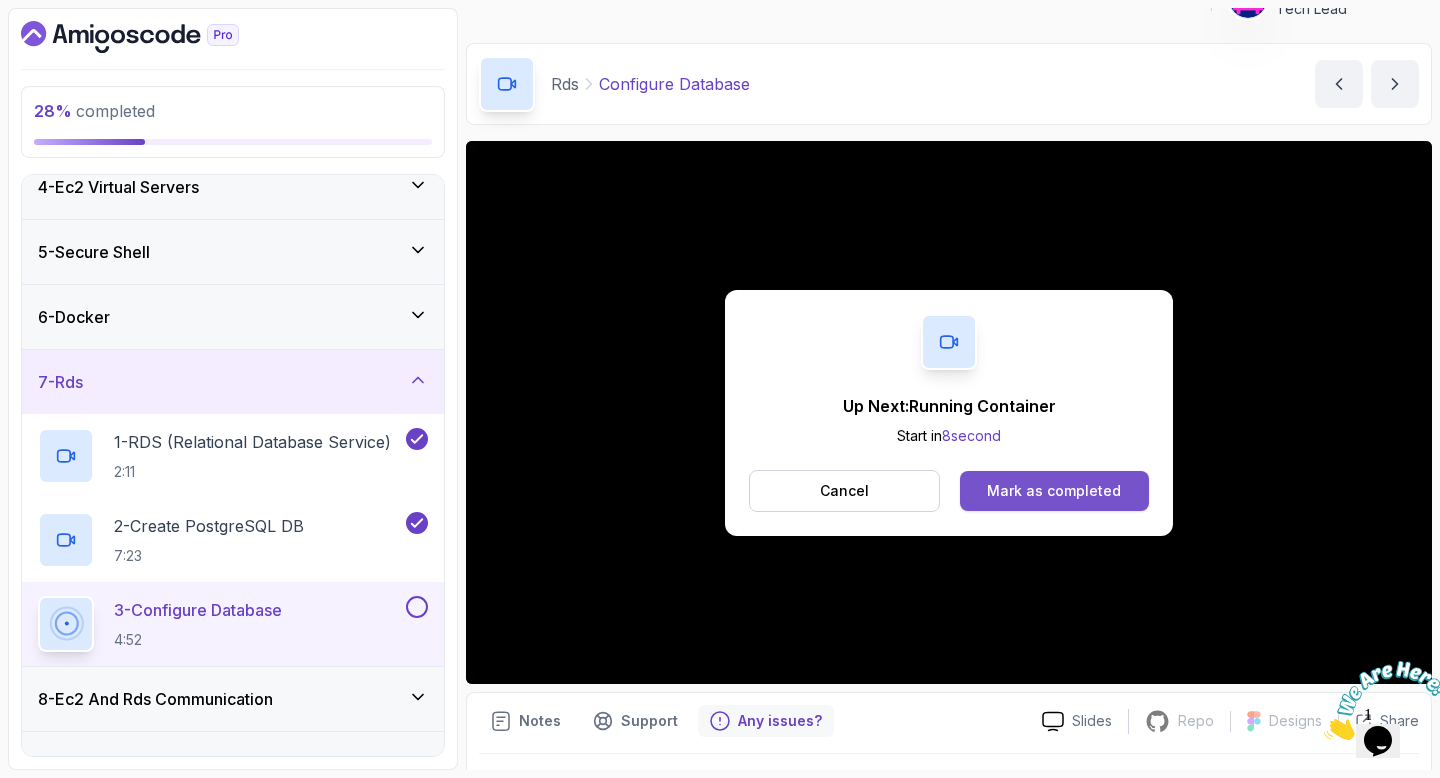click on "Mark as completed" at bounding box center [1054, 491] 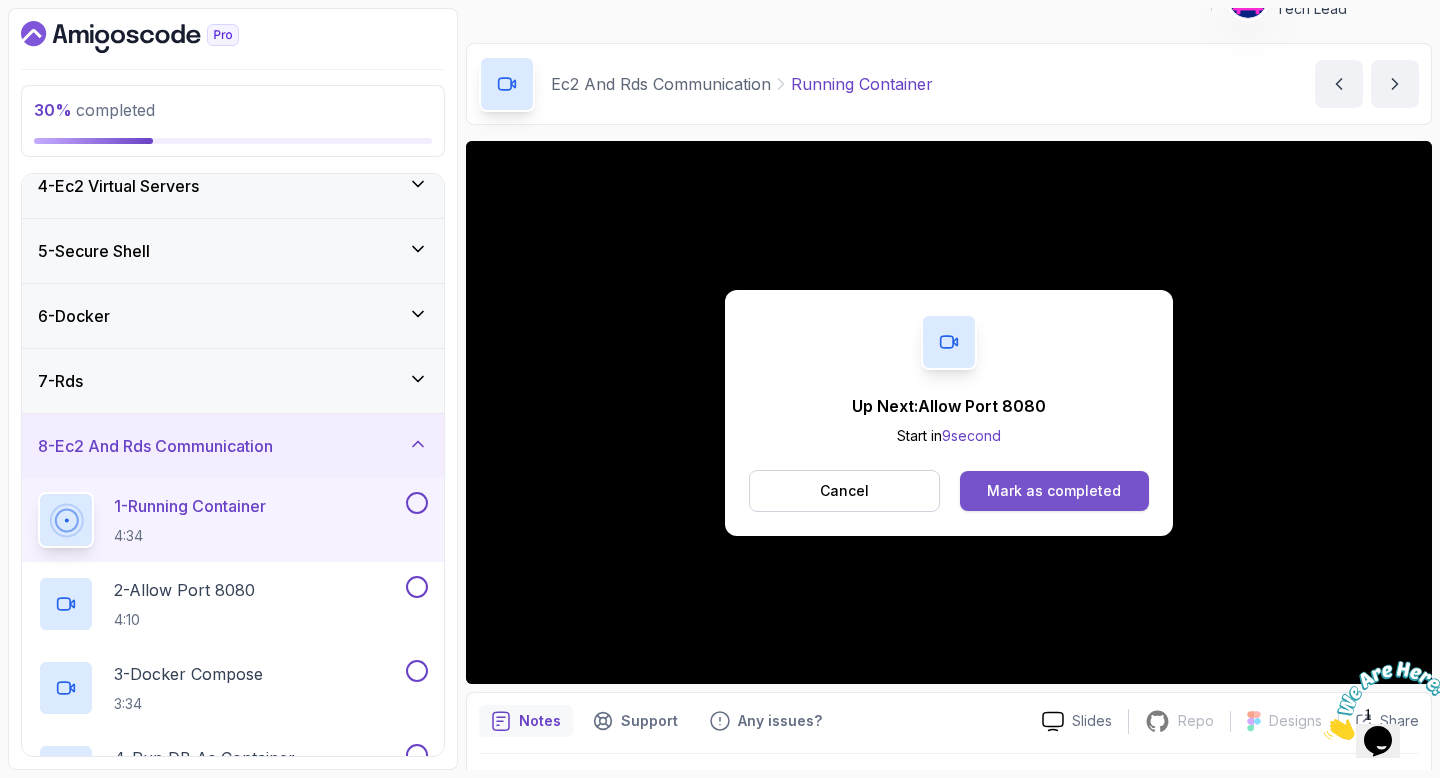 click on "Mark as completed" at bounding box center [1054, 491] 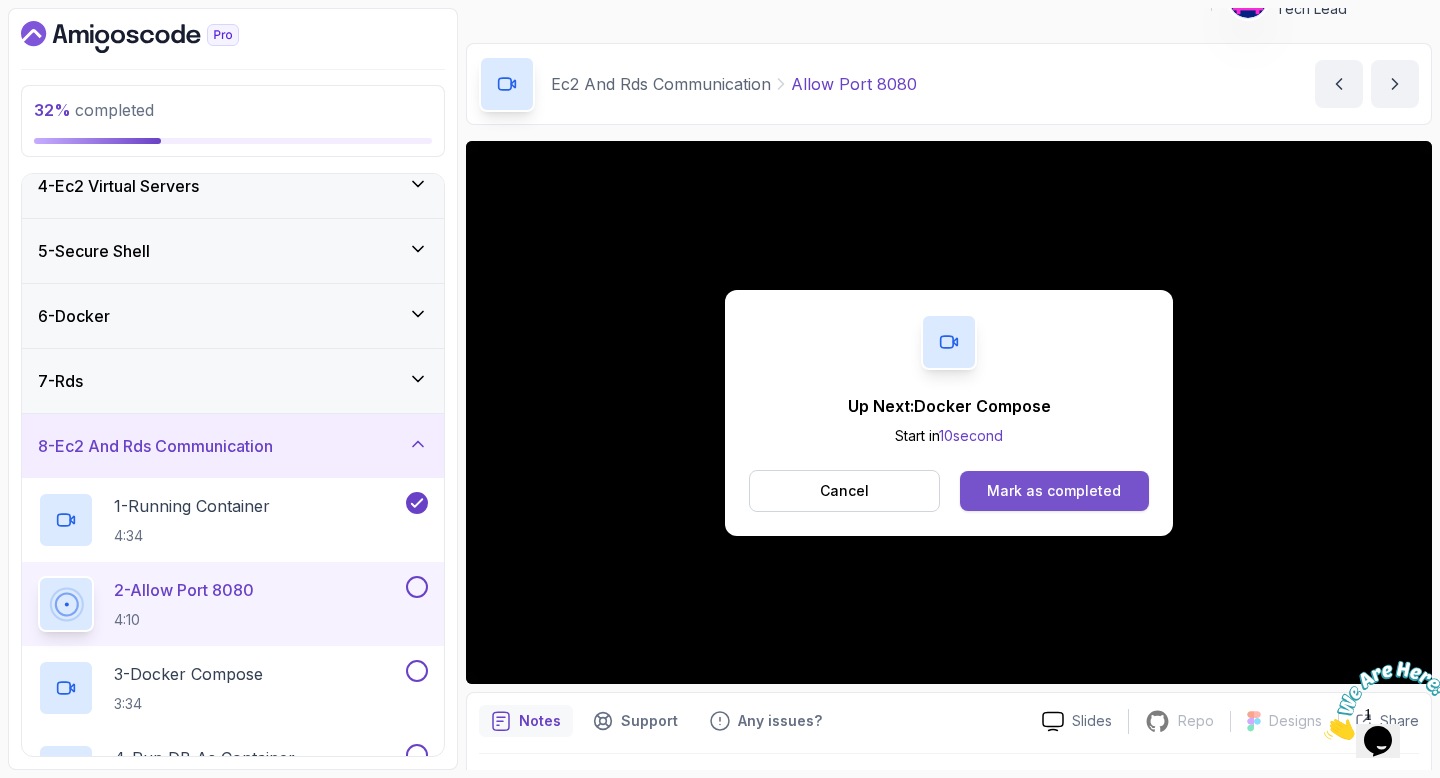 click on "Mark as completed" at bounding box center (1054, 491) 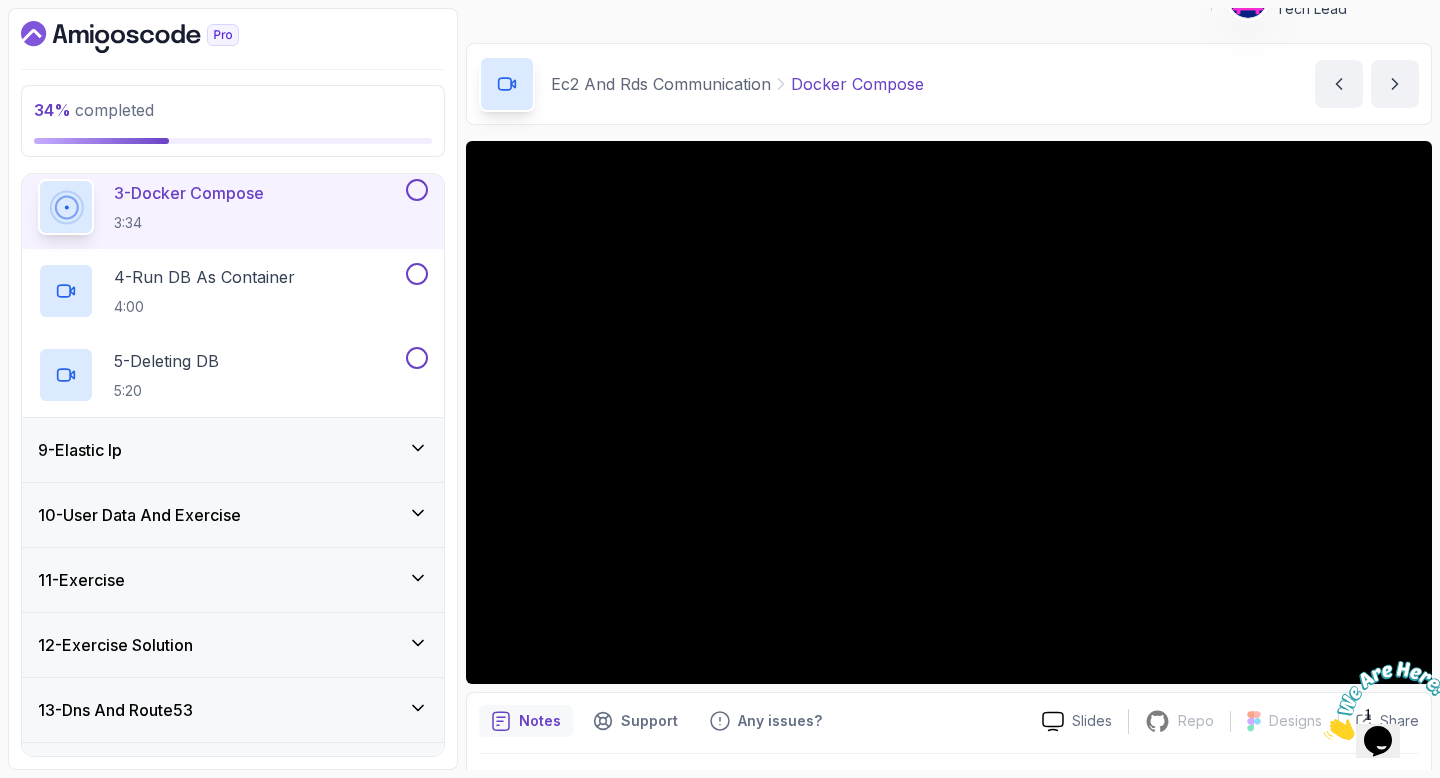scroll, scrollTop: 747, scrollLeft: 0, axis: vertical 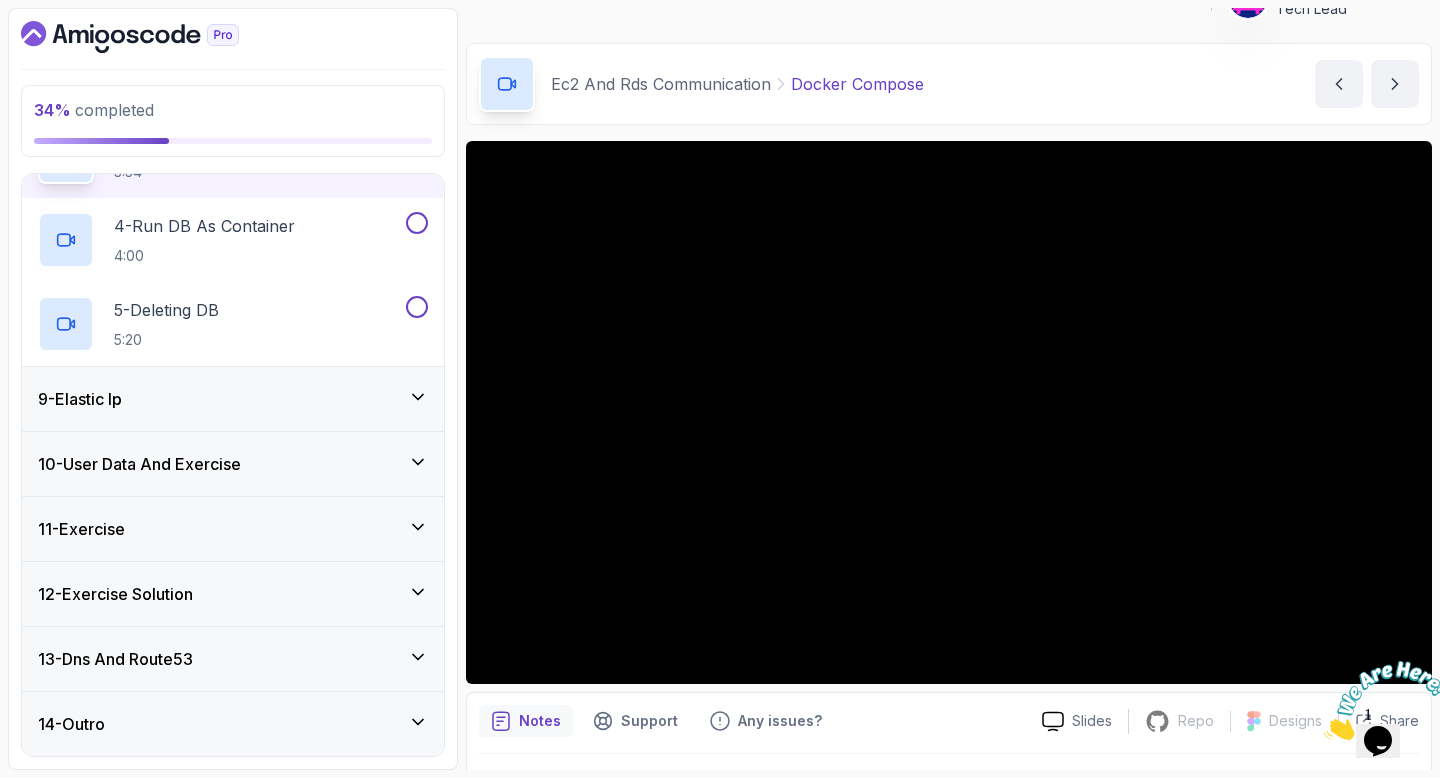 click on "10  -  User Data And Exercise" at bounding box center [139, 464] 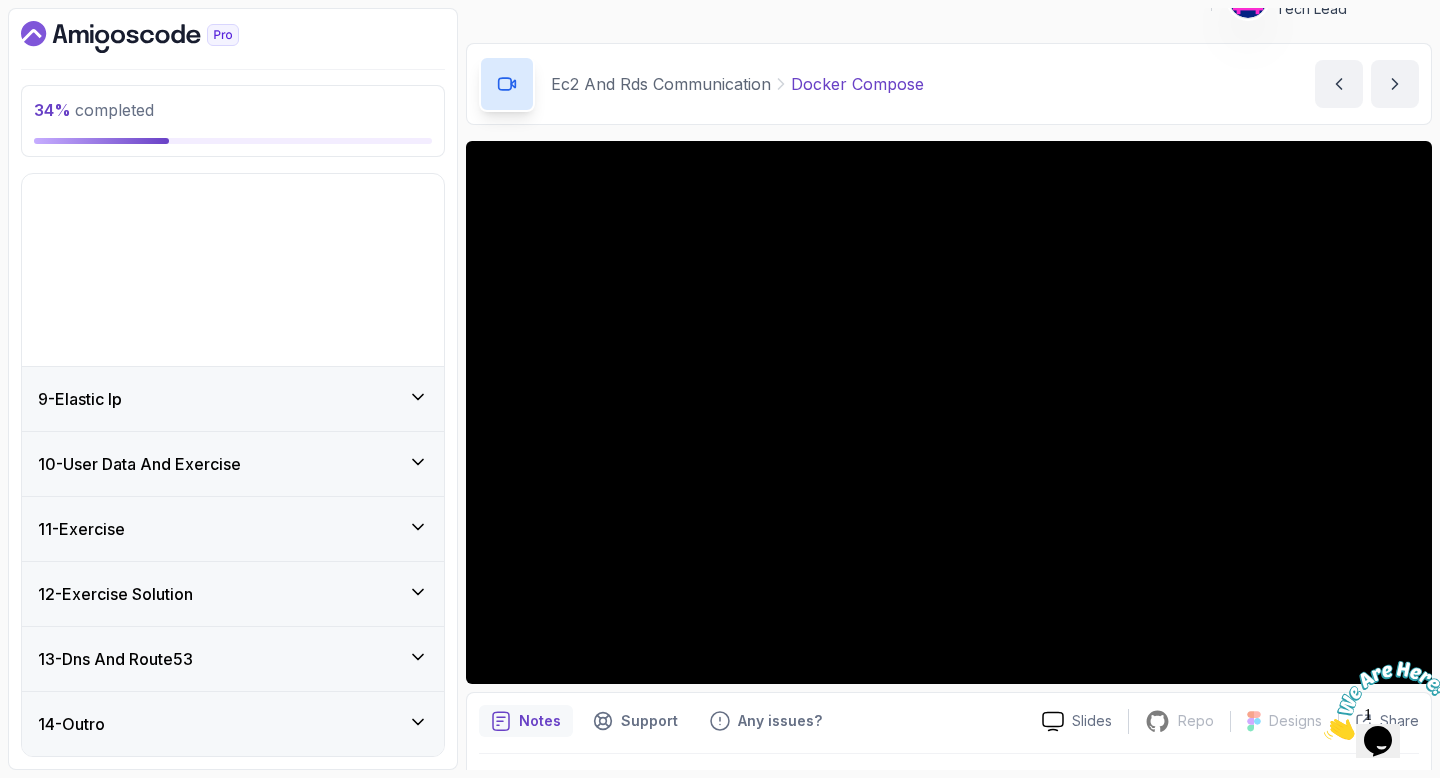 scroll, scrollTop: 327, scrollLeft: 0, axis: vertical 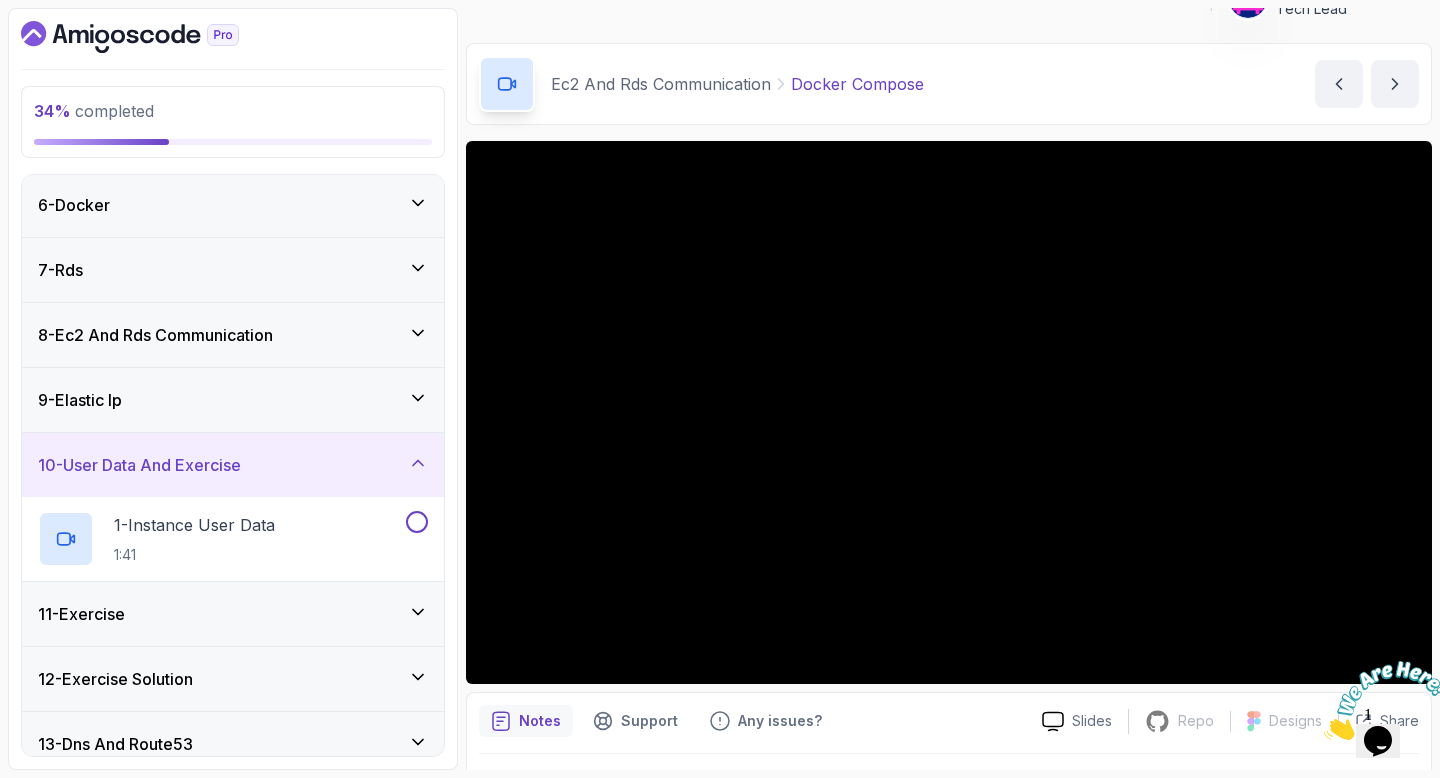 click on "10  -  User Data And Exercise" at bounding box center (233, 465) 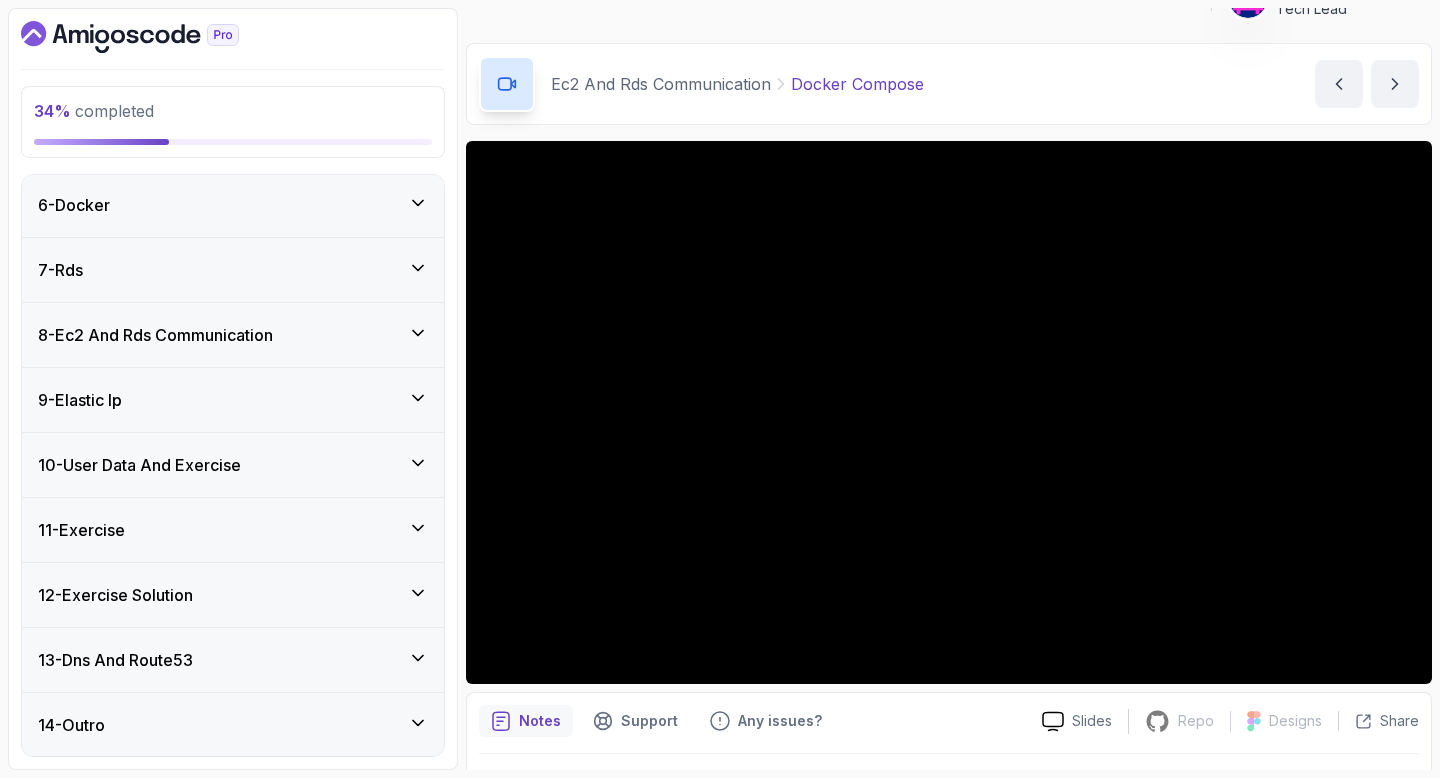 scroll, scrollTop: 0, scrollLeft: 0, axis: both 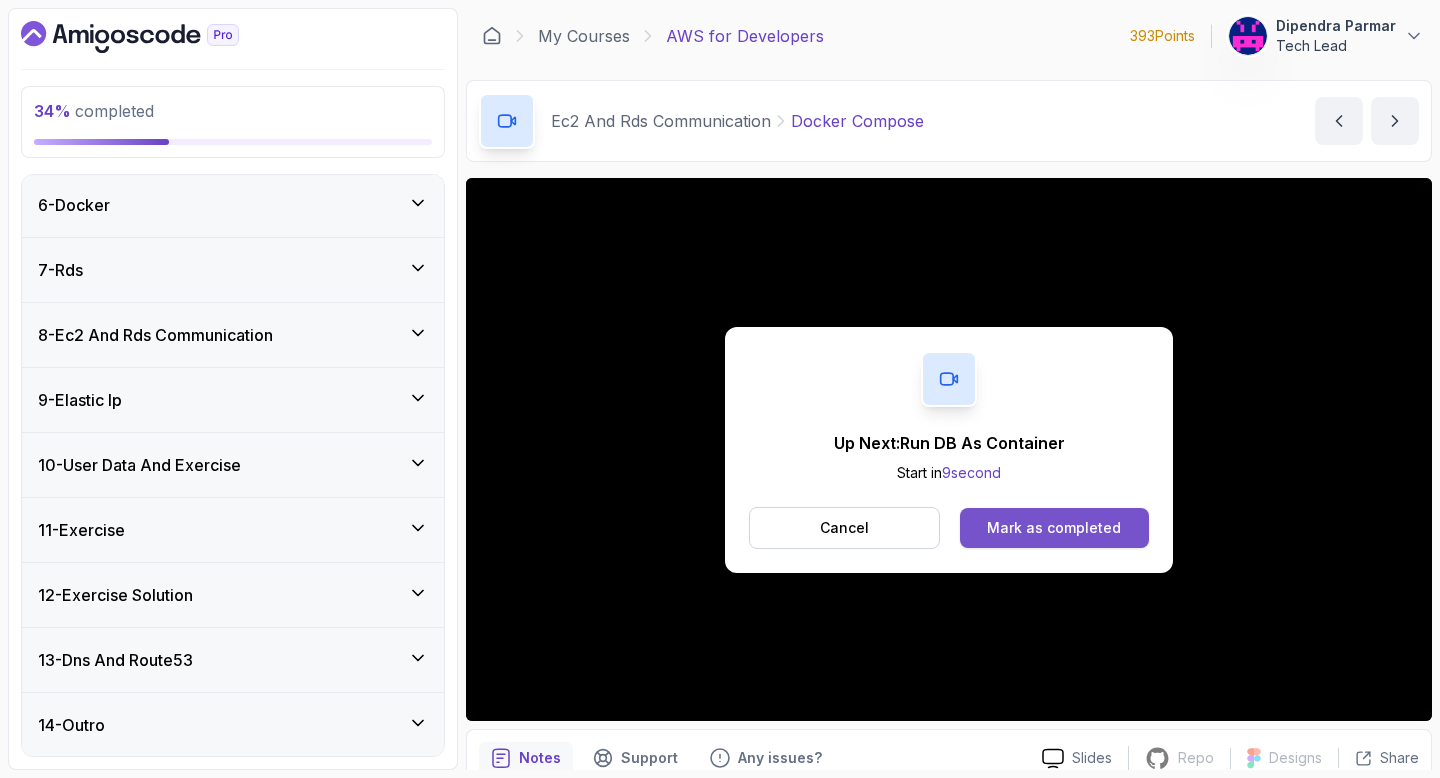 click on "Mark as completed" at bounding box center [1054, 528] 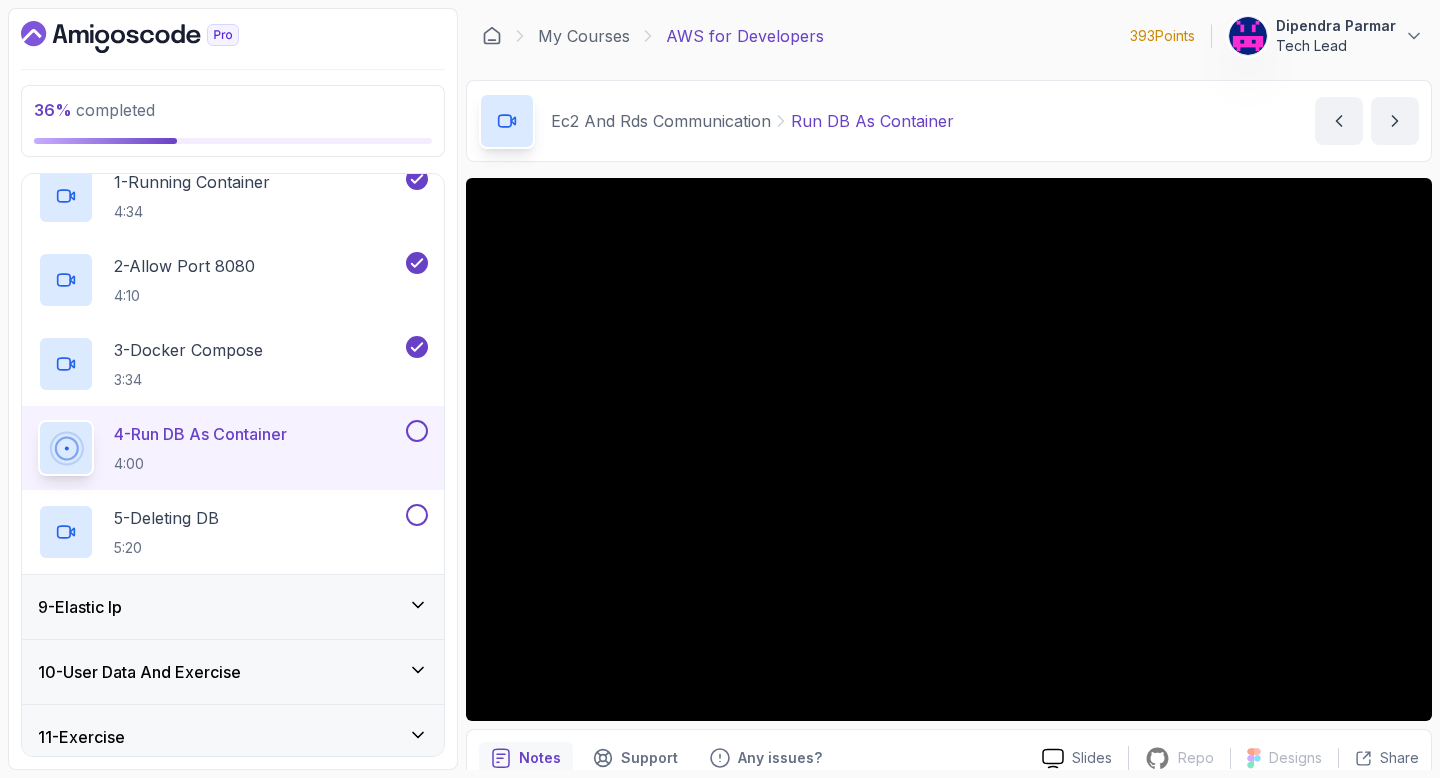 scroll, scrollTop: 542, scrollLeft: 0, axis: vertical 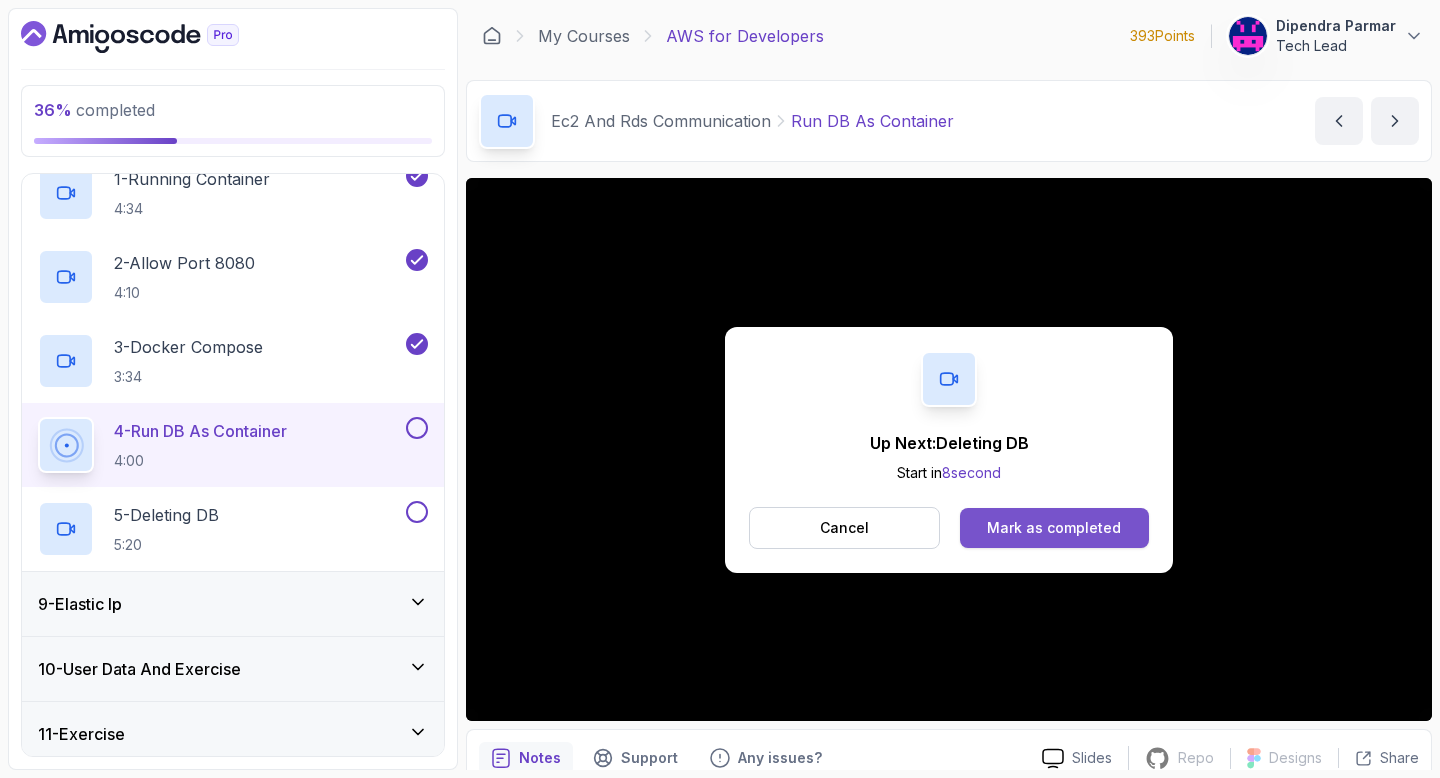 click on "Mark as completed" at bounding box center (1054, 528) 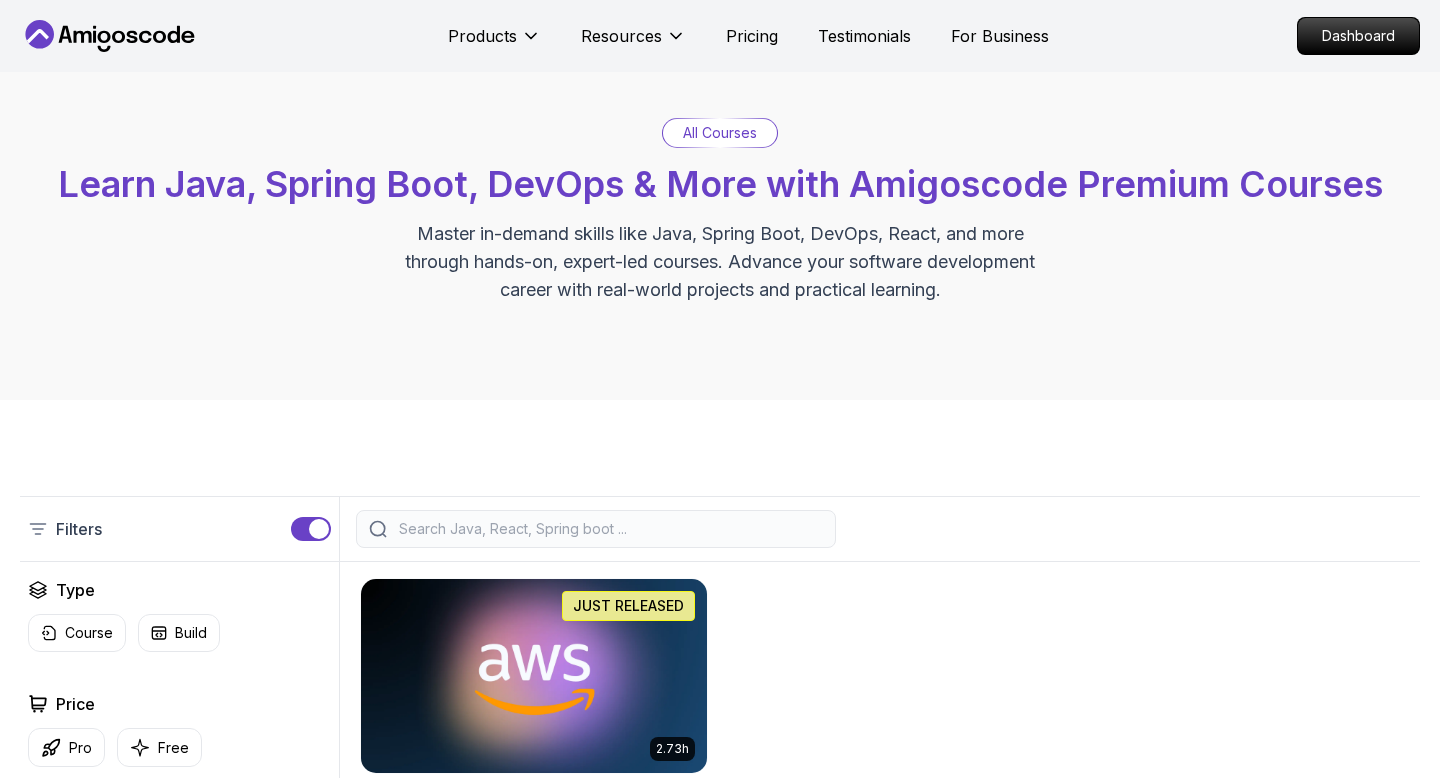 scroll, scrollTop: 484, scrollLeft: 0, axis: vertical 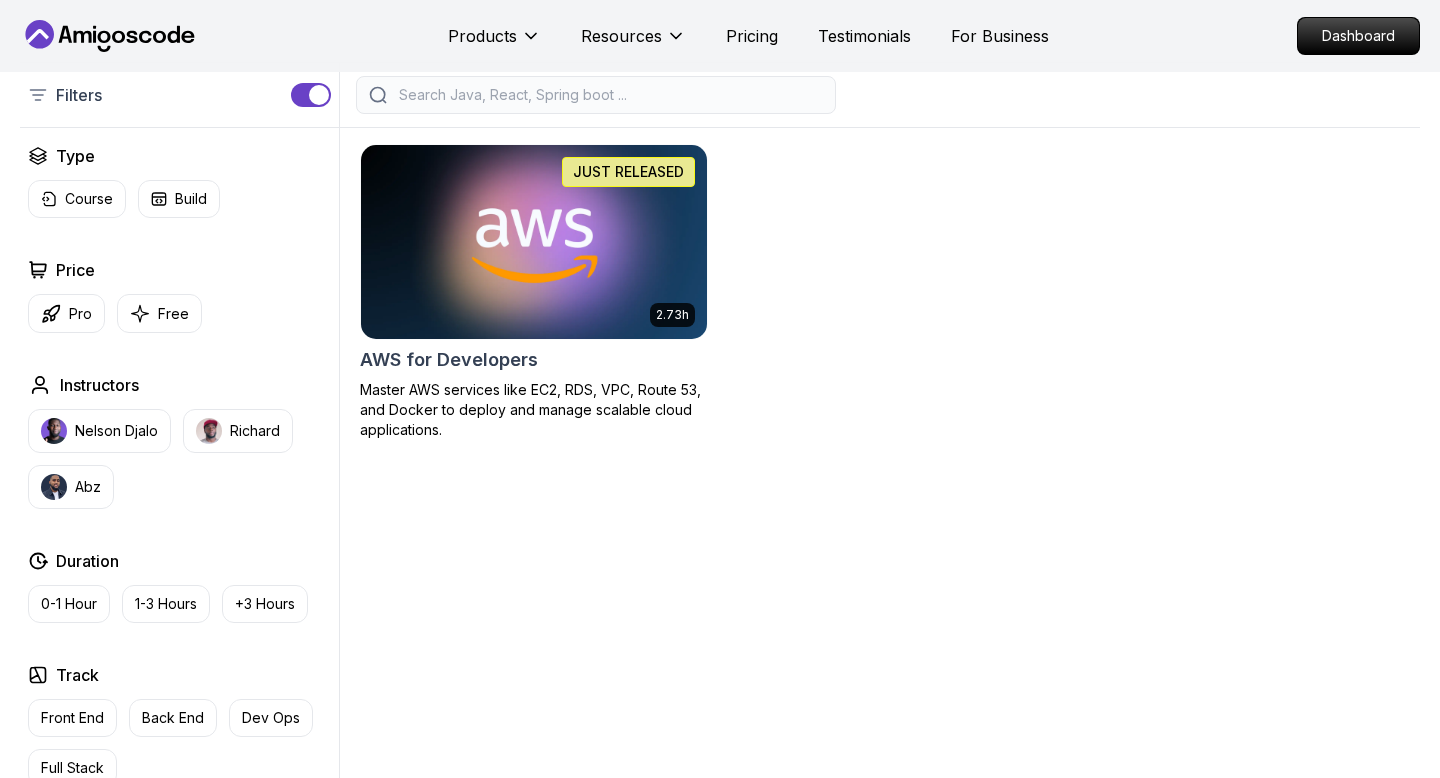 click at bounding box center (533, 241) 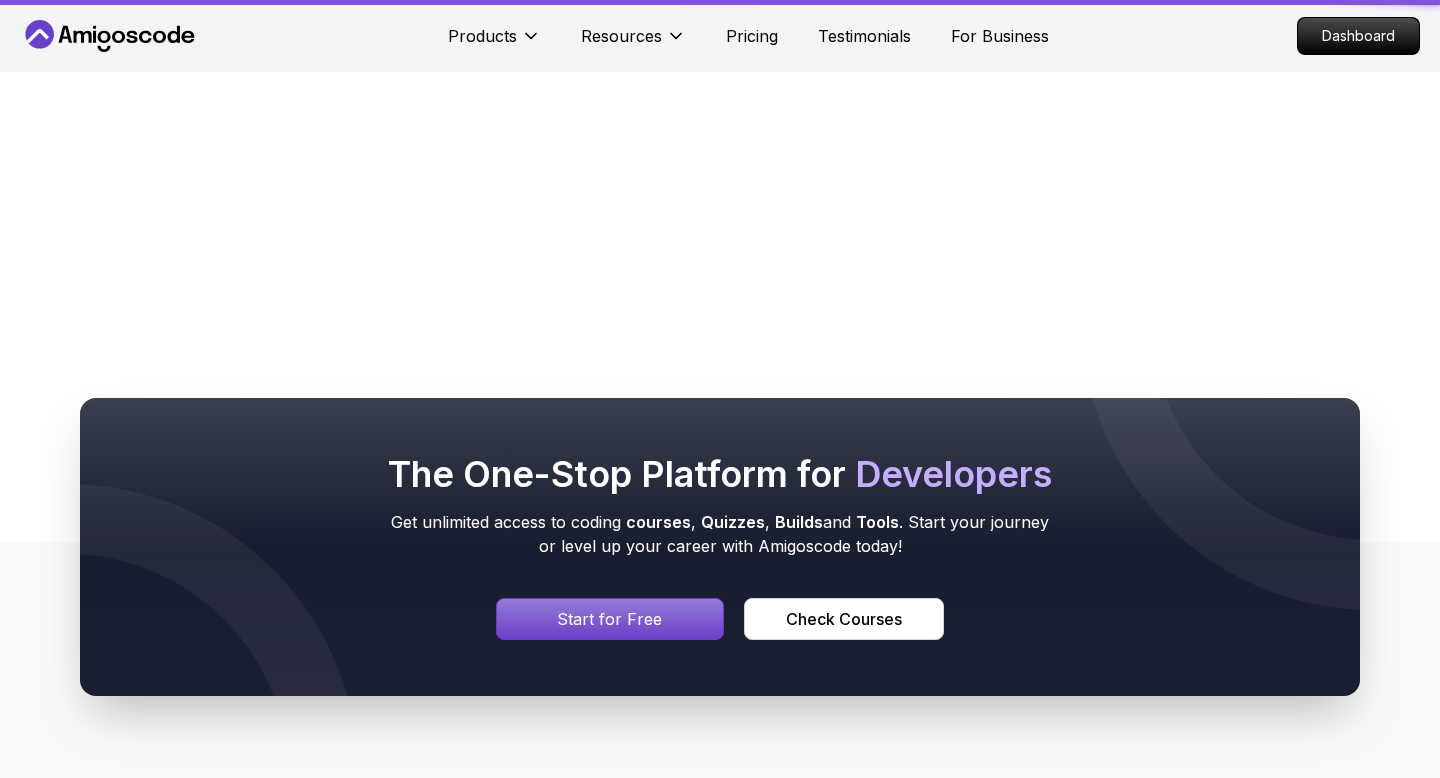 scroll, scrollTop: 0, scrollLeft: 0, axis: both 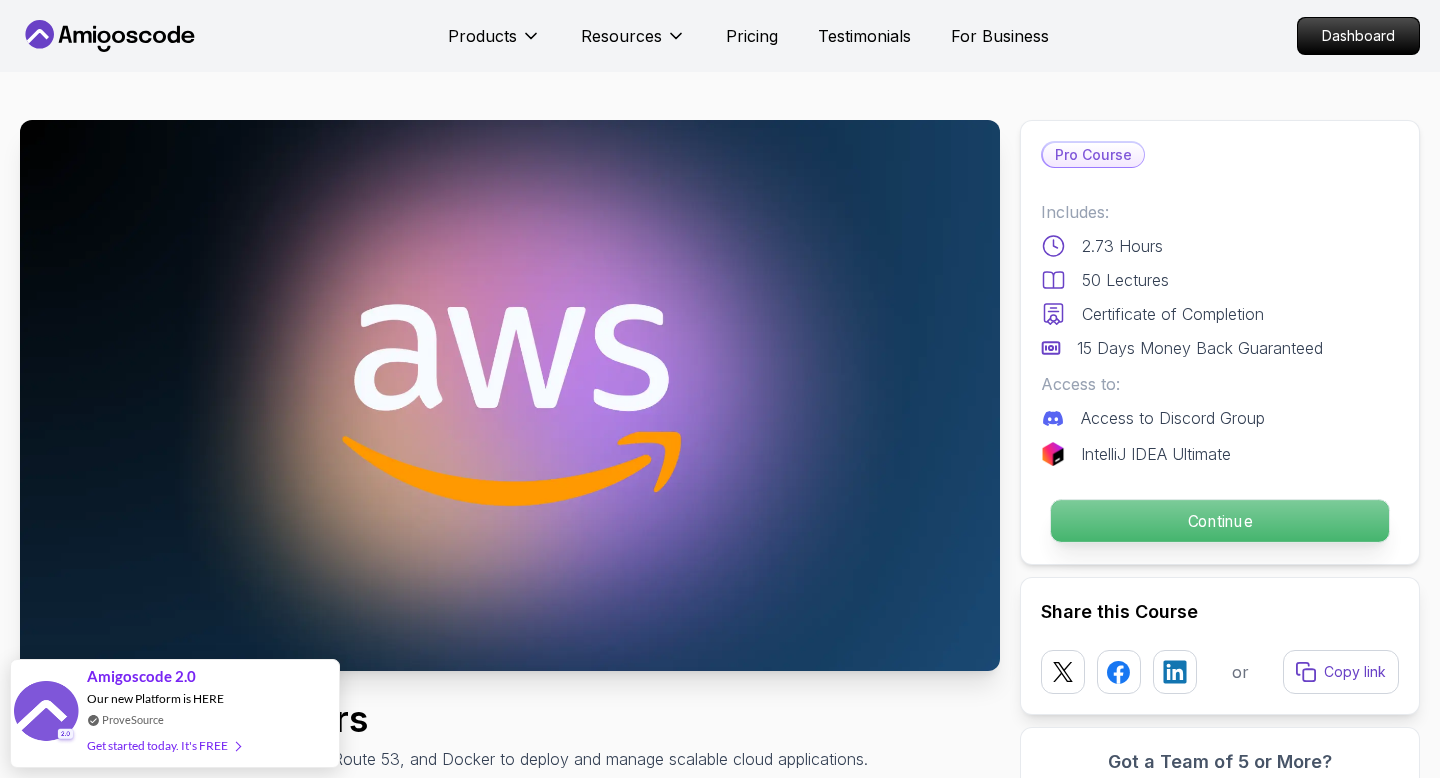 click on "Continue" at bounding box center (1220, 521) 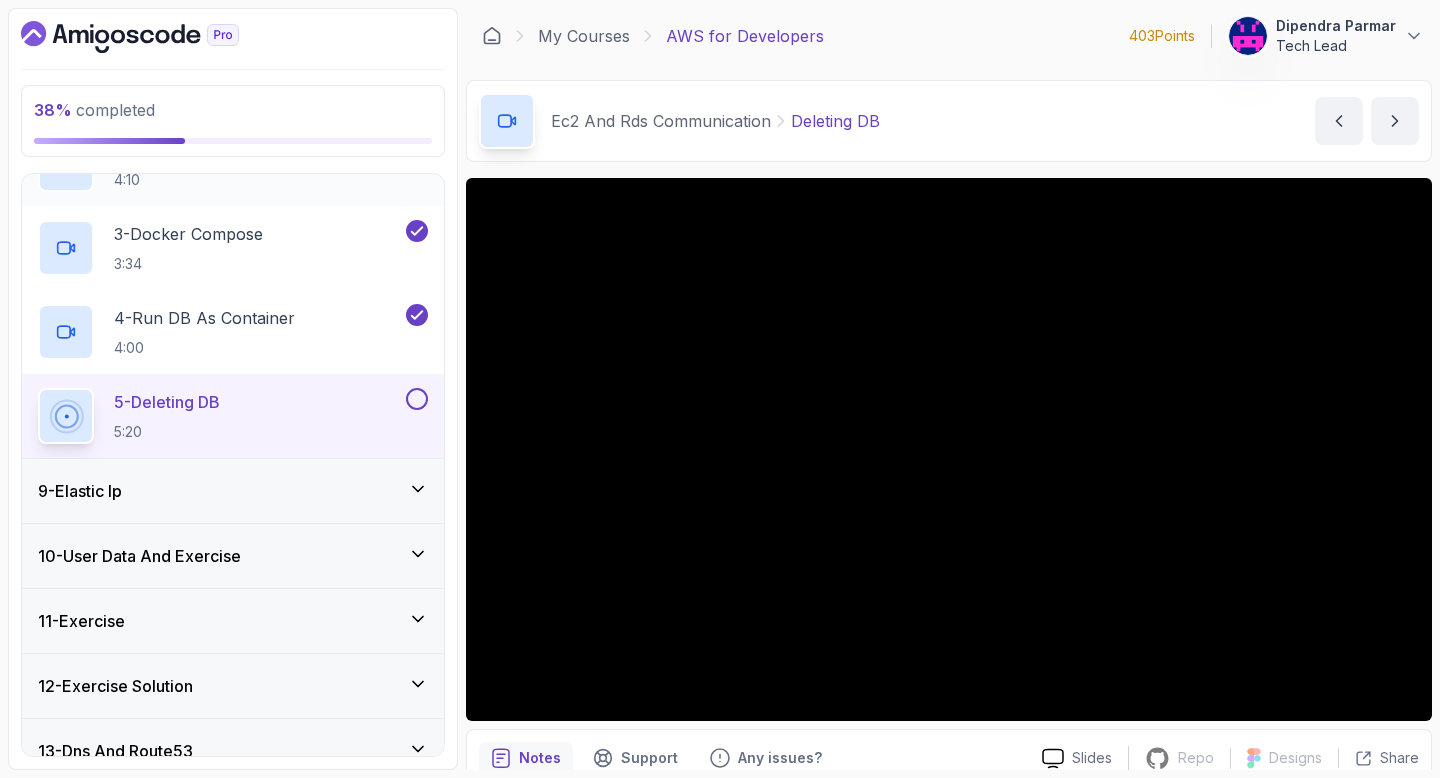 scroll, scrollTop: 656, scrollLeft: 0, axis: vertical 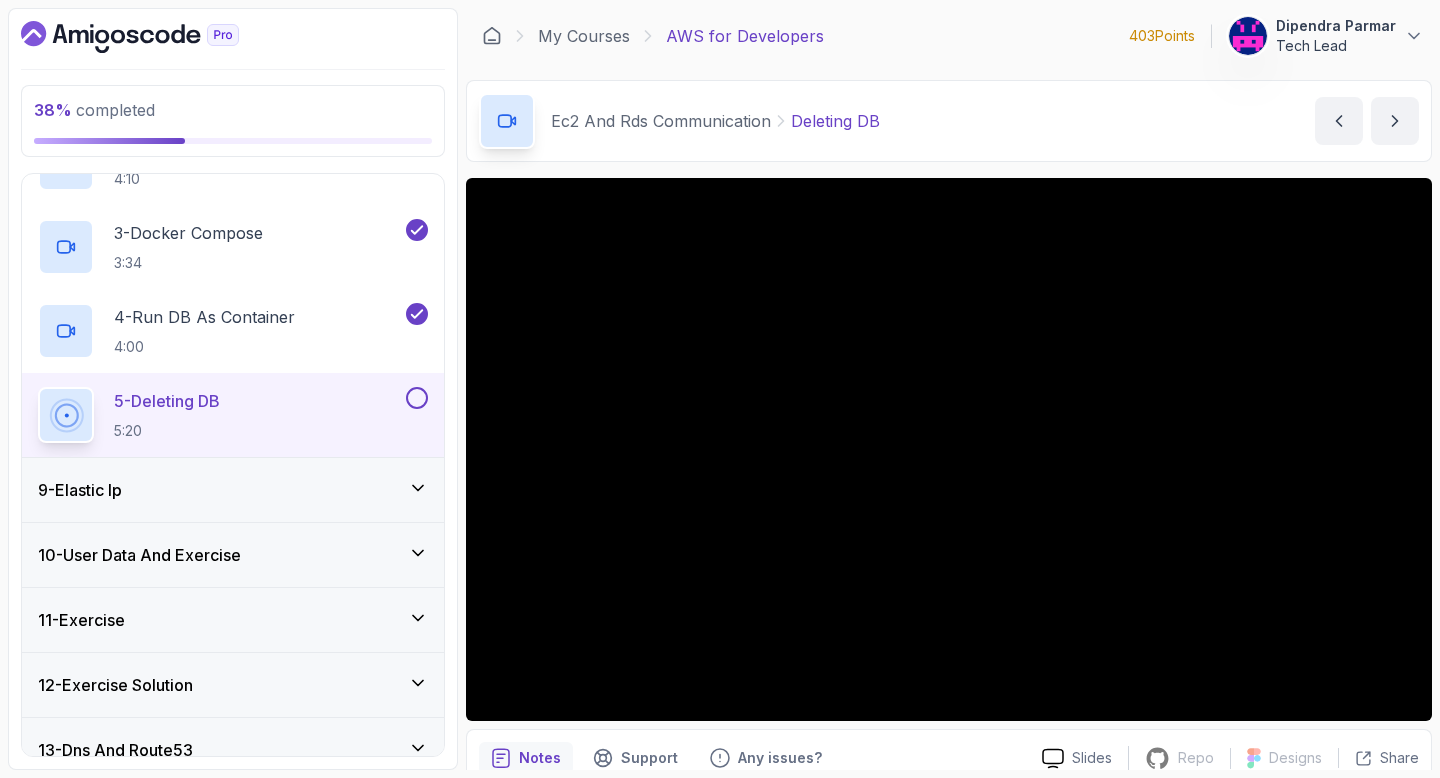 click on "9  -  Elastic Ip" at bounding box center (233, 490) 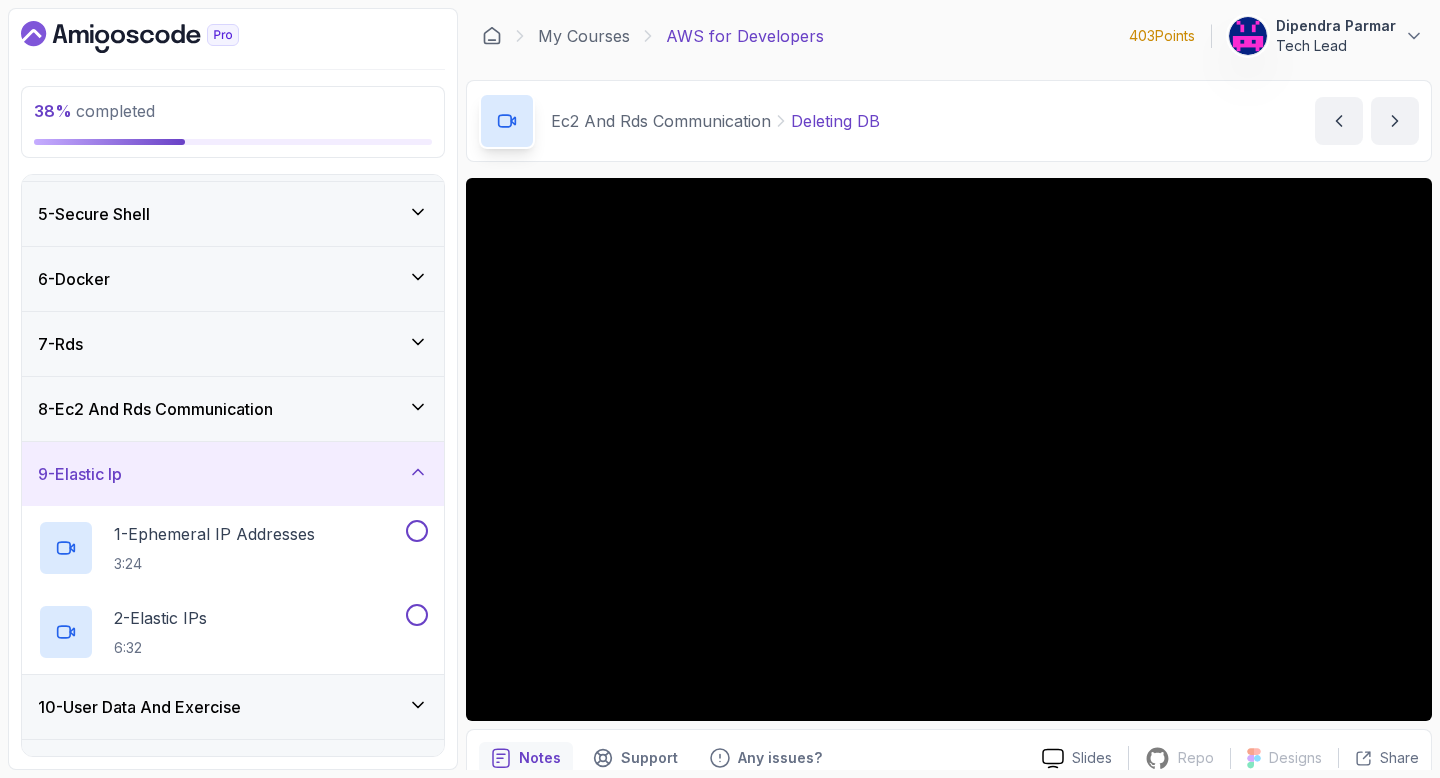 scroll, scrollTop: 217, scrollLeft: 0, axis: vertical 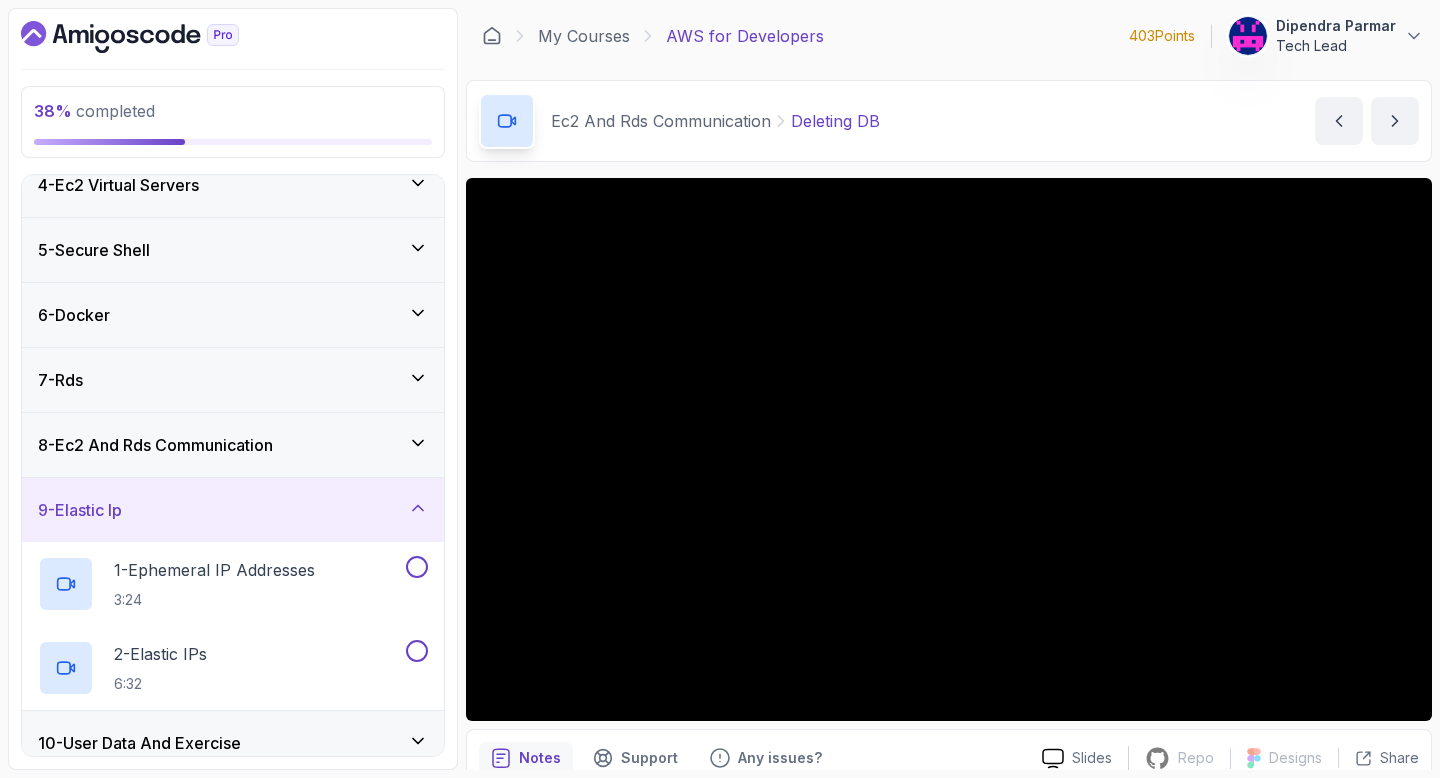 click on "8  -  Ec2 And Rds Communication" at bounding box center [155, 445] 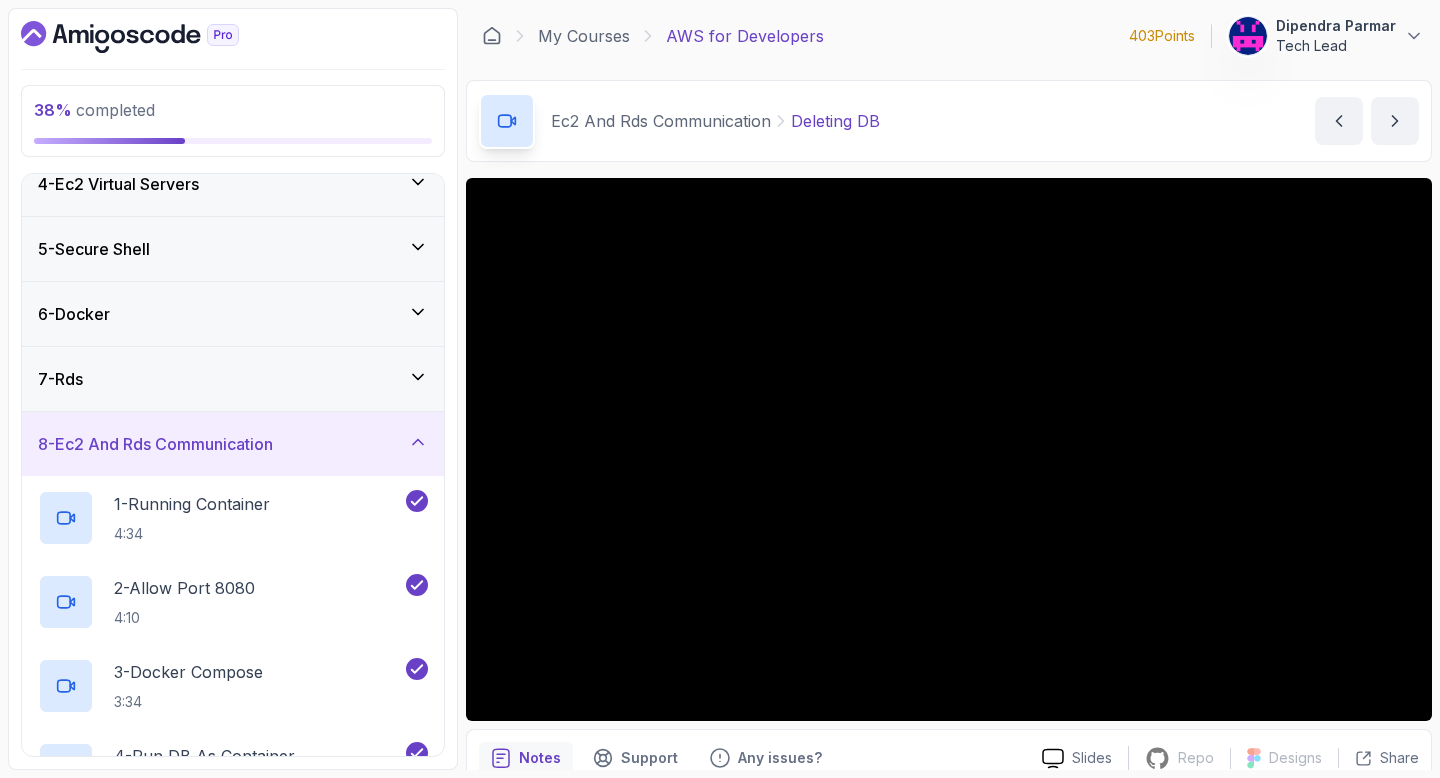 click on "8  -  Ec2 And Rds Communication" at bounding box center (155, 444) 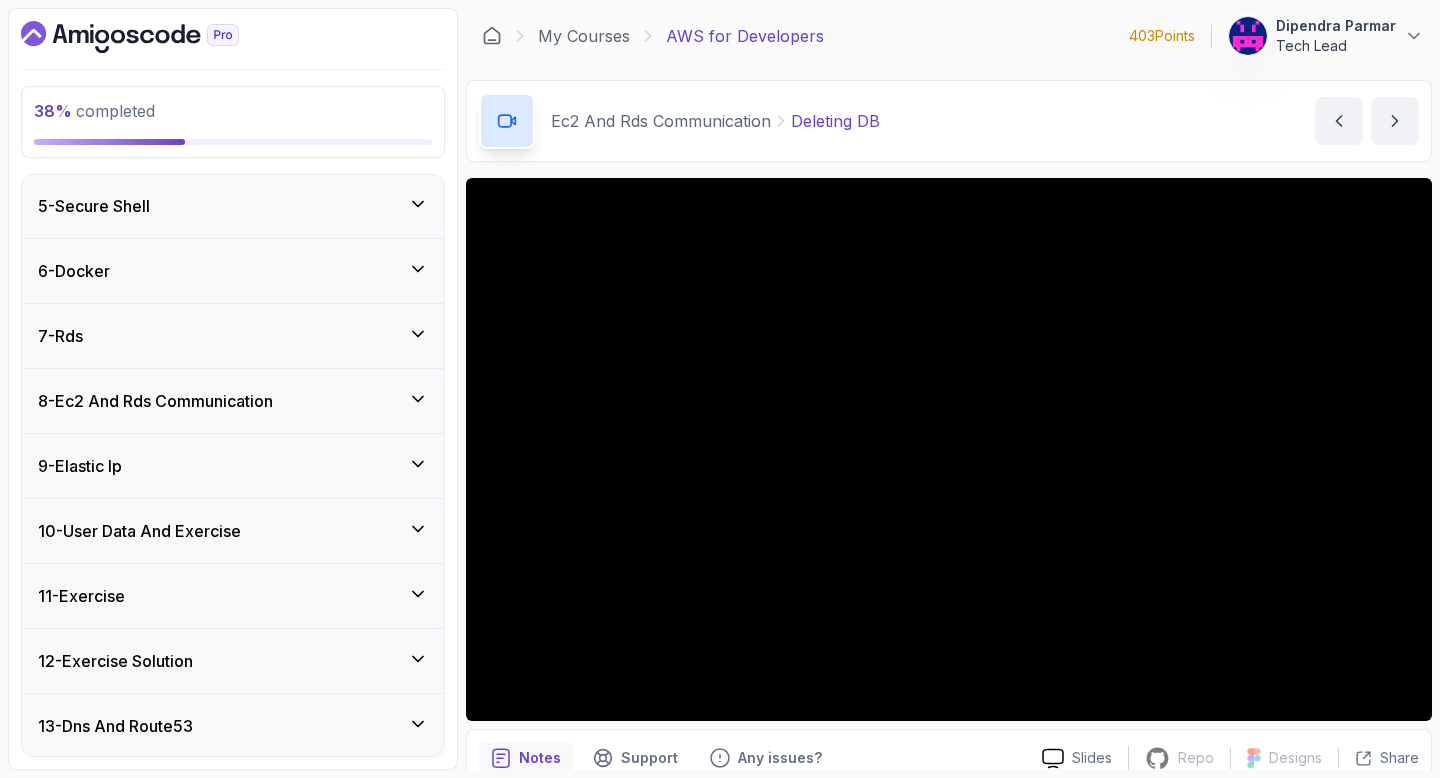 scroll, scrollTop: 289, scrollLeft: 0, axis: vertical 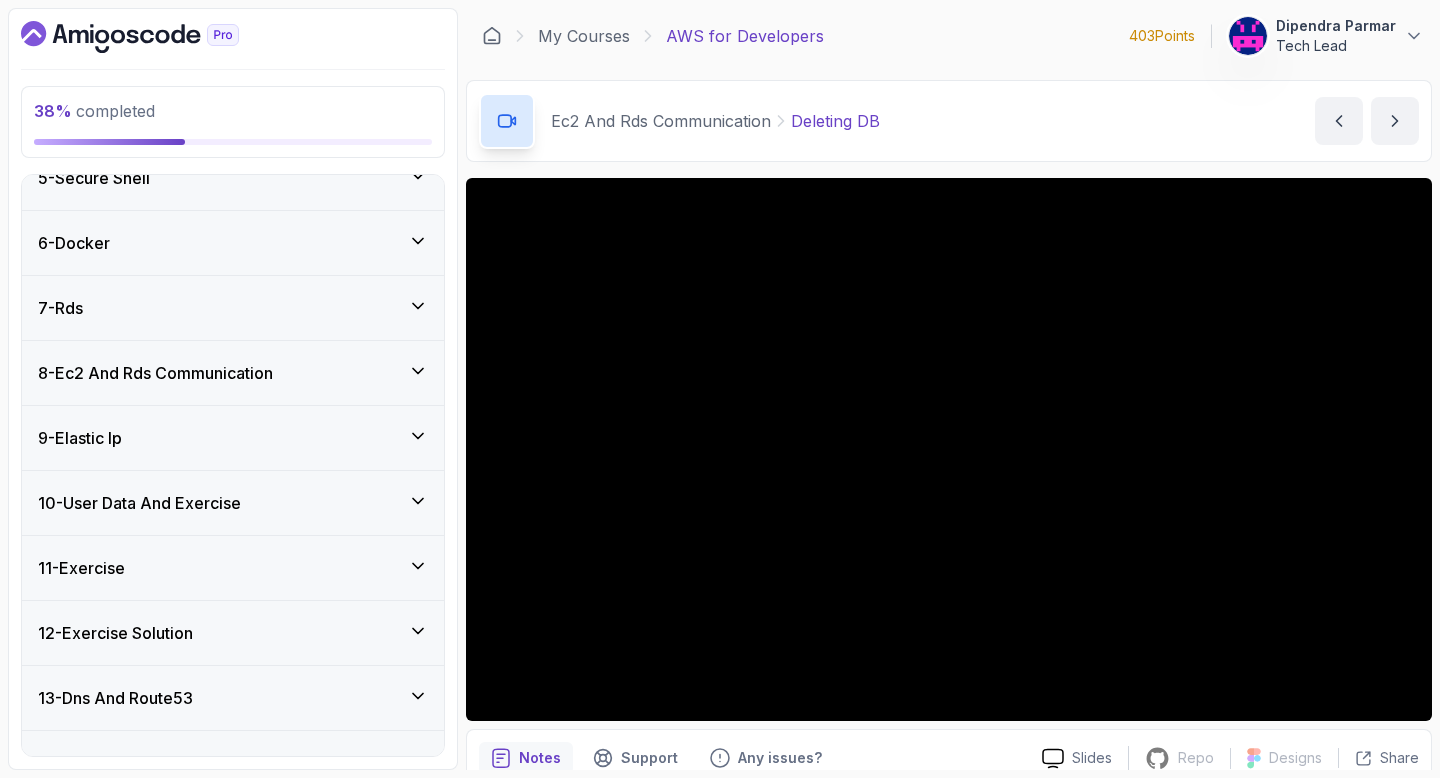 click on "8  -  Ec2 And Rds Communication" at bounding box center (233, 373) 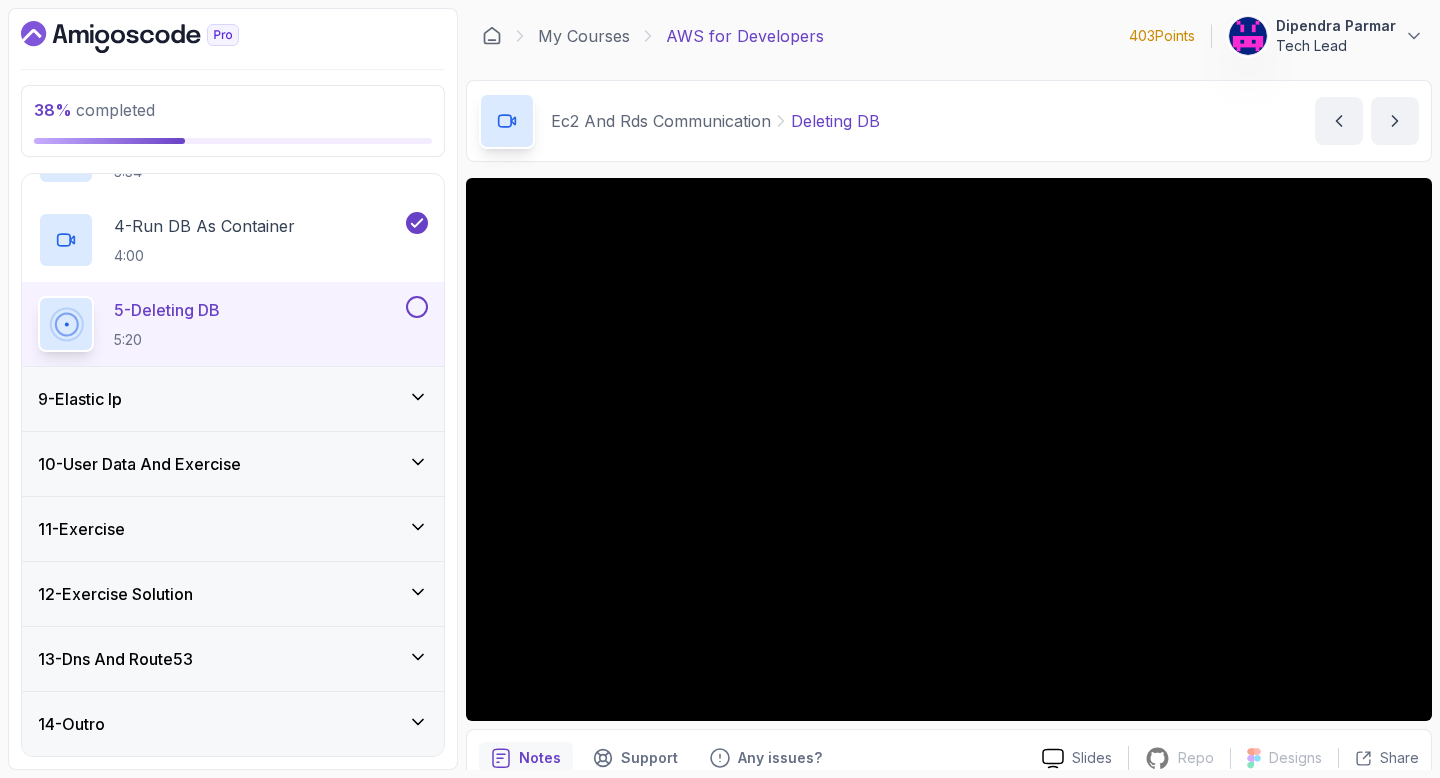click on "9  -  Elastic Ip" at bounding box center (233, 399) 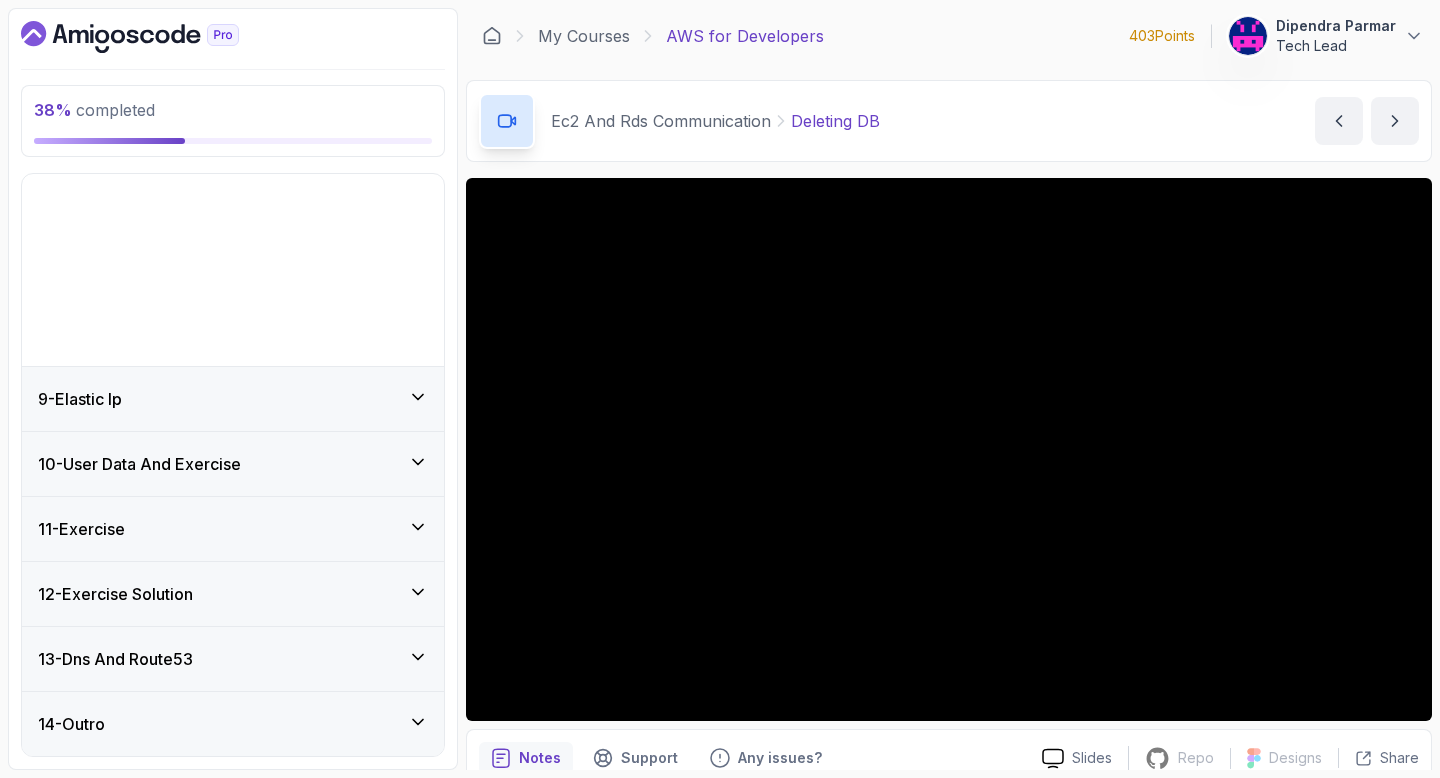 scroll, scrollTop: 327, scrollLeft: 0, axis: vertical 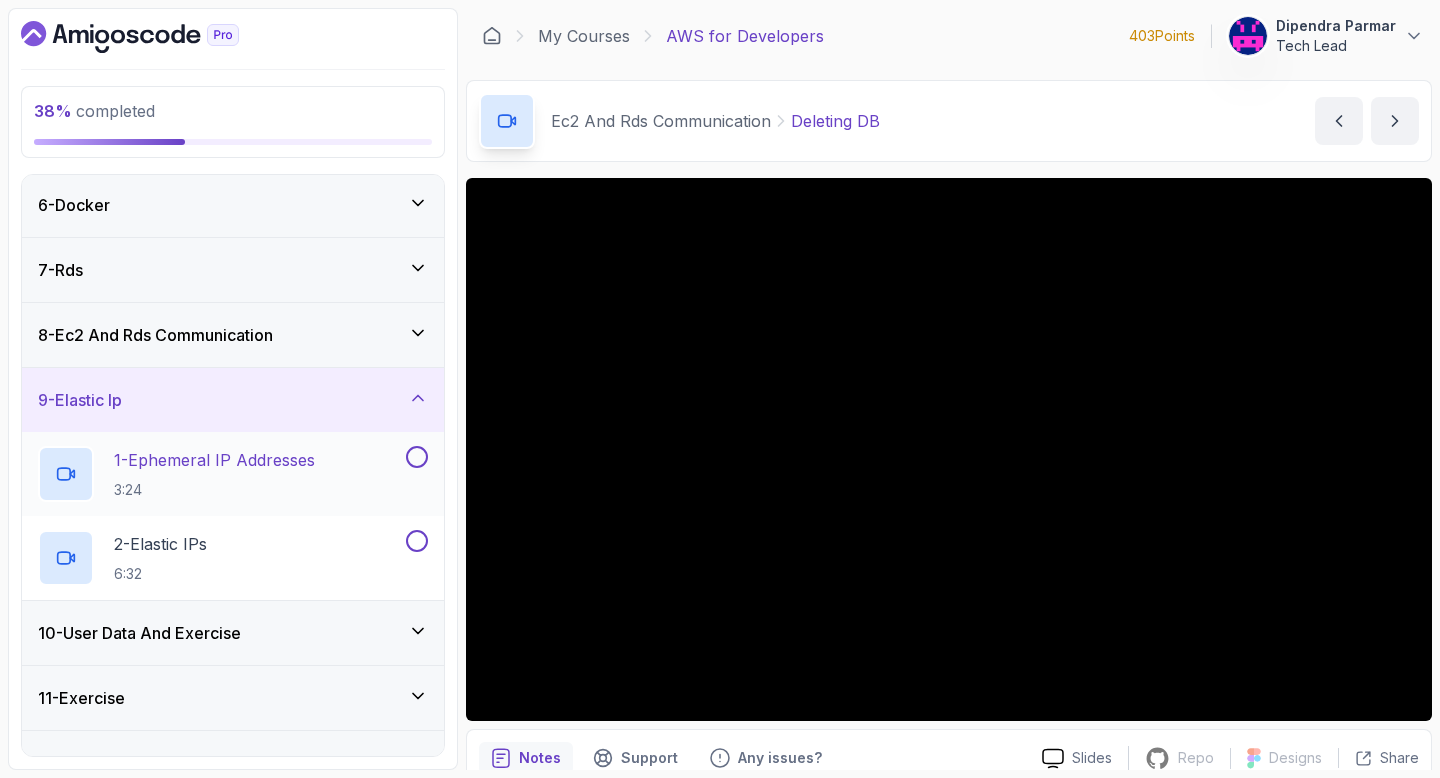 click on "1  -  Ephemeral IP Addresses" at bounding box center (214, 460) 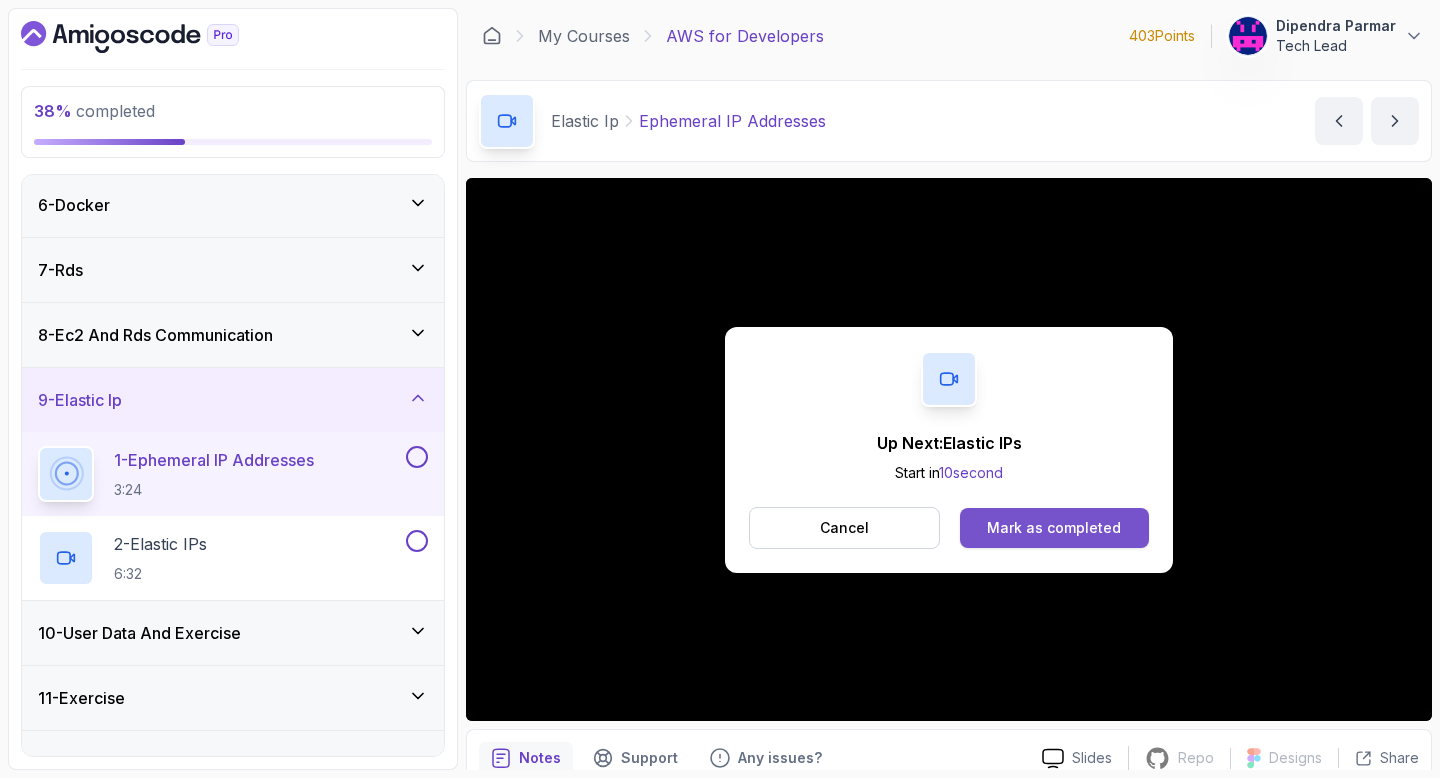 click on "Mark as completed" at bounding box center [1054, 528] 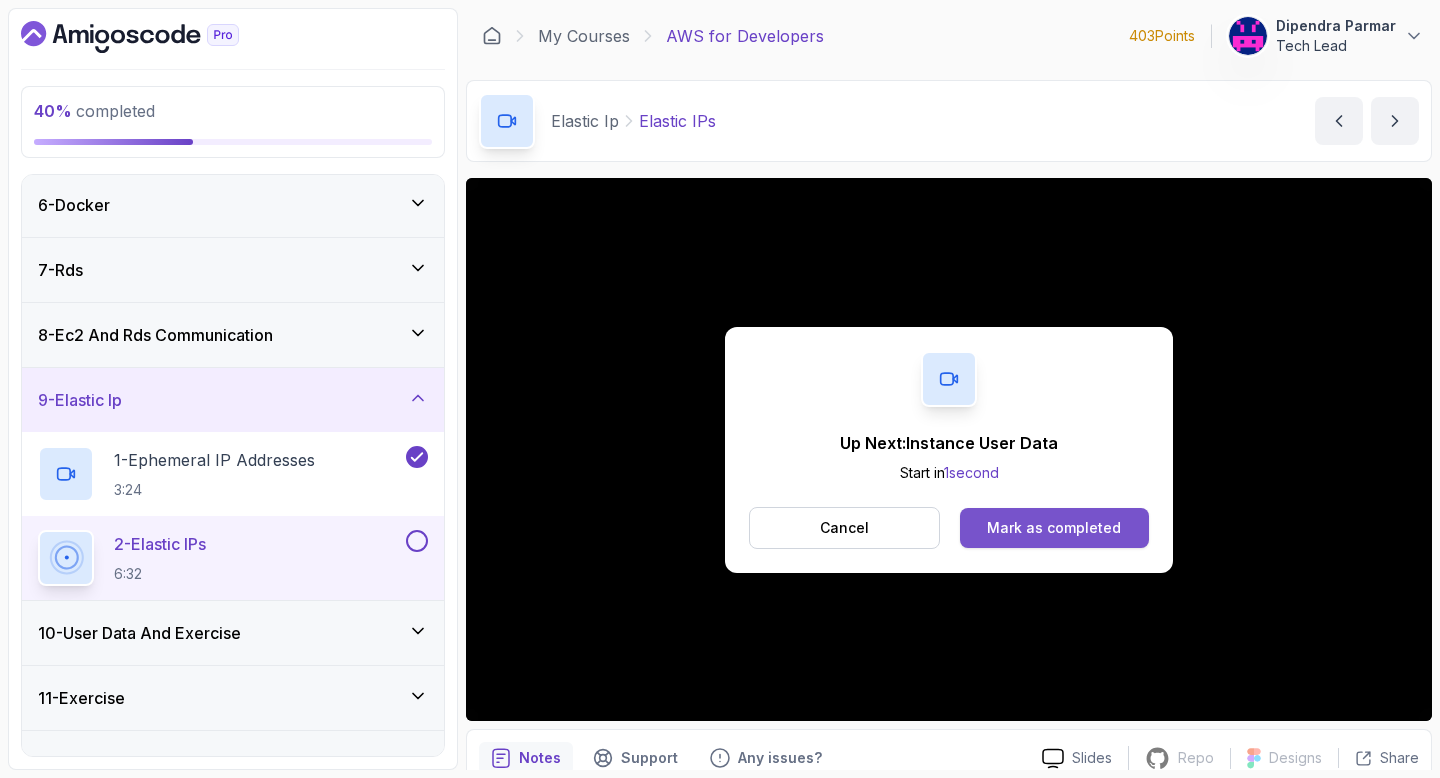 click on "Mark as completed" at bounding box center (1054, 528) 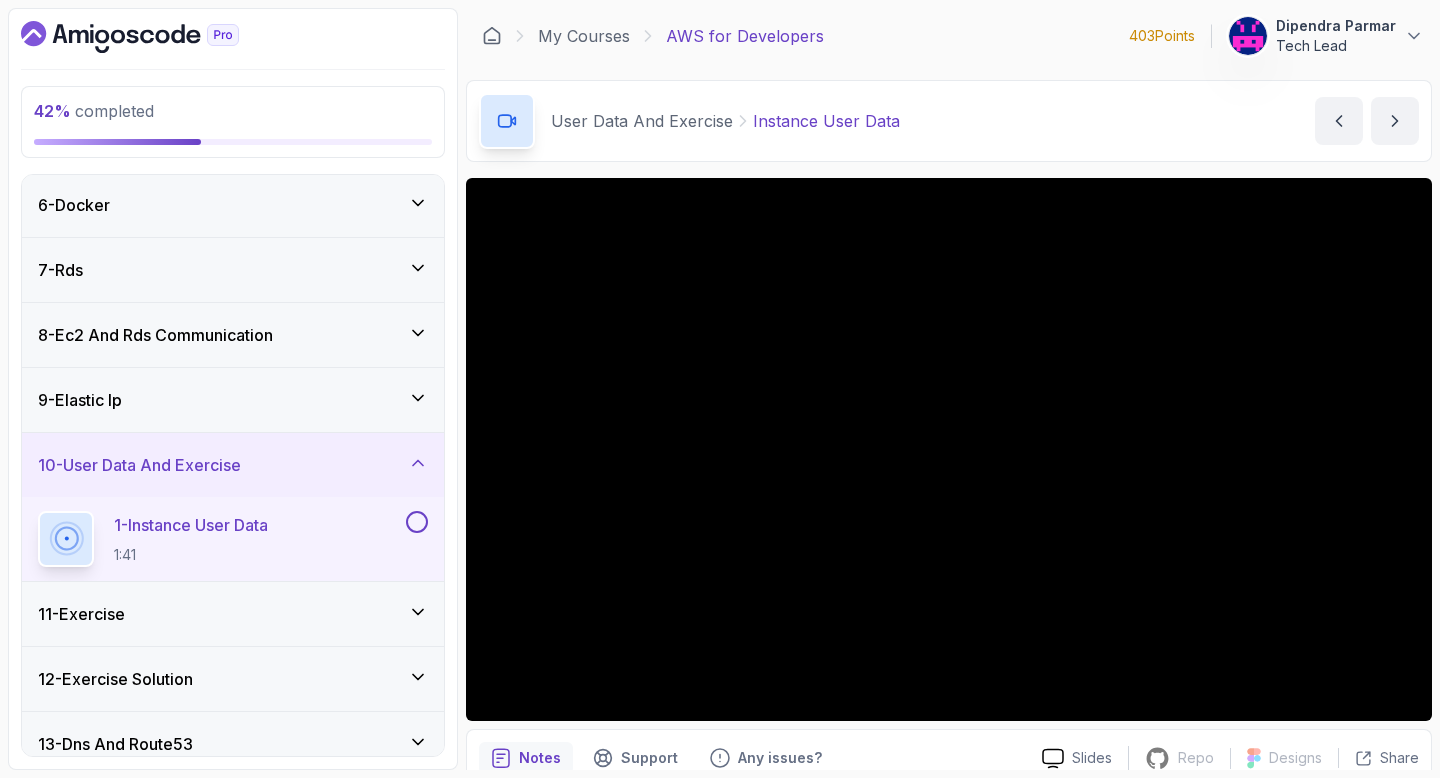 scroll, scrollTop: 90, scrollLeft: 0, axis: vertical 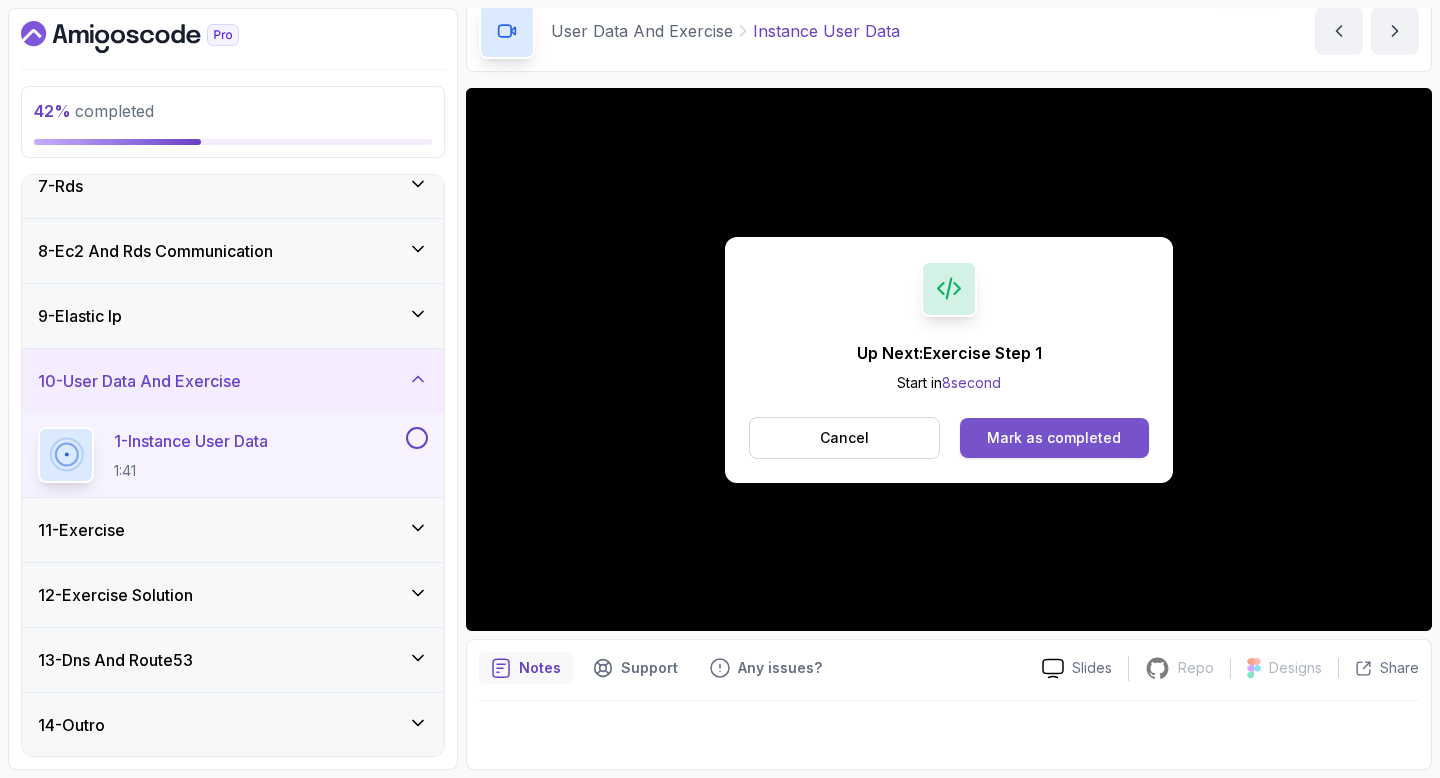 click on "Mark as completed" at bounding box center (1054, 438) 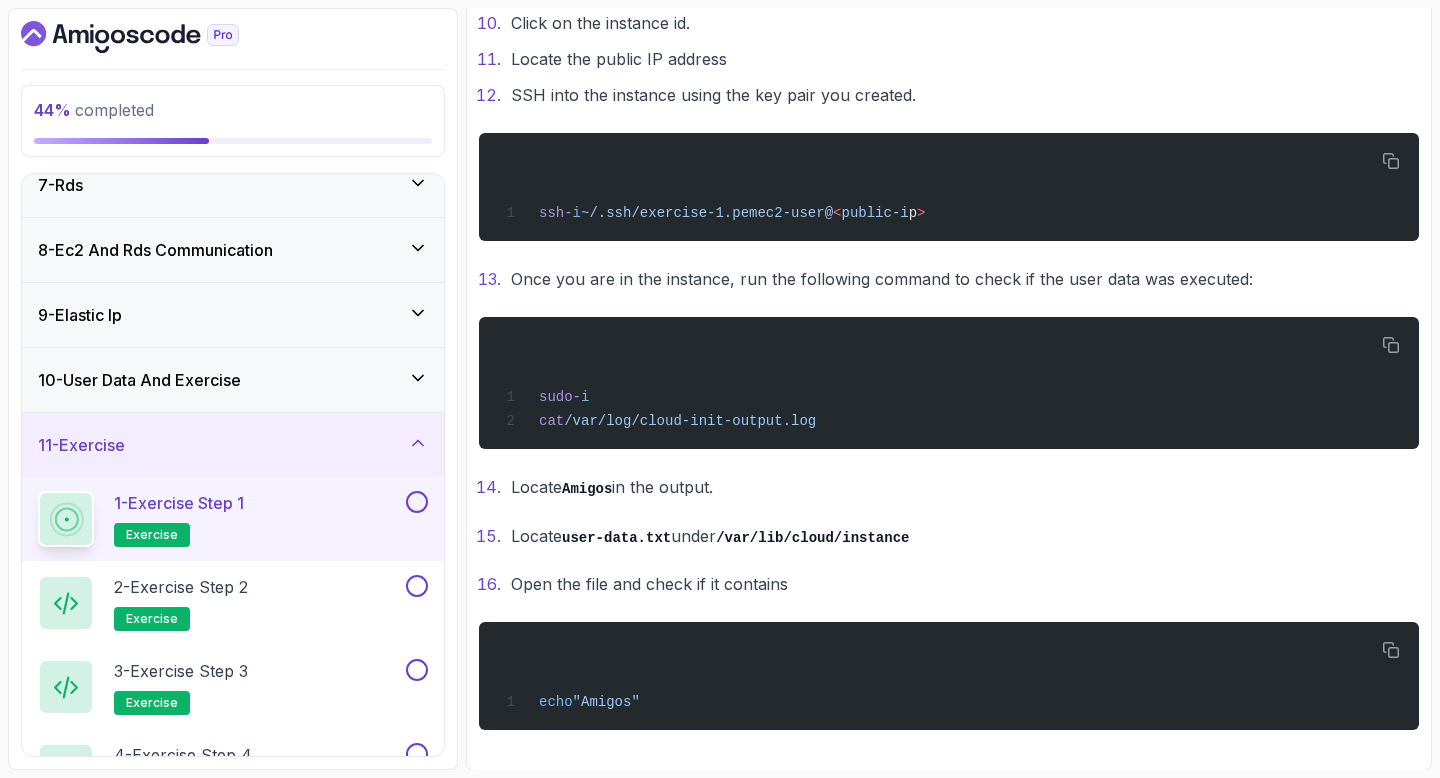 scroll, scrollTop: 973, scrollLeft: 0, axis: vertical 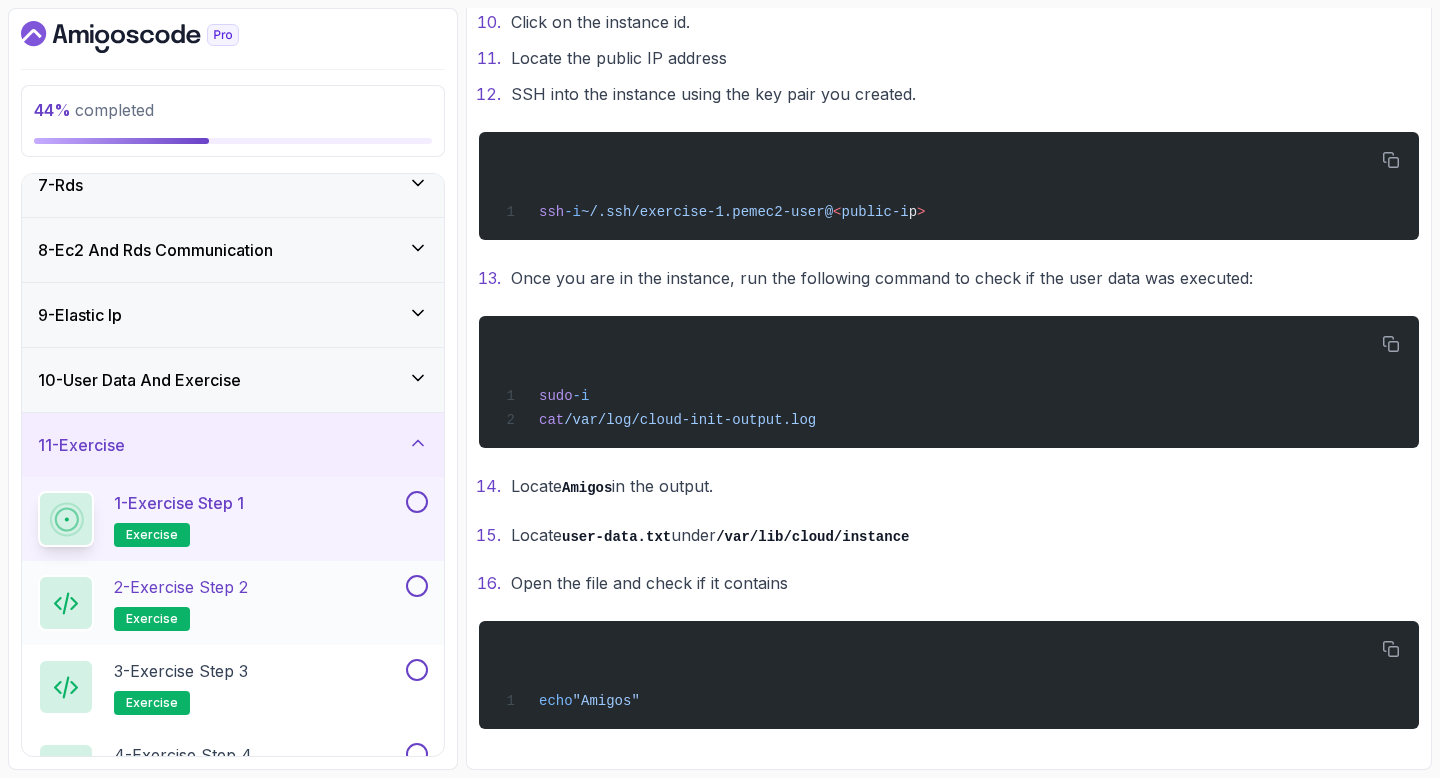 click on "2  -  Exercise Step 2 exercise" at bounding box center [220, 603] 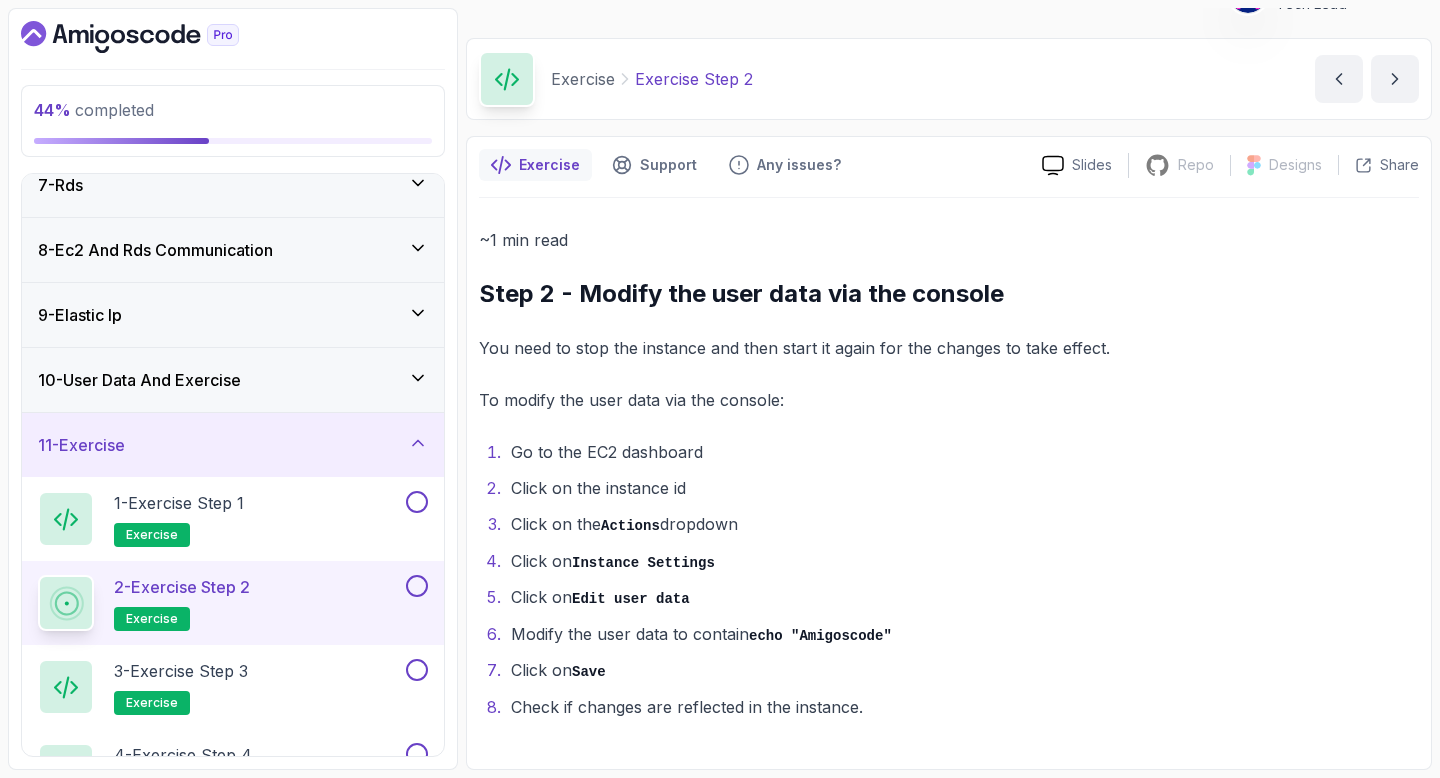 scroll, scrollTop: 39, scrollLeft: 0, axis: vertical 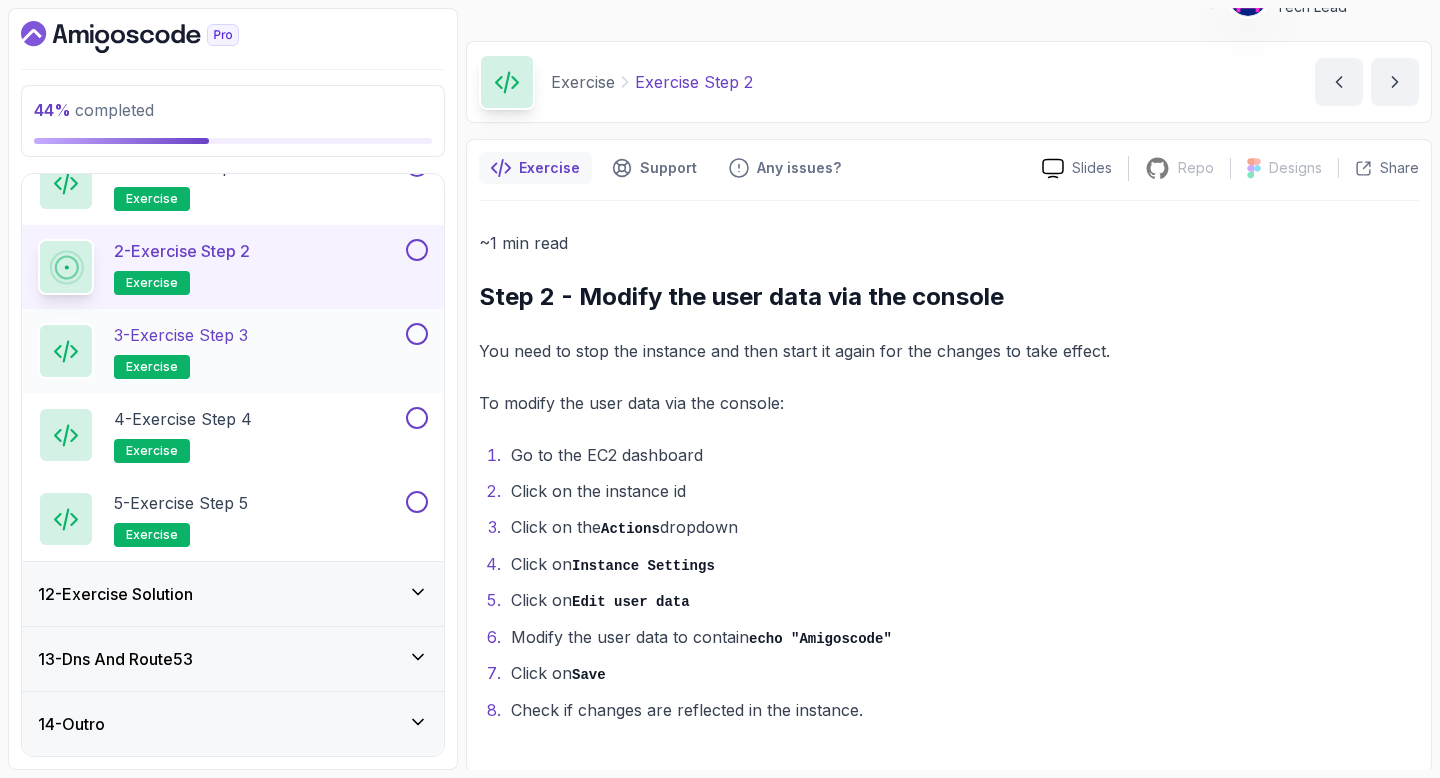 click on "3  -  Exercise Step 3 exercise" at bounding box center (220, 351) 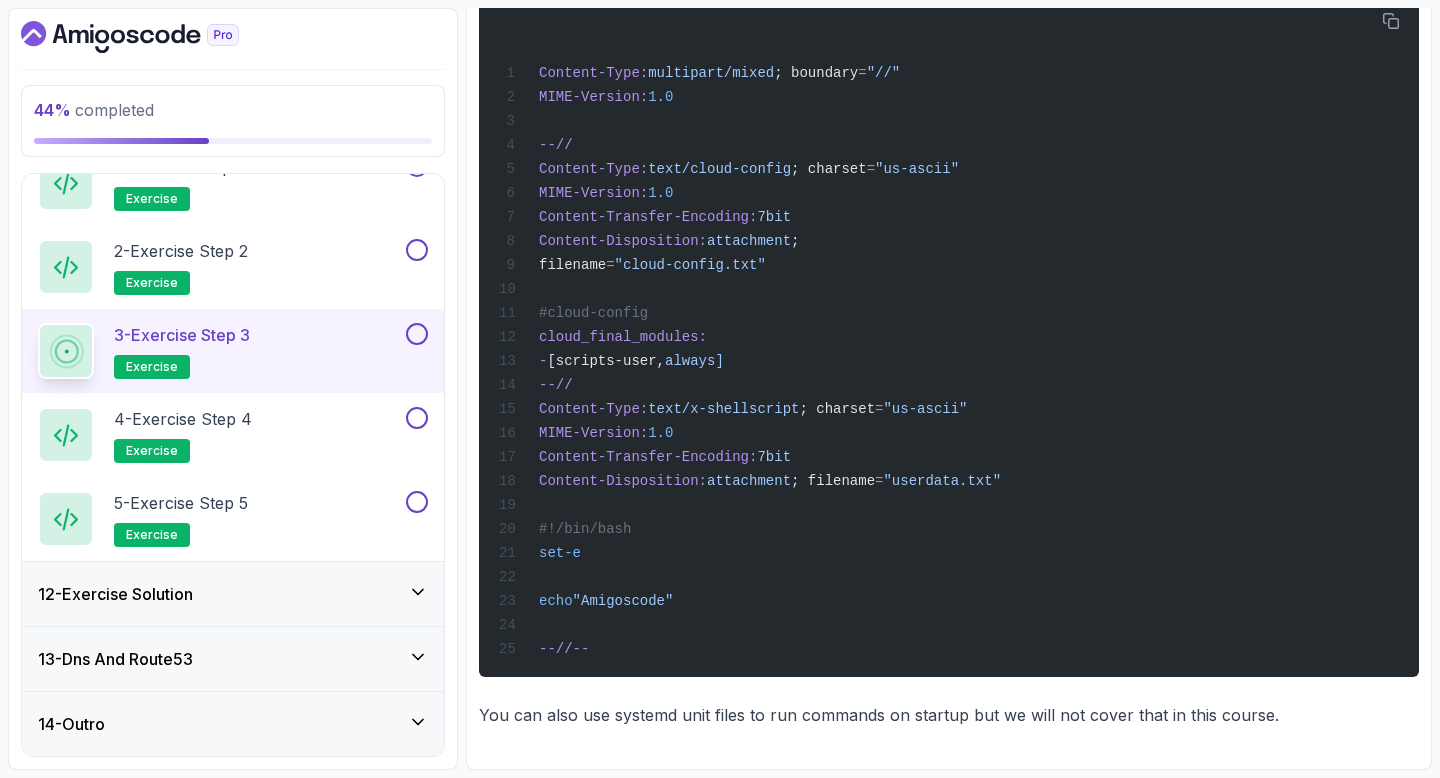 scroll, scrollTop: 512, scrollLeft: 0, axis: vertical 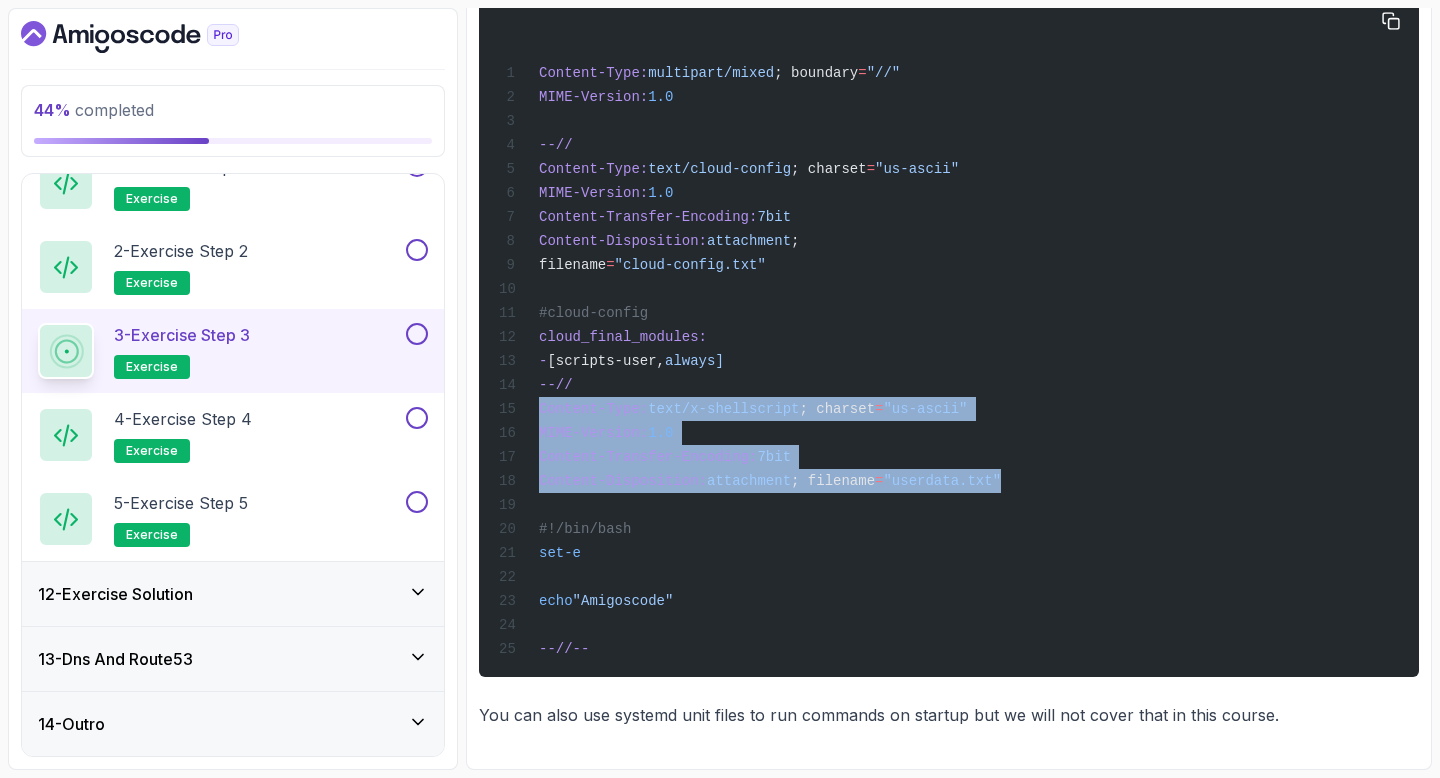 drag, startPoint x: 542, startPoint y: 396, endPoint x: 1071, endPoint y: 473, distance: 534.5746 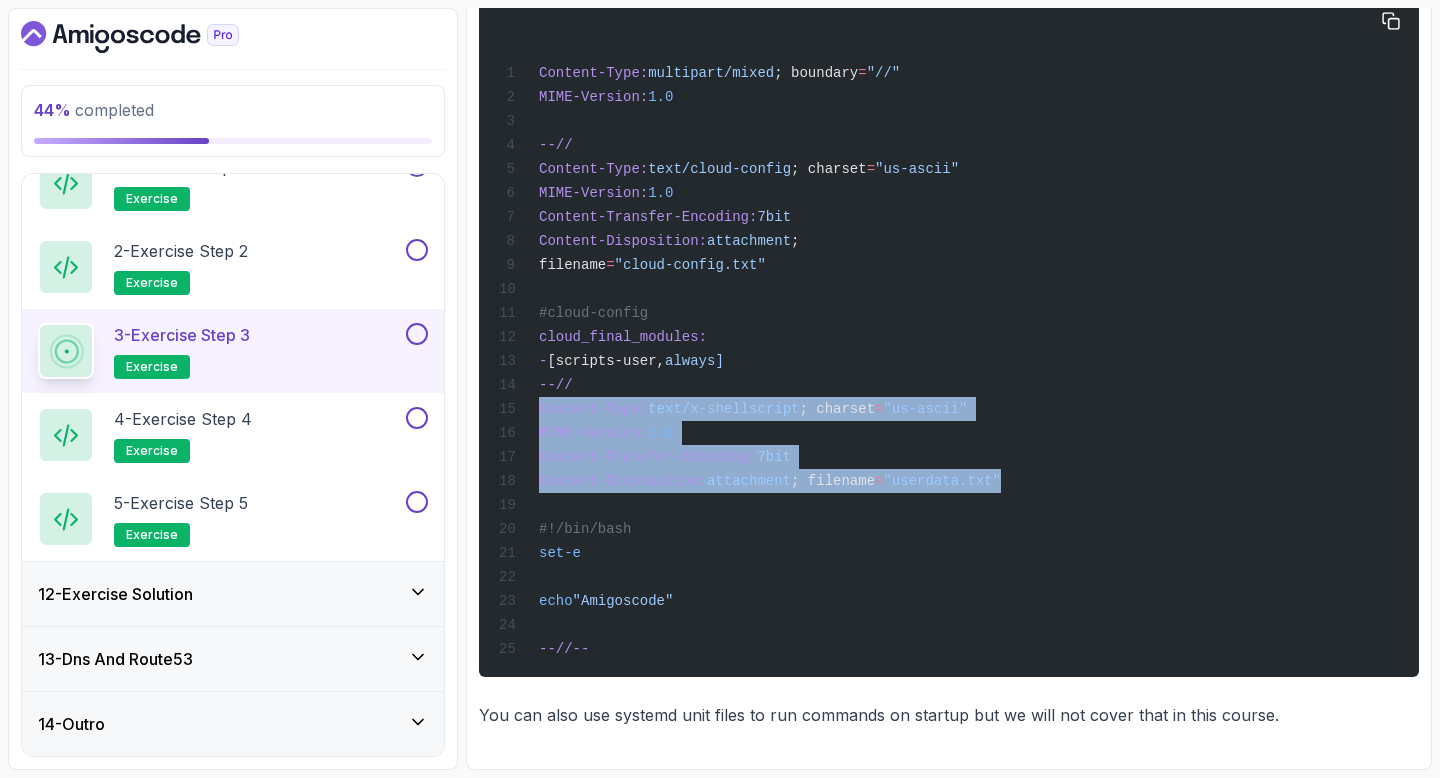 click on "Content-Type:  multipart/mixed ; boundary = "//"
MIME-Version:  1.0
--//
Content-Type:  text/cloud-config ; charset = "us-ascii"
MIME-Version:  1.0
Content-Transfer-Encoding:  7bit
Content-Disposition:  attachment ;
filename = "cloud-config.txt"
#cloud-config
cloud_final_modules:
-  [scripts-user,  always]
--//
Content-Type:  text/x-shellscript ; charset = "us-ascii"
MIME-Version:  1.0
Content-Transfer-Encoding:  7bit
Content-Disposition:  attachment ; filename = "userdata.txt"
#!/bin/bash
set  -e
echo  "Amigoscode"
--//--" at bounding box center [949, 335] 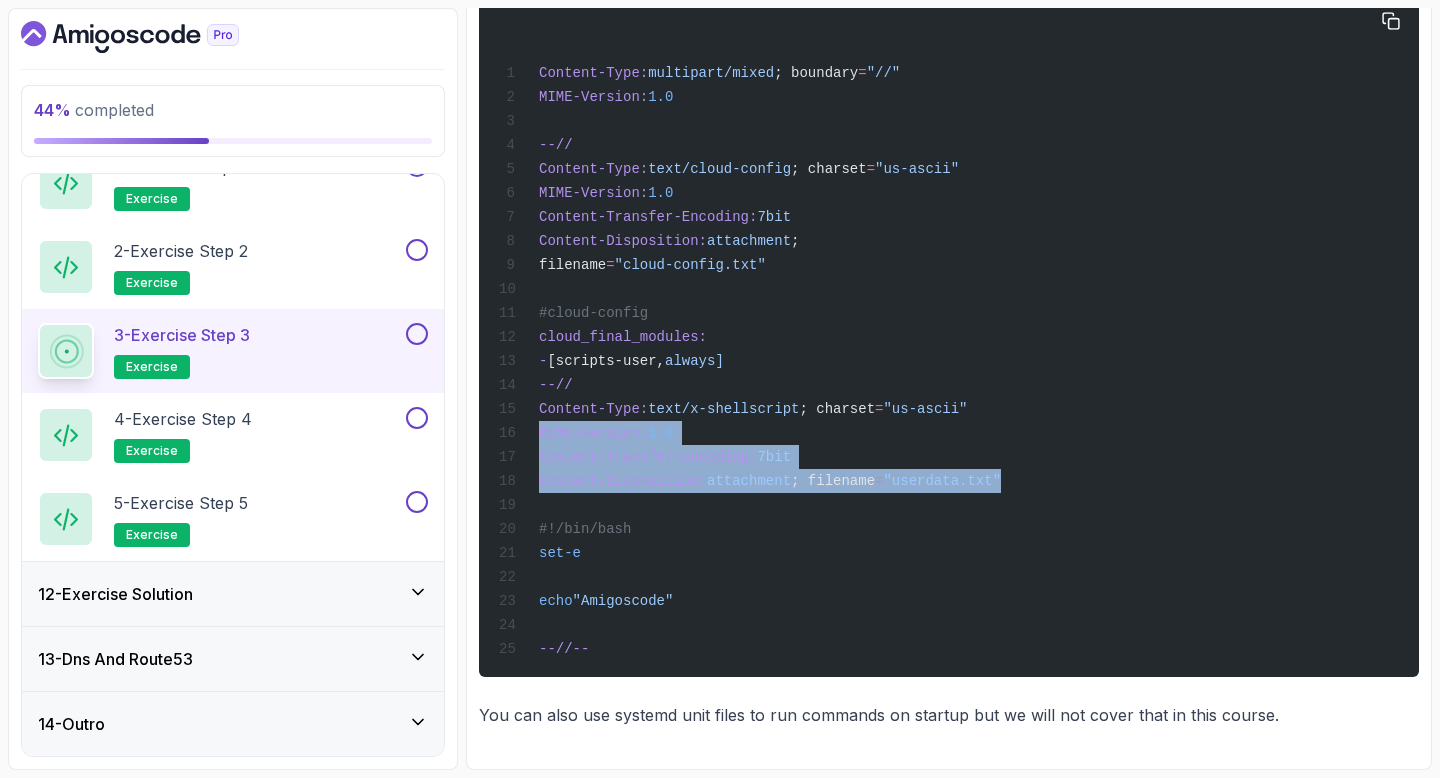 drag, startPoint x: 1043, startPoint y: 476, endPoint x: 521, endPoint y: 415, distance: 525.55206 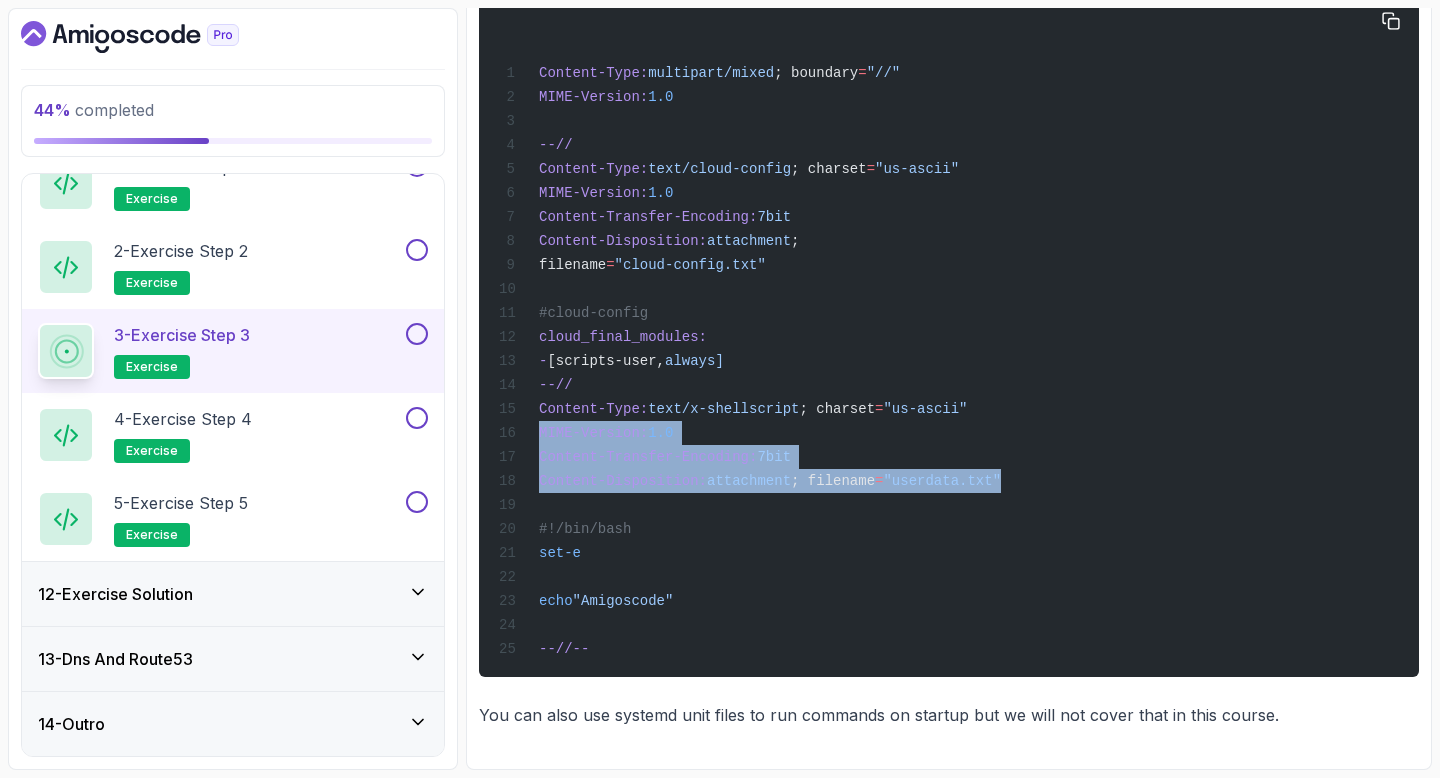 click on "Content-Type:  multipart/mixed ; boundary = "//"
MIME-Version:  1.0
--//
Content-Type:  text/cloud-config ; charset = "us-ascii"
MIME-Version:  1.0
Content-Transfer-Encoding:  7bit
Content-Disposition:  attachment ;
filename = "cloud-config.txt"
#cloud-config
cloud_final_modules:
-  [scripts-user,  always]
--//
Content-Type:  text/x-shellscript ; charset = "us-ascii"
MIME-Version:  1.0
Content-Transfer-Encoding:  7bit
Content-Disposition:  attachment ; filename = "userdata.txt"
#!/bin/bash
set  -e
echo  "Amigoscode"
--//--" at bounding box center (949, 335) 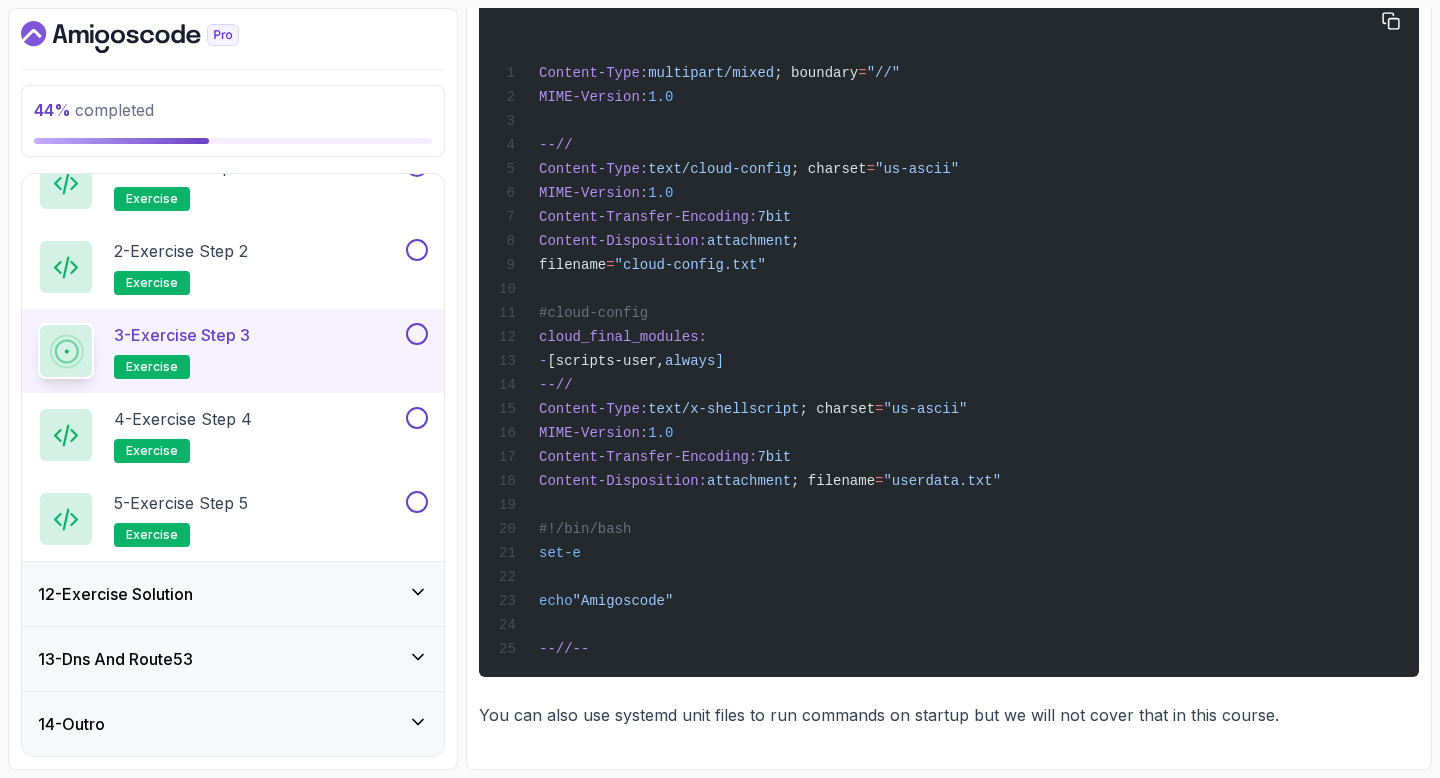 click on "Content-Type:  text/x-shellscript ; charset = "us-ascii"" at bounding box center (733, 409) 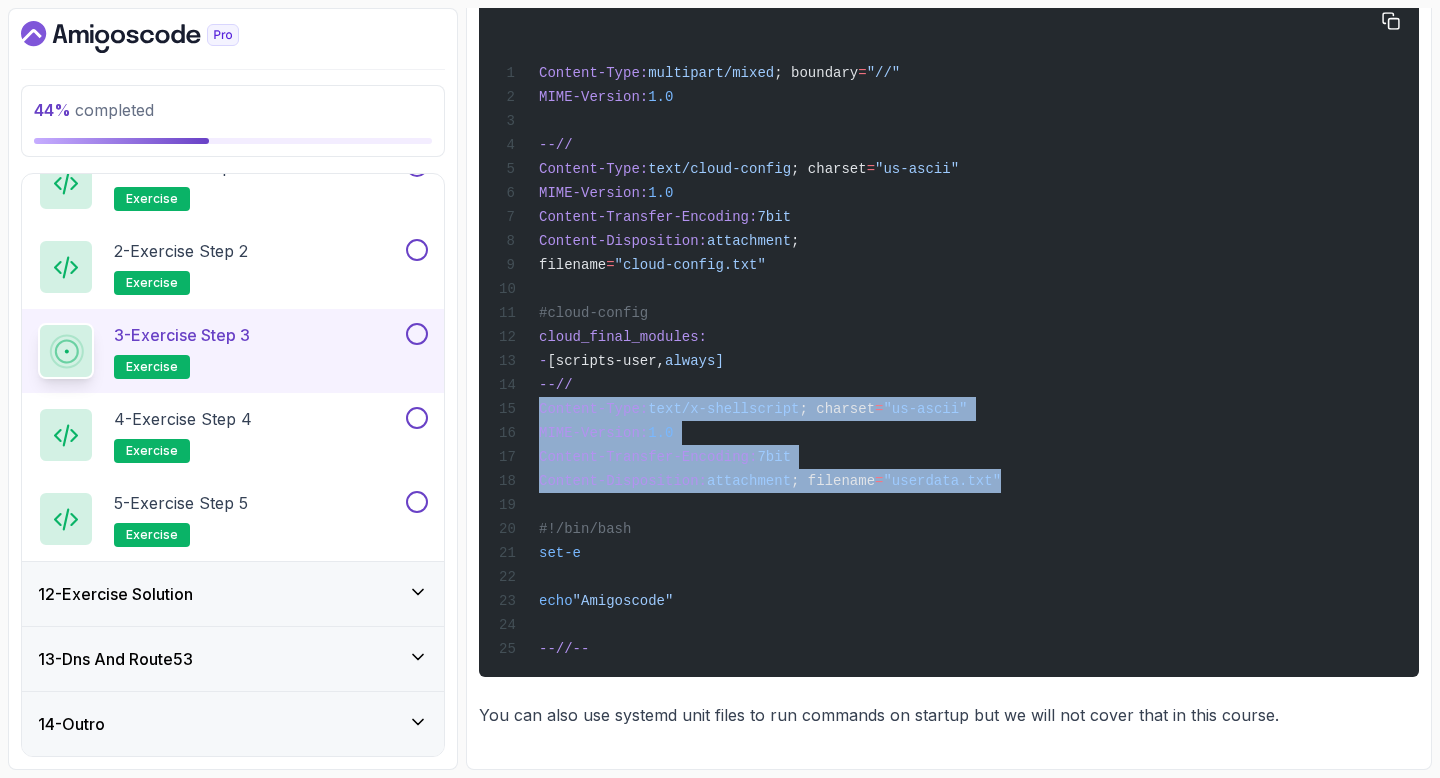 drag, startPoint x: 540, startPoint y: 399, endPoint x: 1095, endPoint y: 473, distance: 559.9116 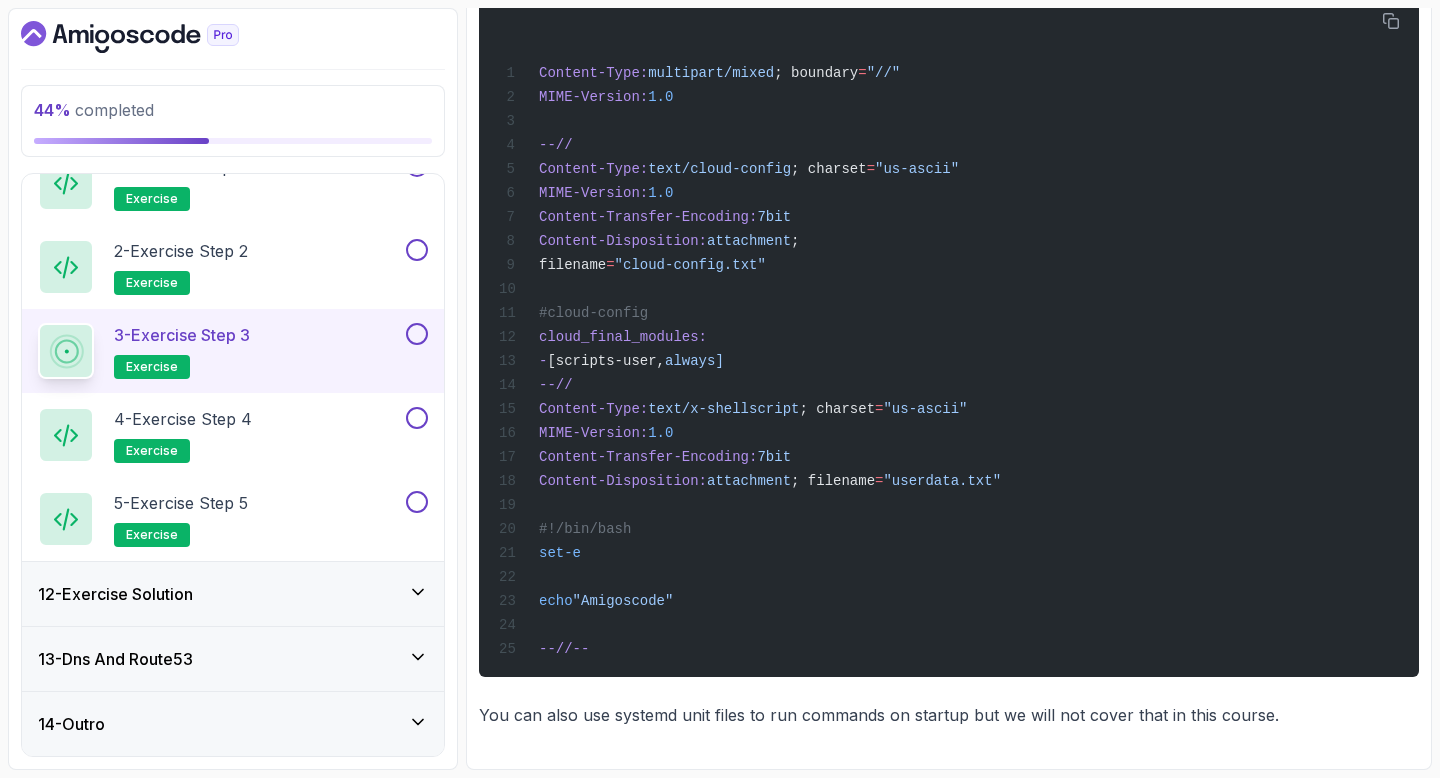 click on "13  -  Dns And Route53" at bounding box center [233, 659] 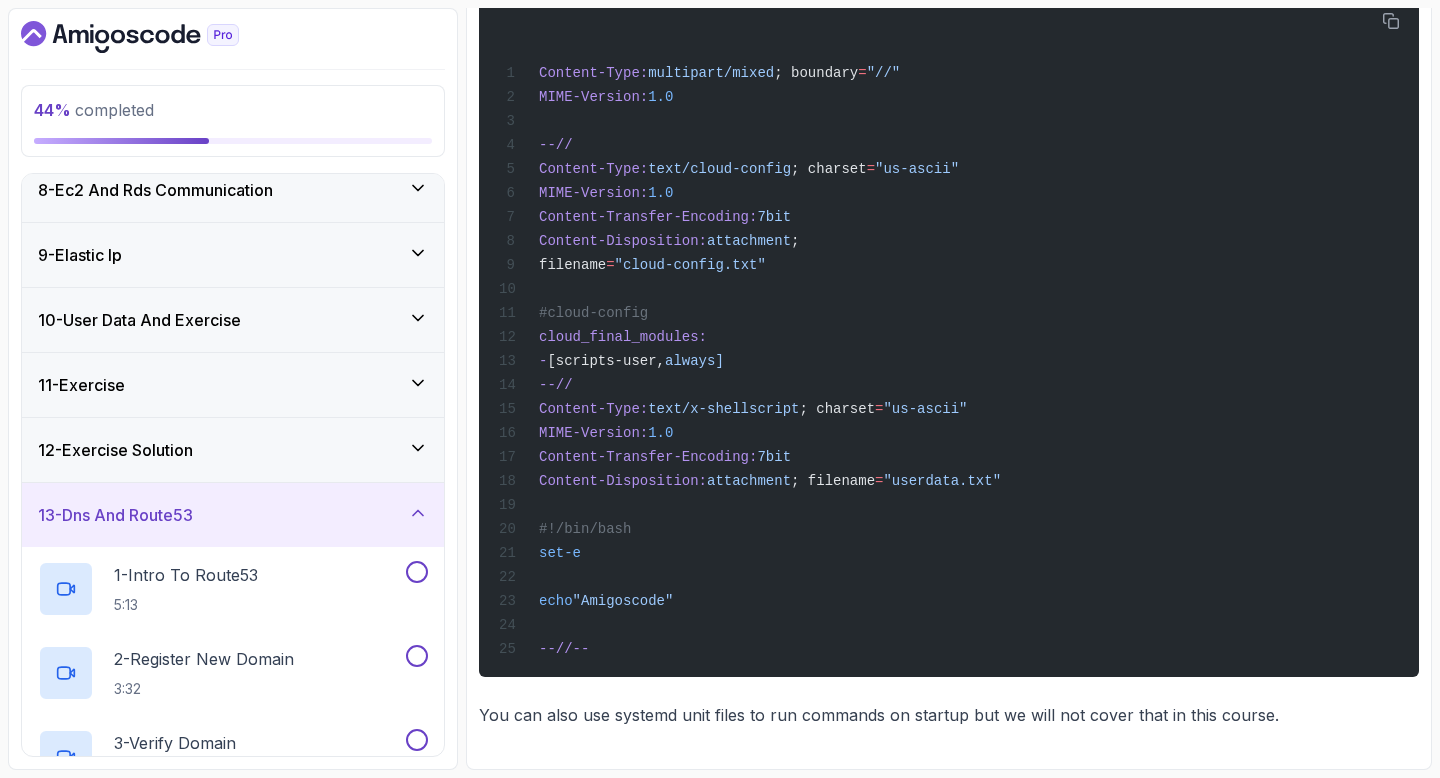 scroll, scrollTop: 508, scrollLeft: 0, axis: vertical 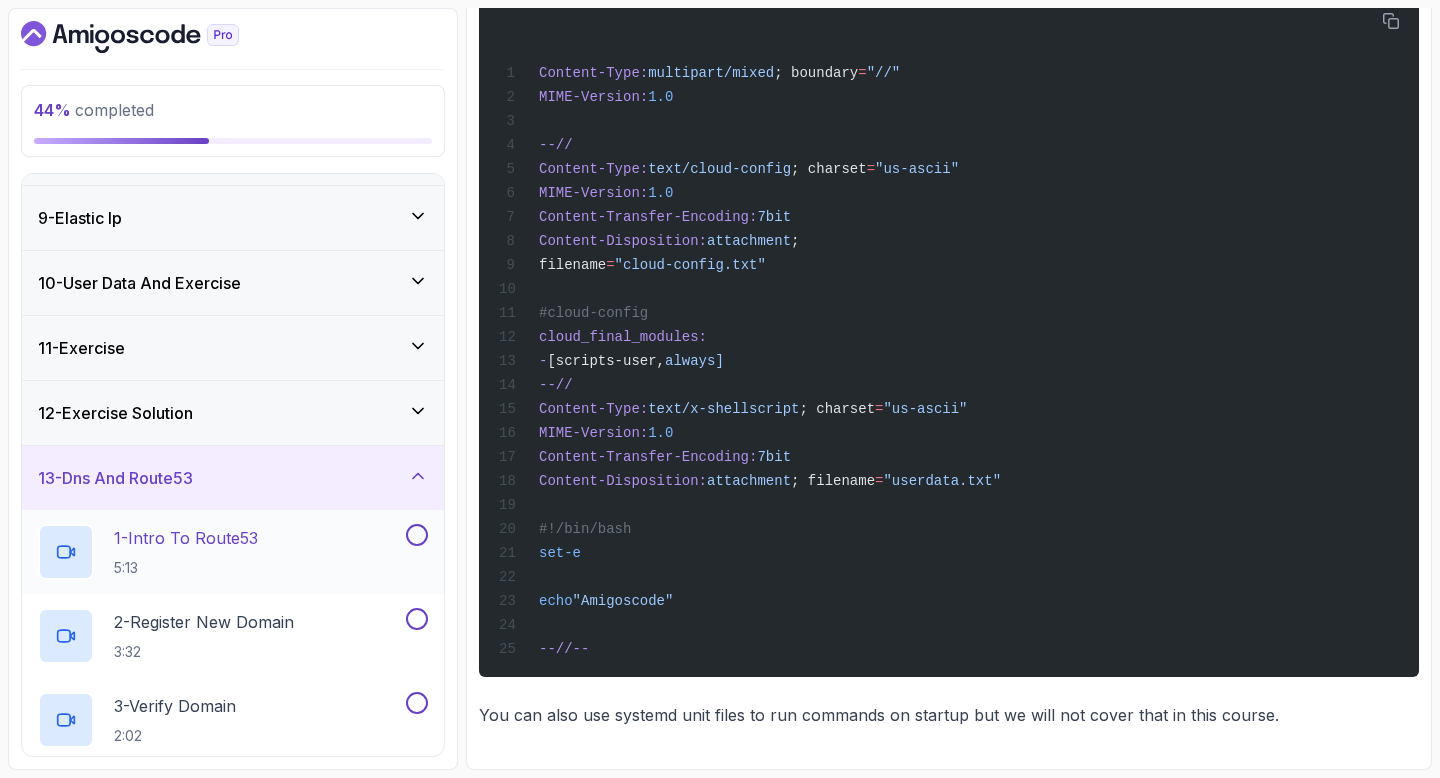 click on "1  -  Intro To Route53" at bounding box center [186, 538] 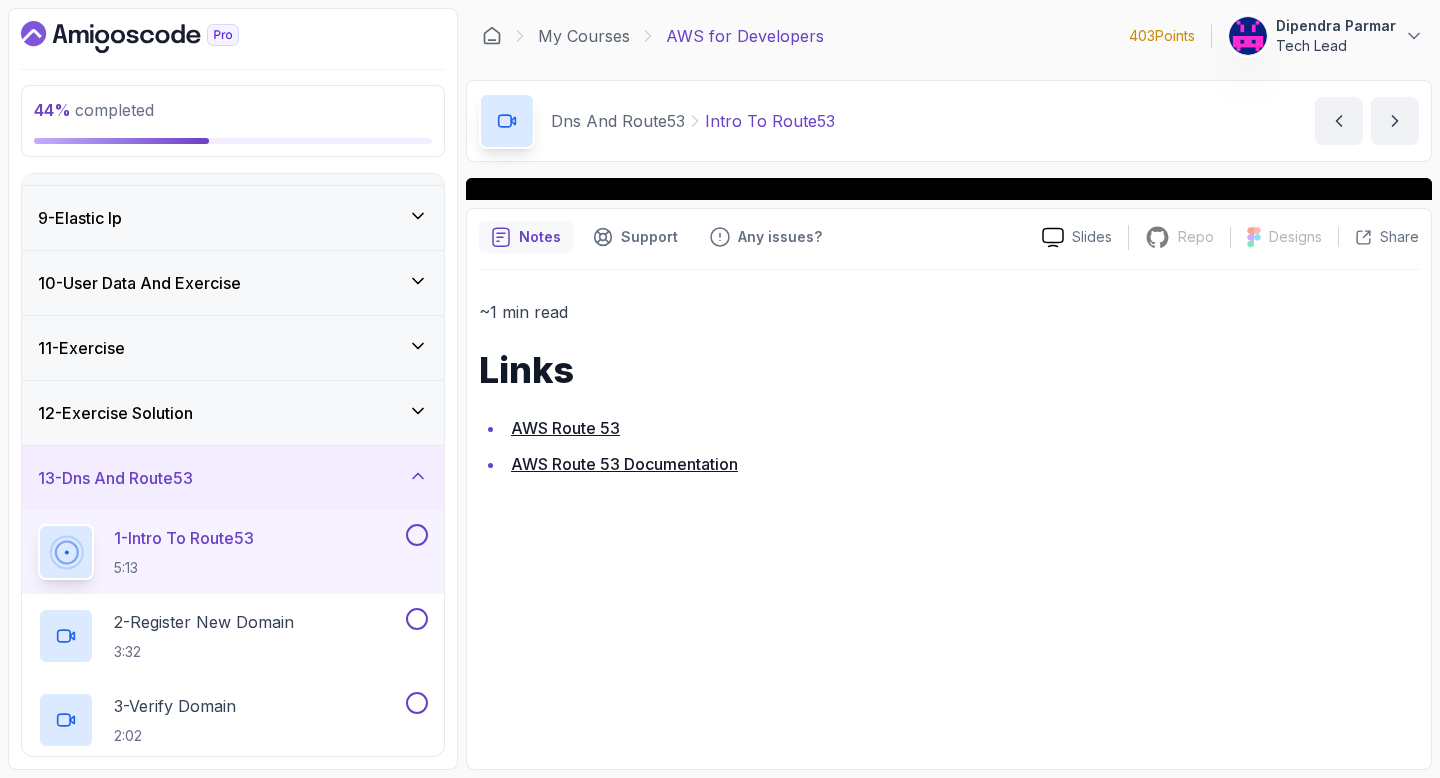 scroll, scrollTop: 0, scrollLeft: 0, axis: both 